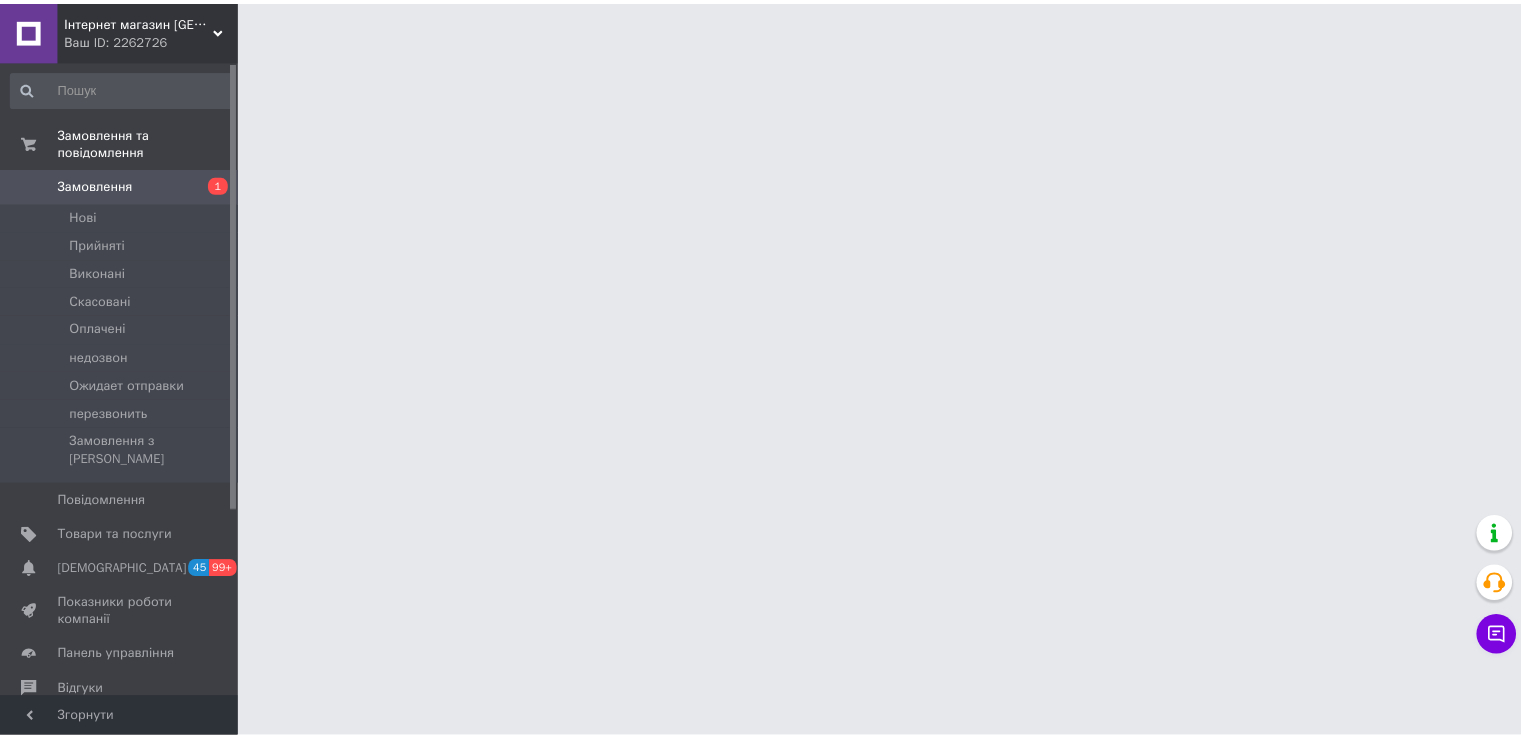 scroll, scrollTop: 0, scrollLeft: 0, axis: both 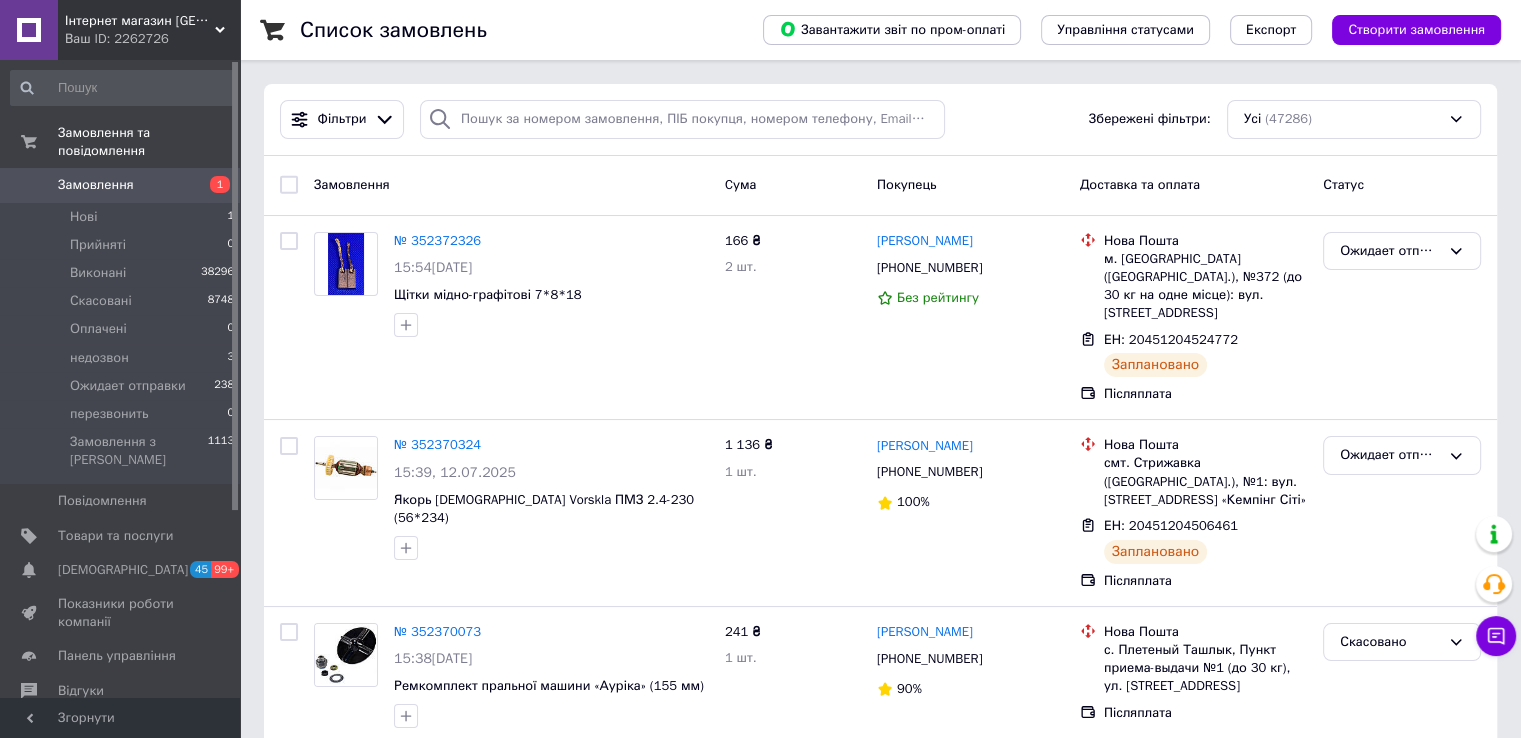 click on "Замовлення" at bounding box center (96, 185) 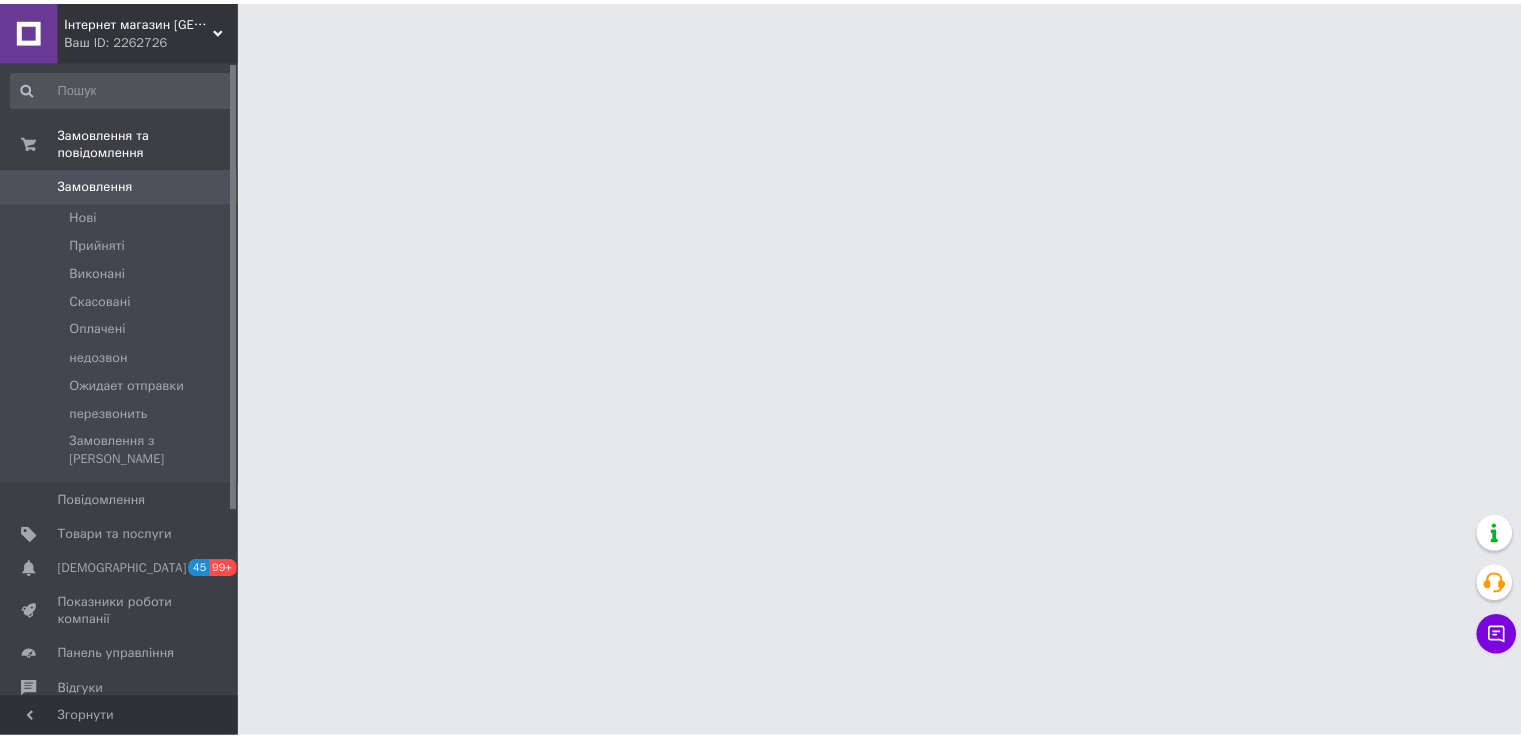 scroll, scrollTop: 0, scrollLeft: 0, axis: both 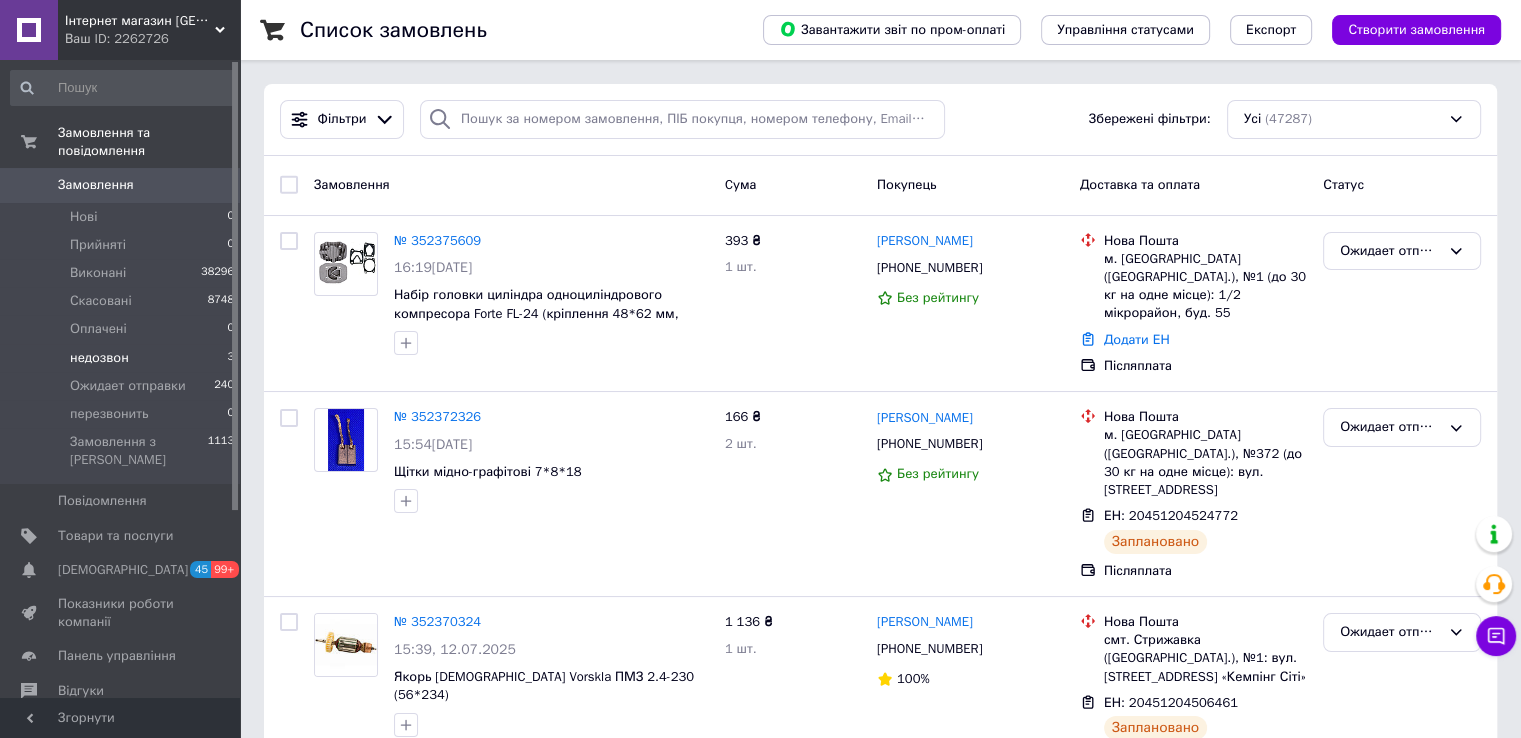 click on "недозвон" at bounding box center [99, 358] 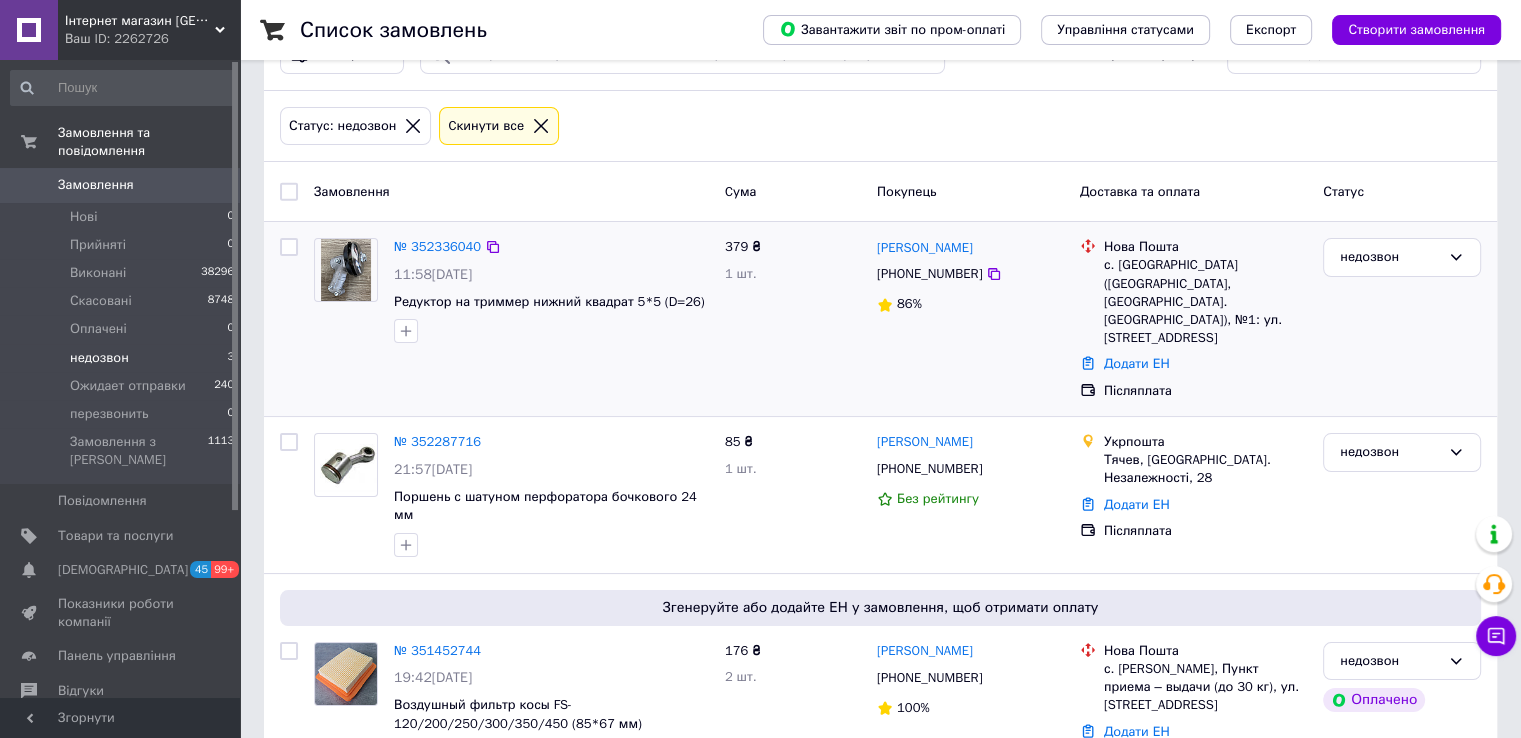 scroll, scrollTop: 98, scrollLeft: 0, axis: vertical 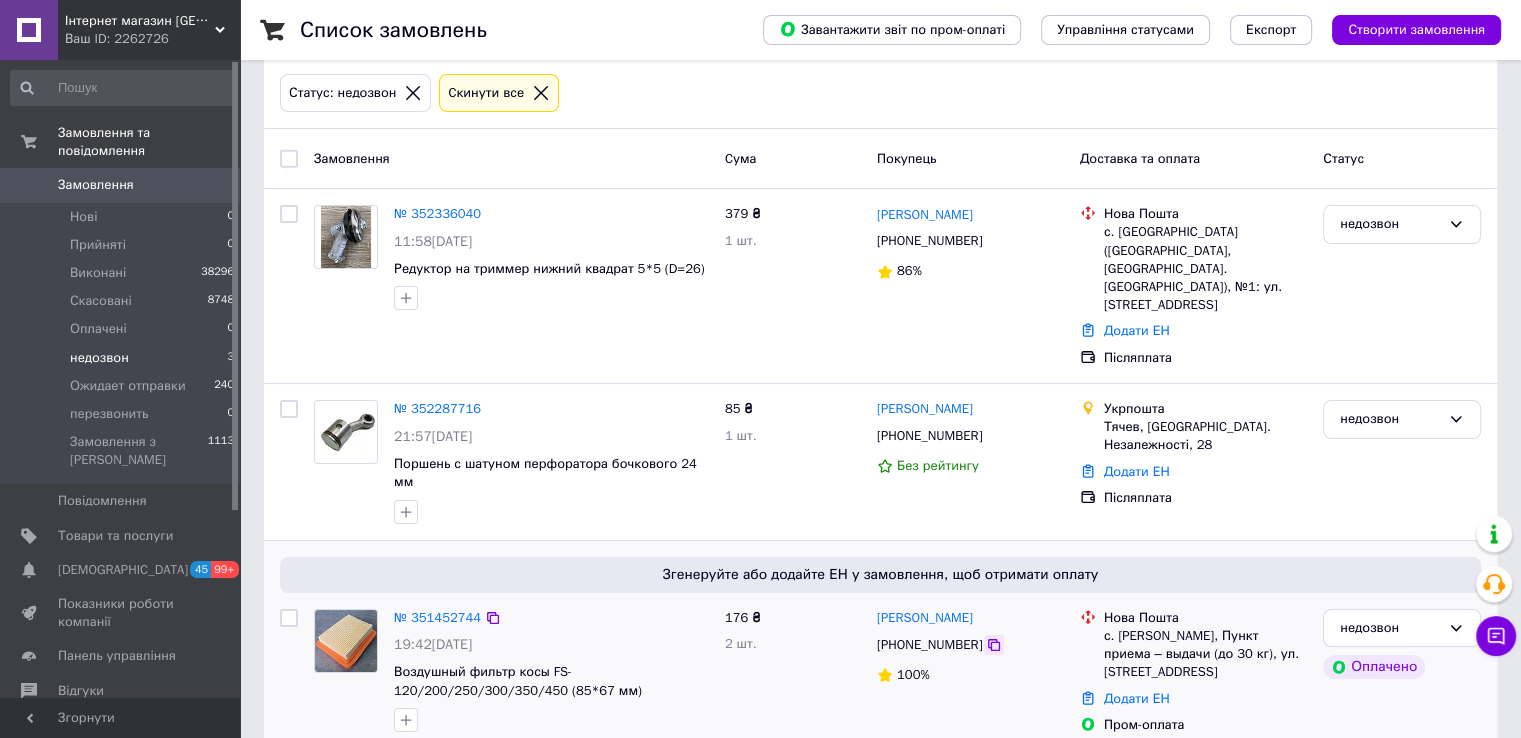 click 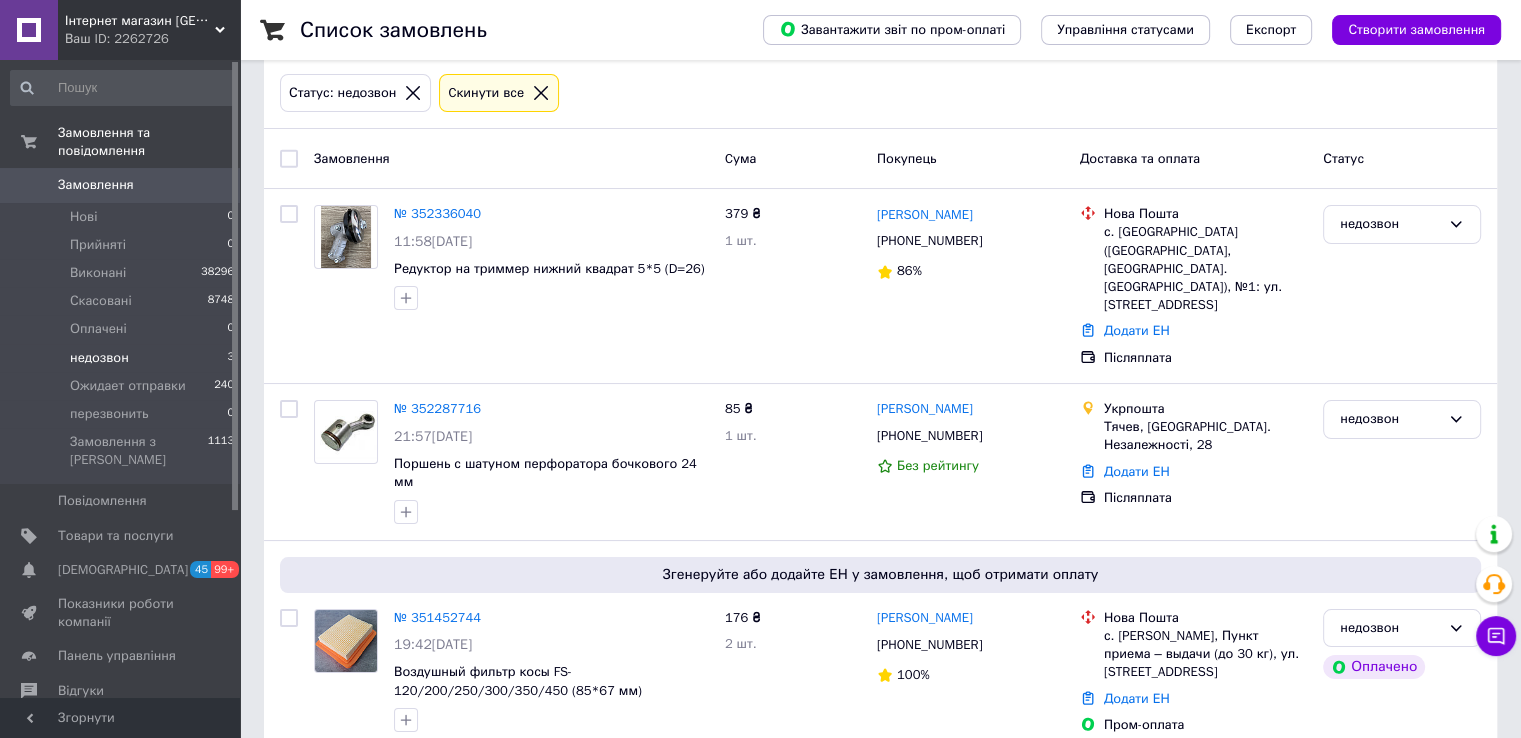 click on "Замовлення" at bounding box center (96, 185) 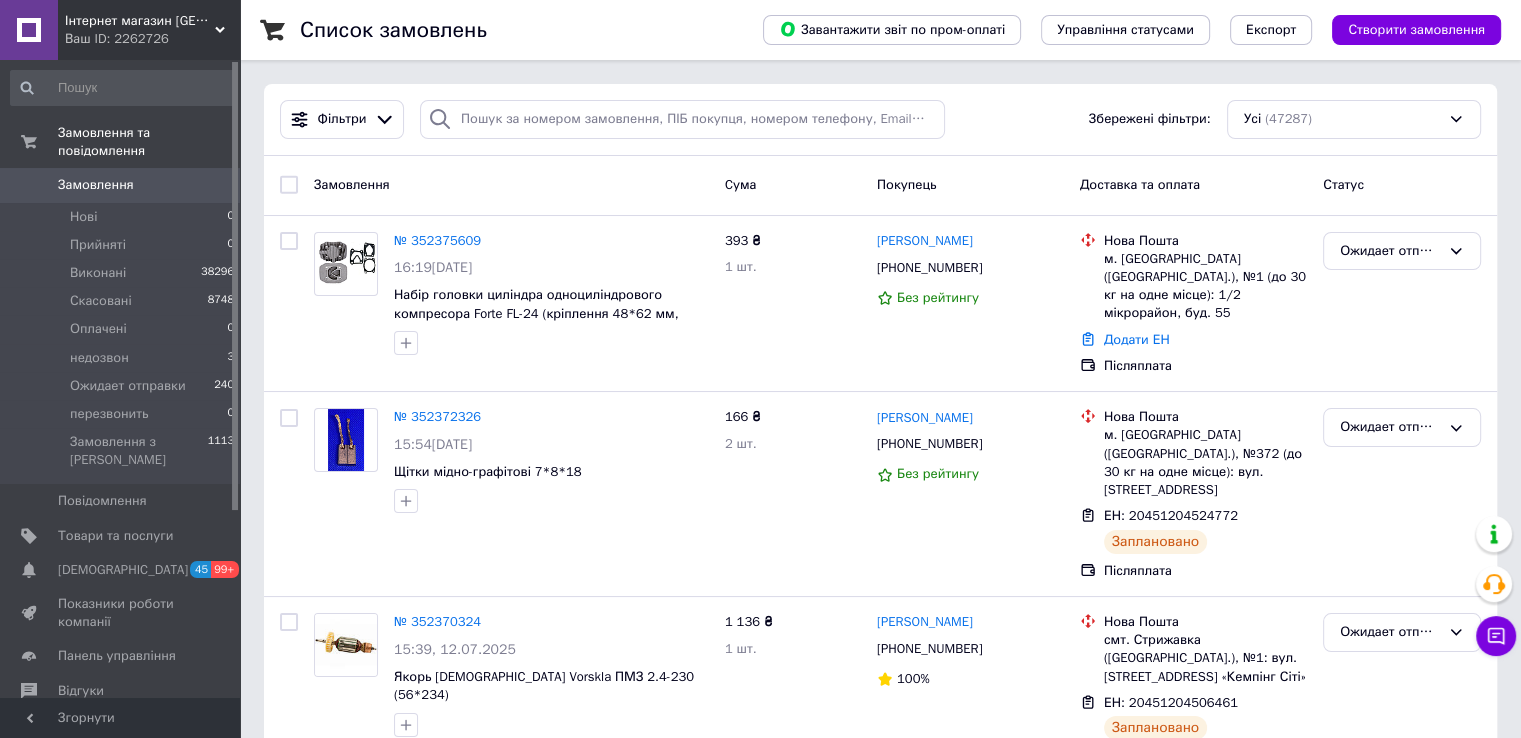 click on "Замовлення" at bounding box center [96, 185] 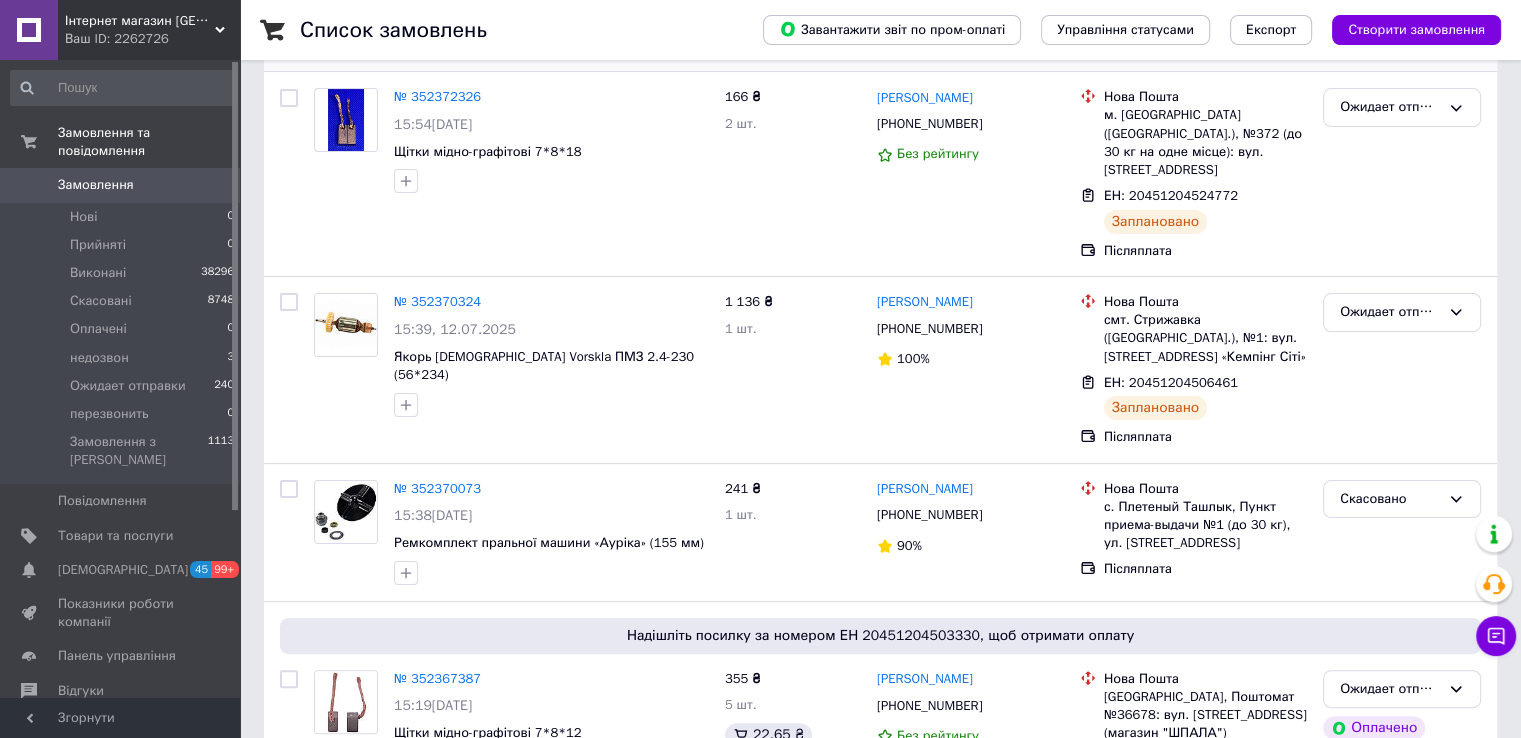 scroll, scrollTop: 400, scrollLeft: 0, axis: vertical 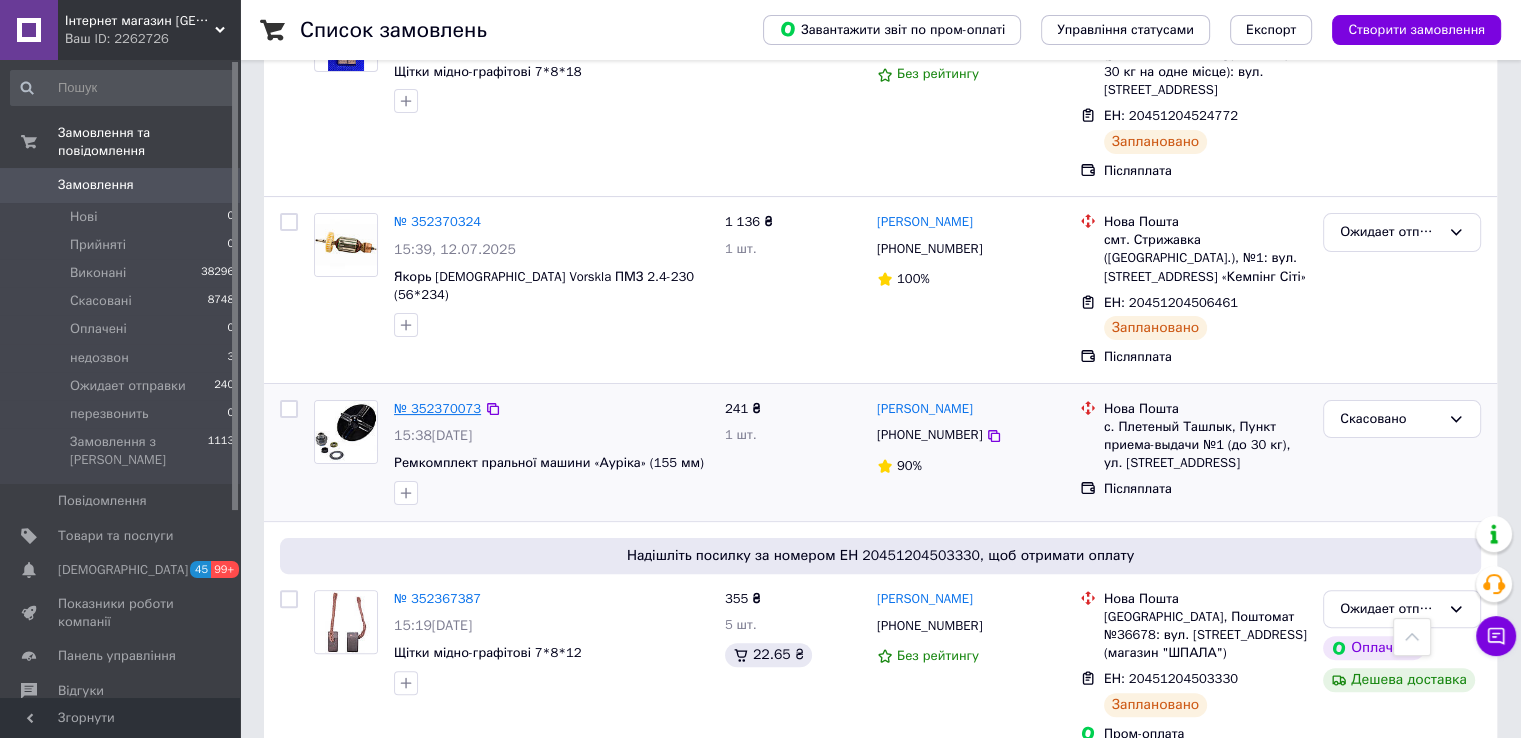 click on "№ 352370073" at bounding box center (437, 408) 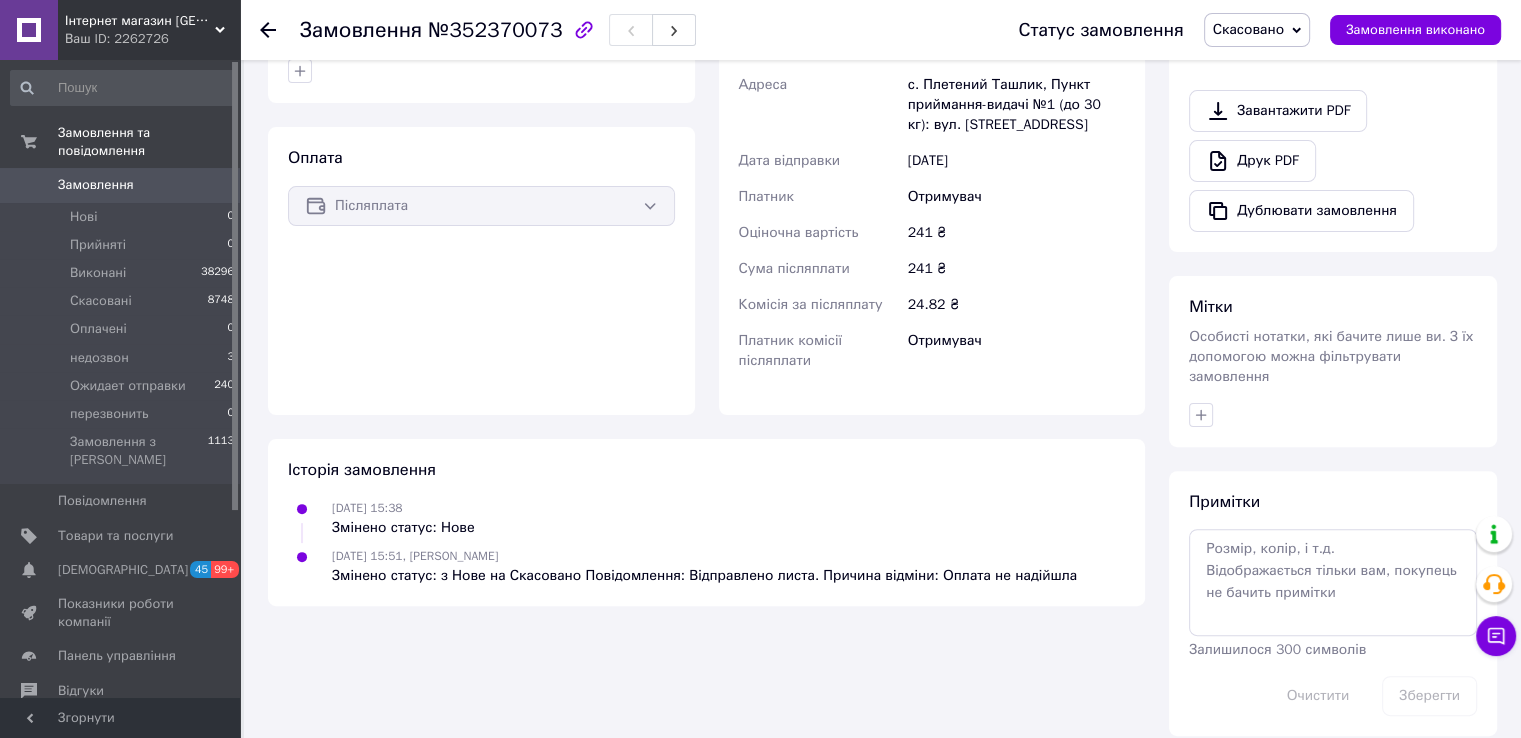 scroll, scrollTop: 307, scrollLeft: 0, axis: vertical 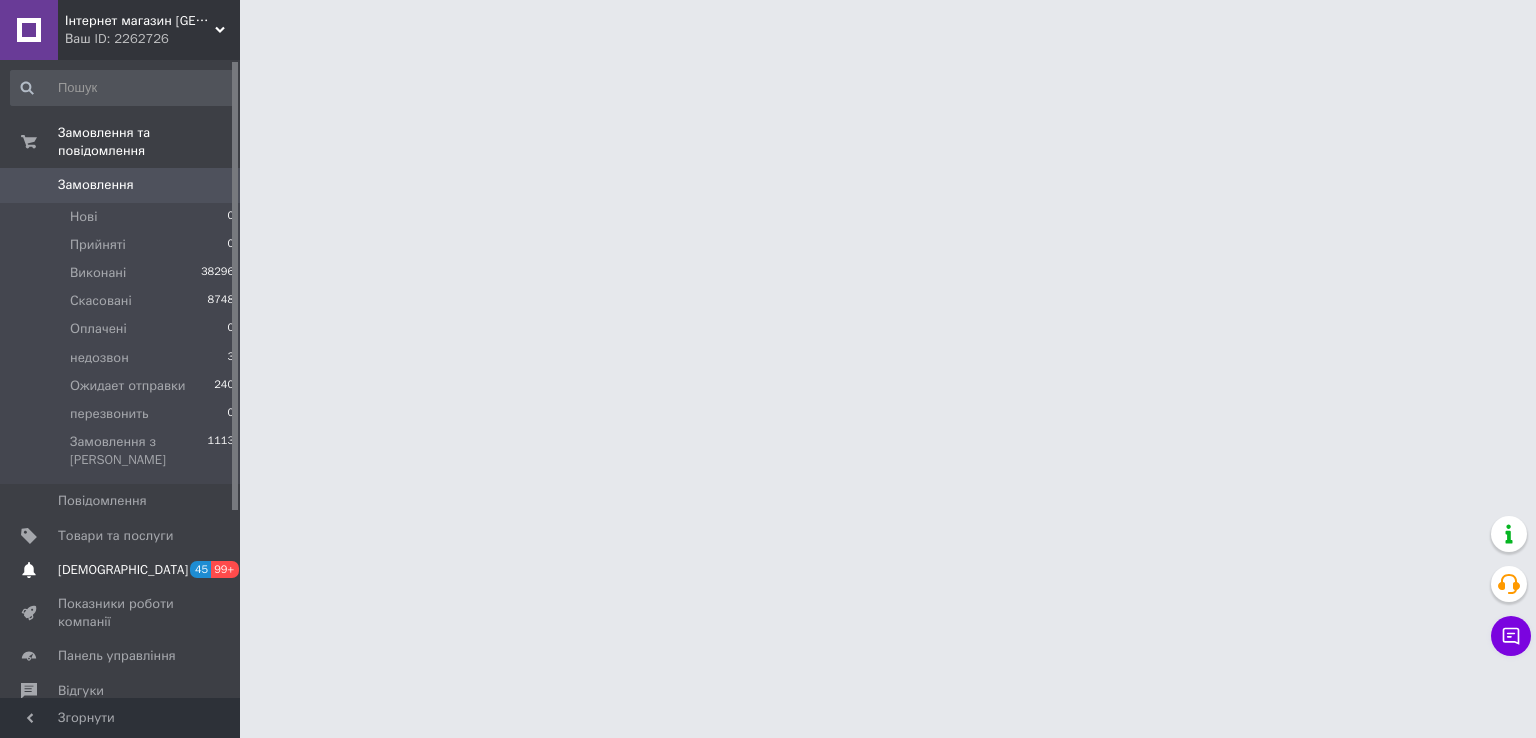 click on "Сповіщення 45 99+" at bounding box center [123, 570] 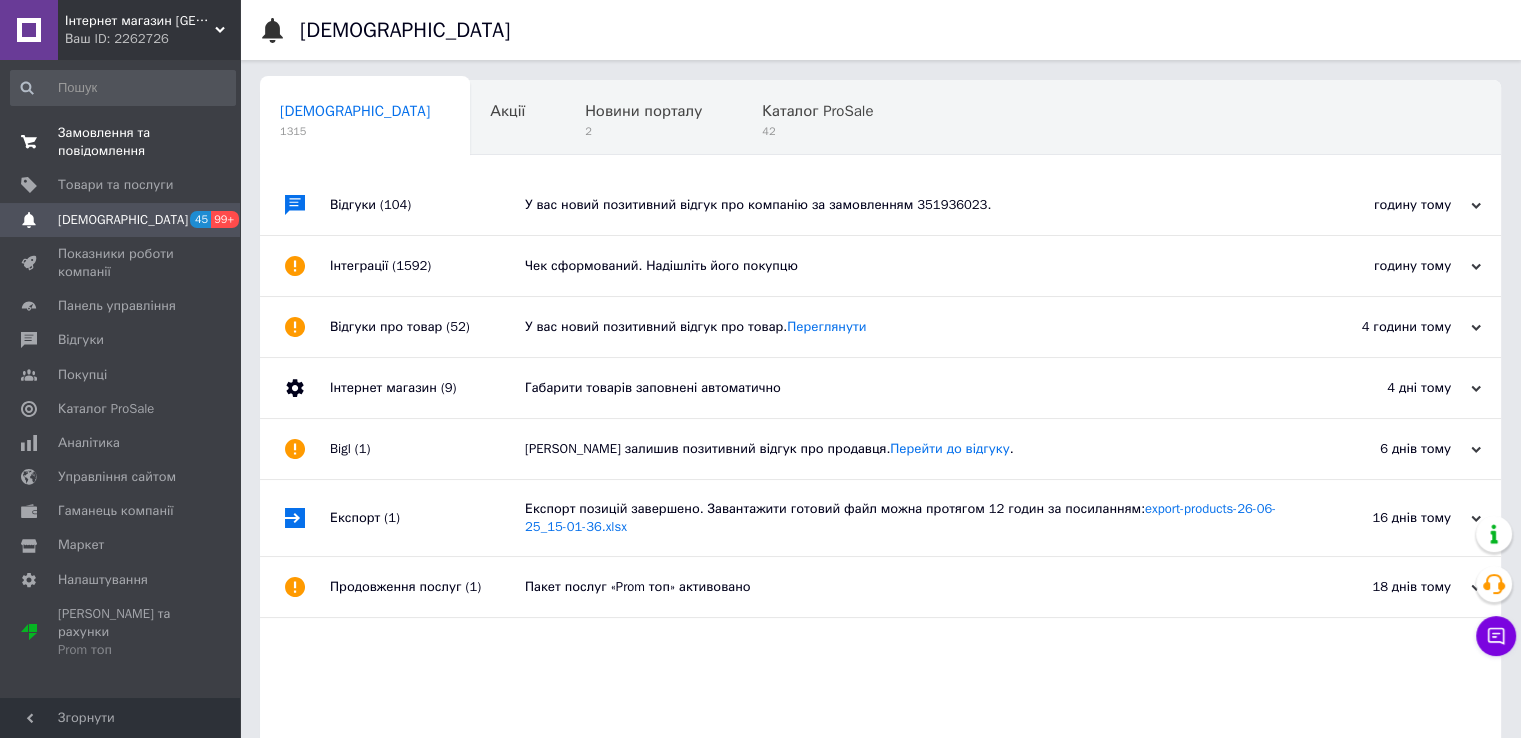 click on "Замовлення та повідомлення" at bounding box center [121, 142] 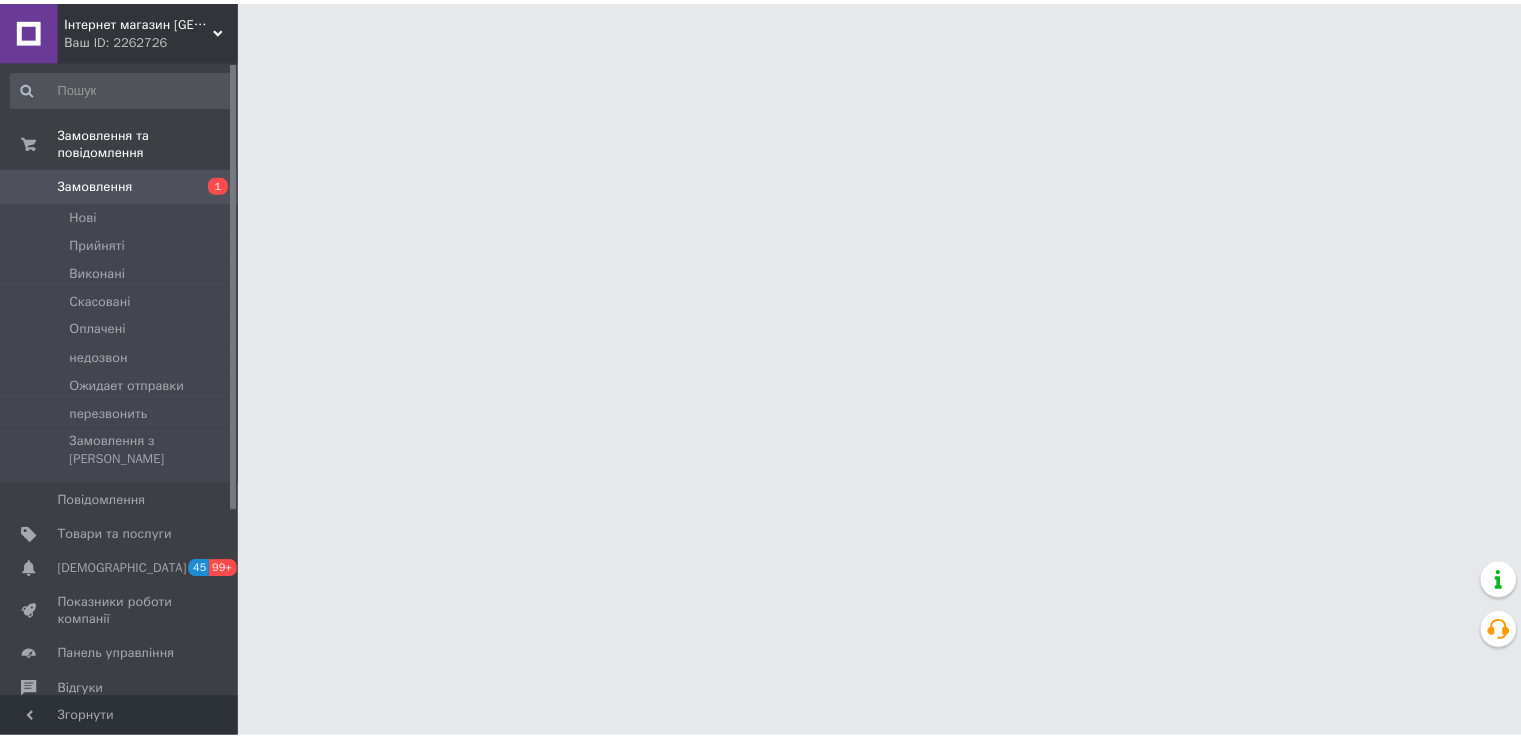 scroll, scrollTop: 0, scrollLeft: 0, axis: both 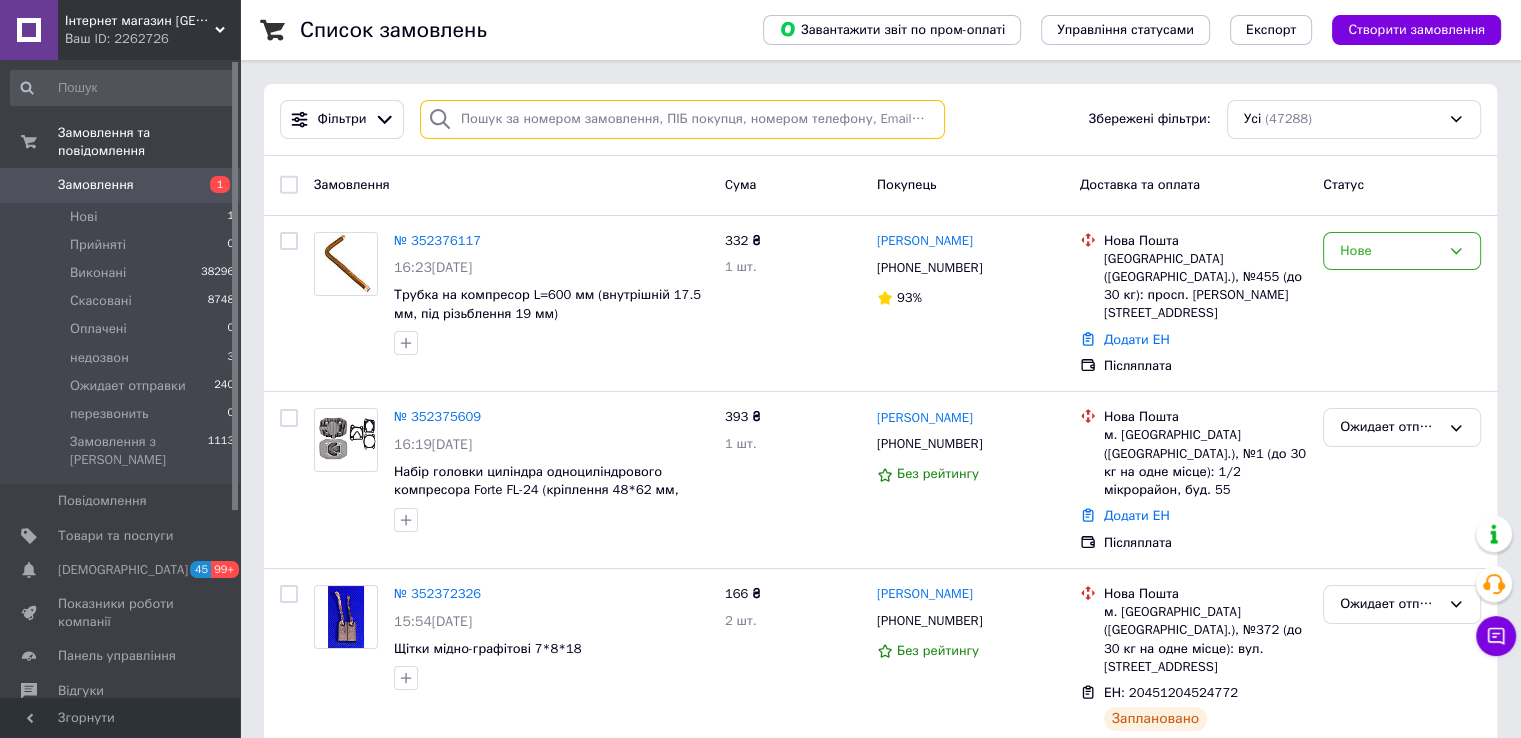 click at bounding box center (682, 119) 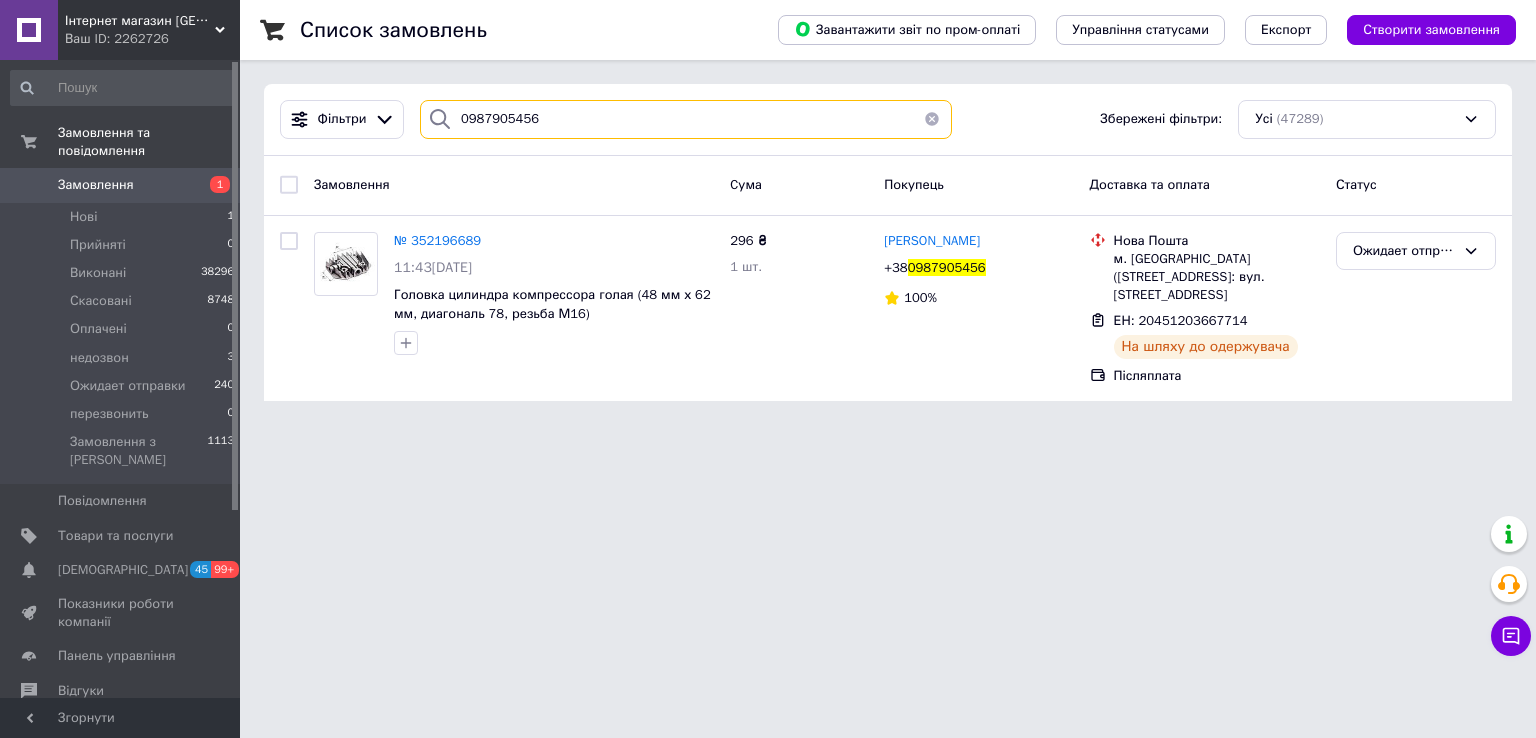 type on "0987905456" 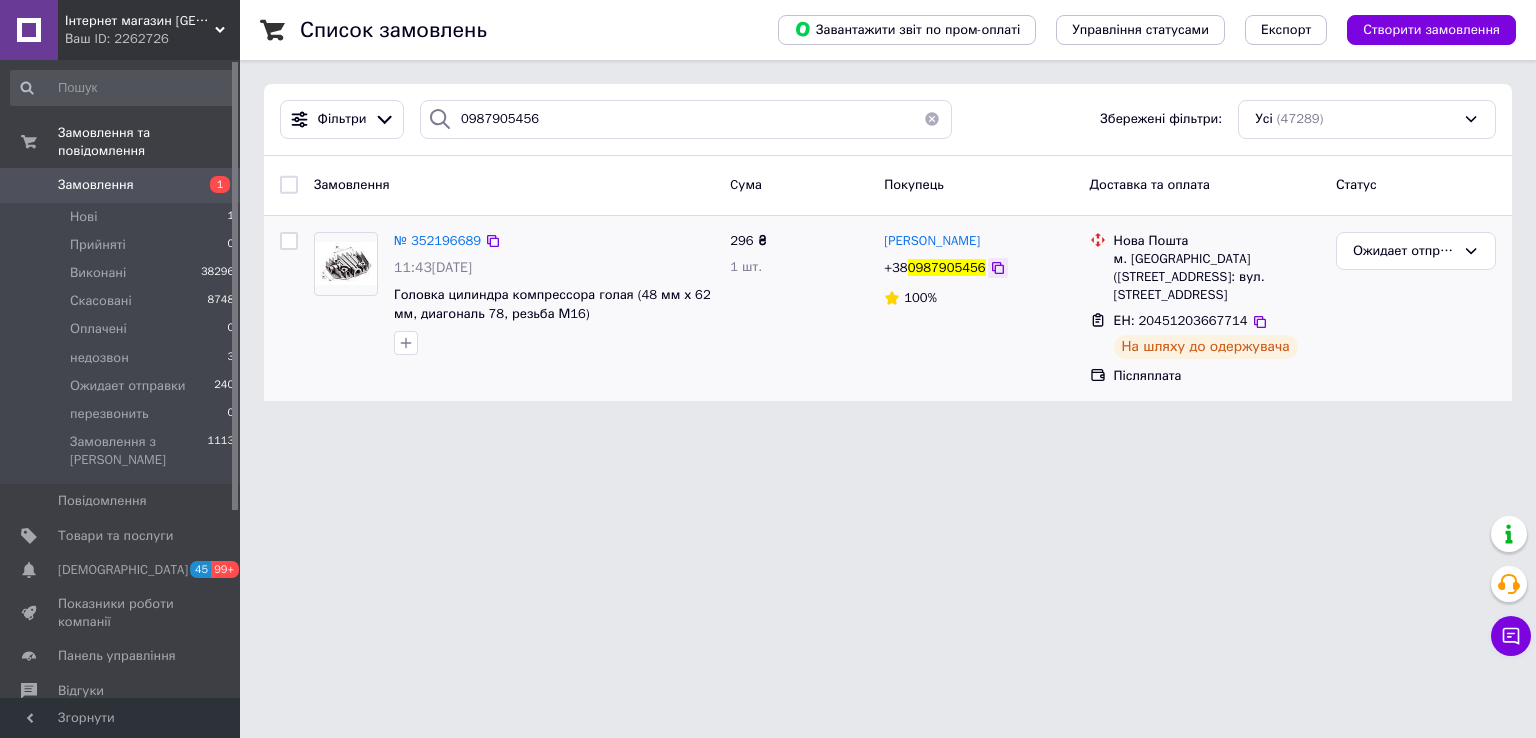 click 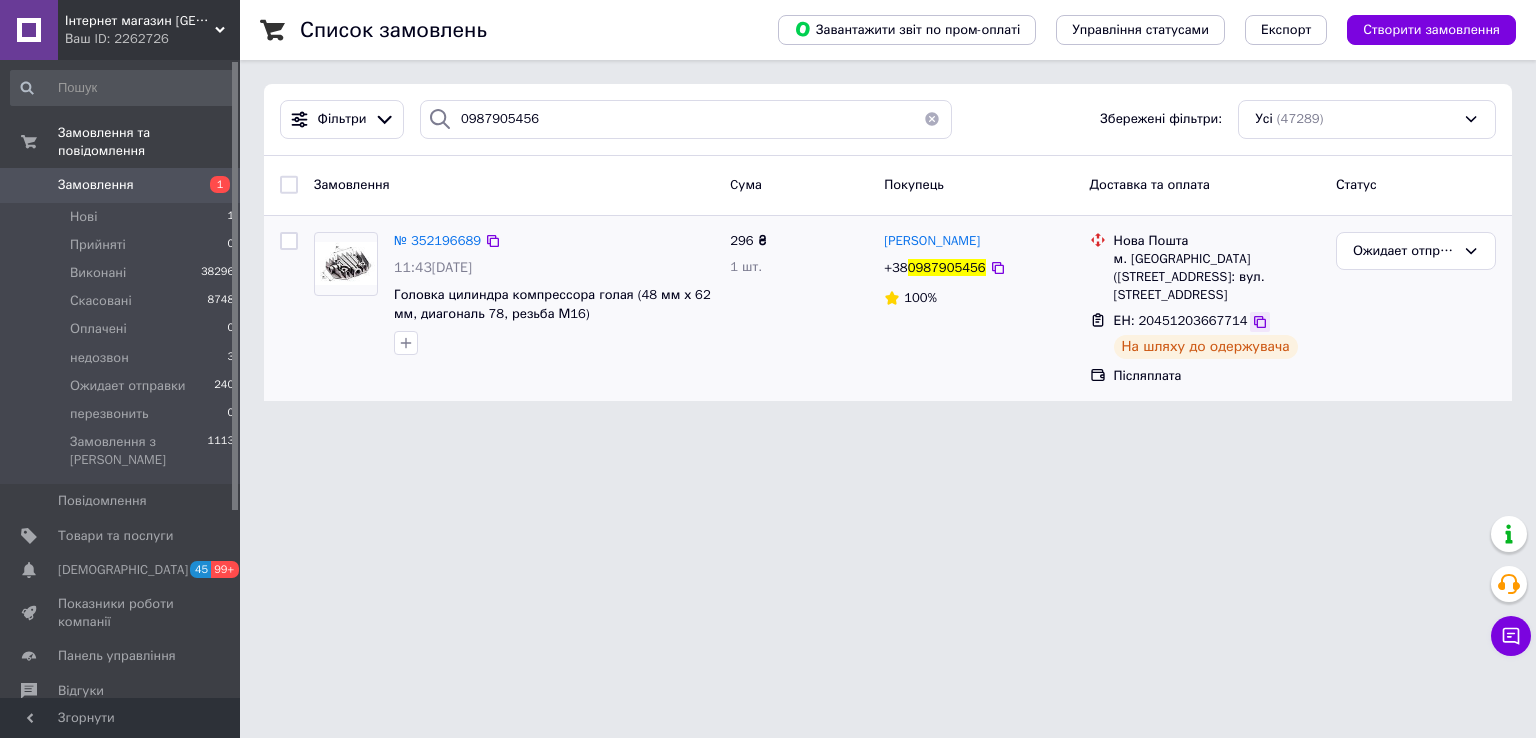 click 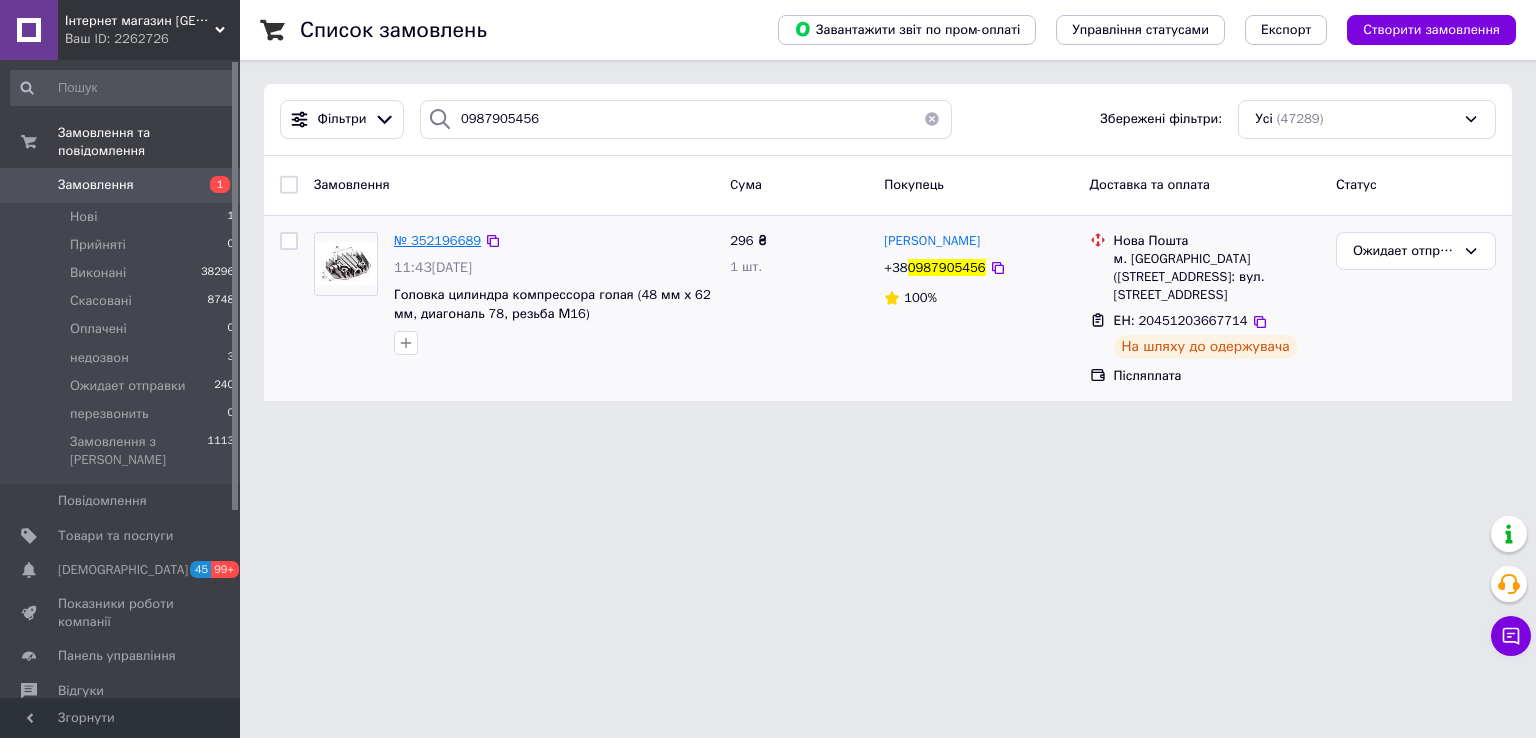 click on "№ 352196689" at bounding box center (437, 240) 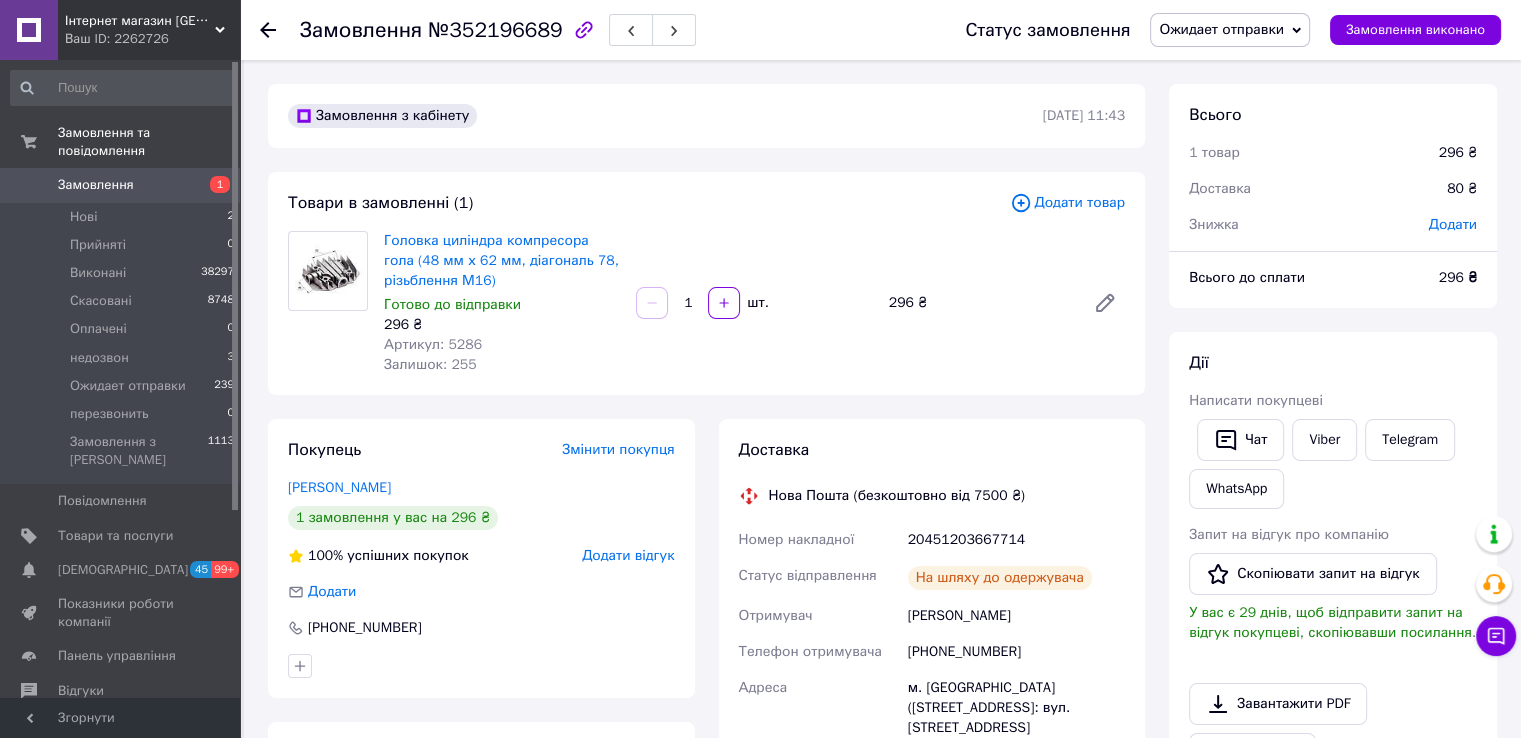 scroll, scrollTop: 100, scrollLeft: 0, axis: vertical 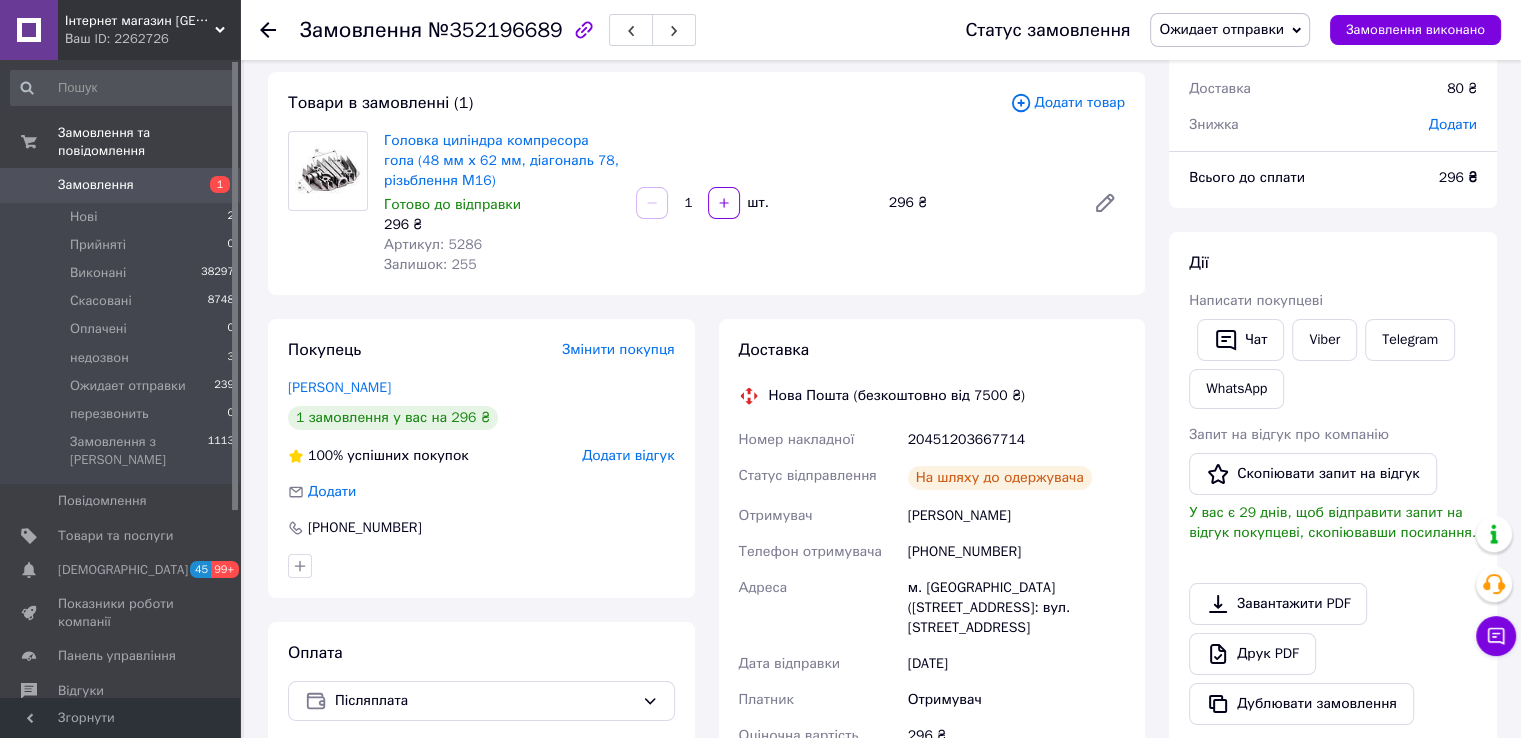 click on "20451203667714" at bounding box center (1016, 440) 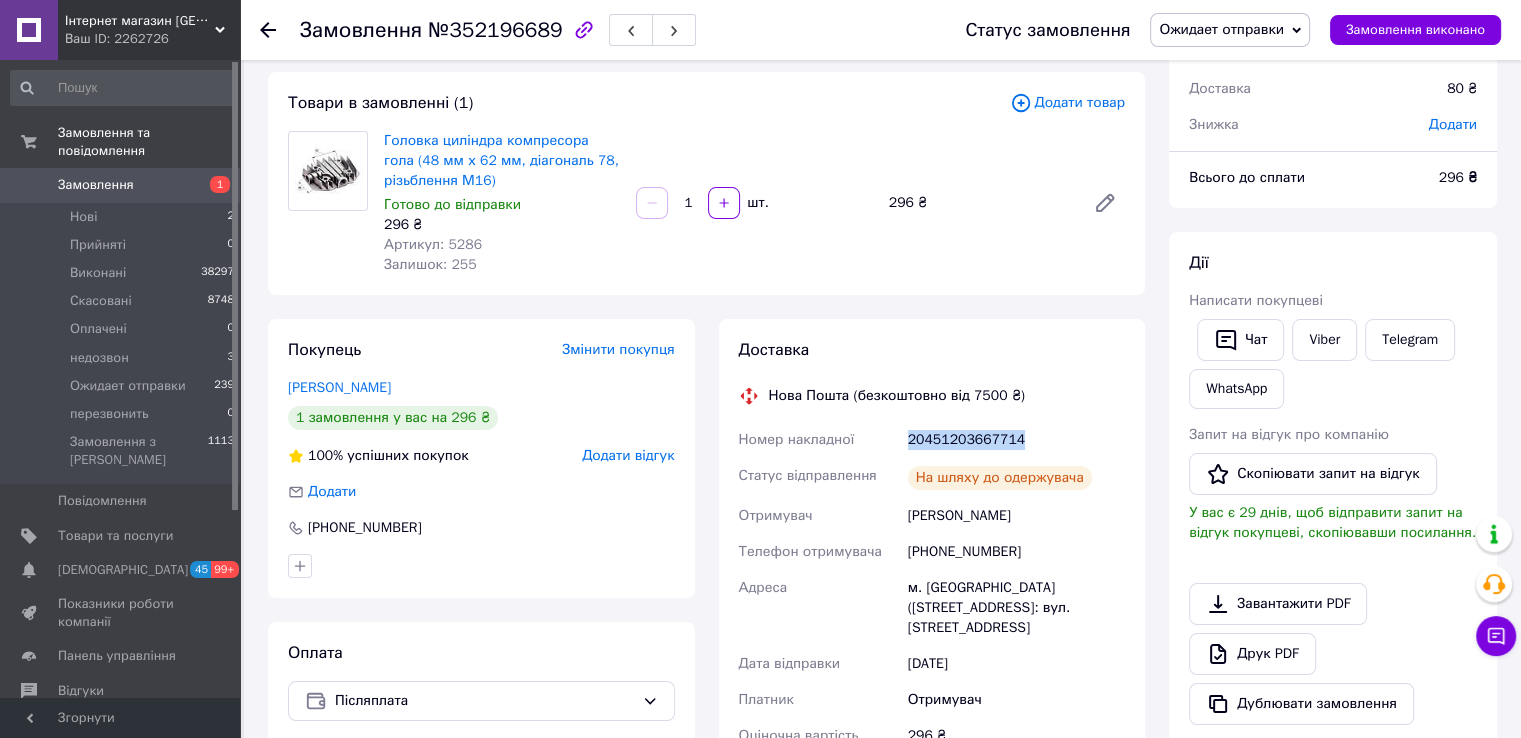 click on "20451203667714" at bounding box center (1016, 440) 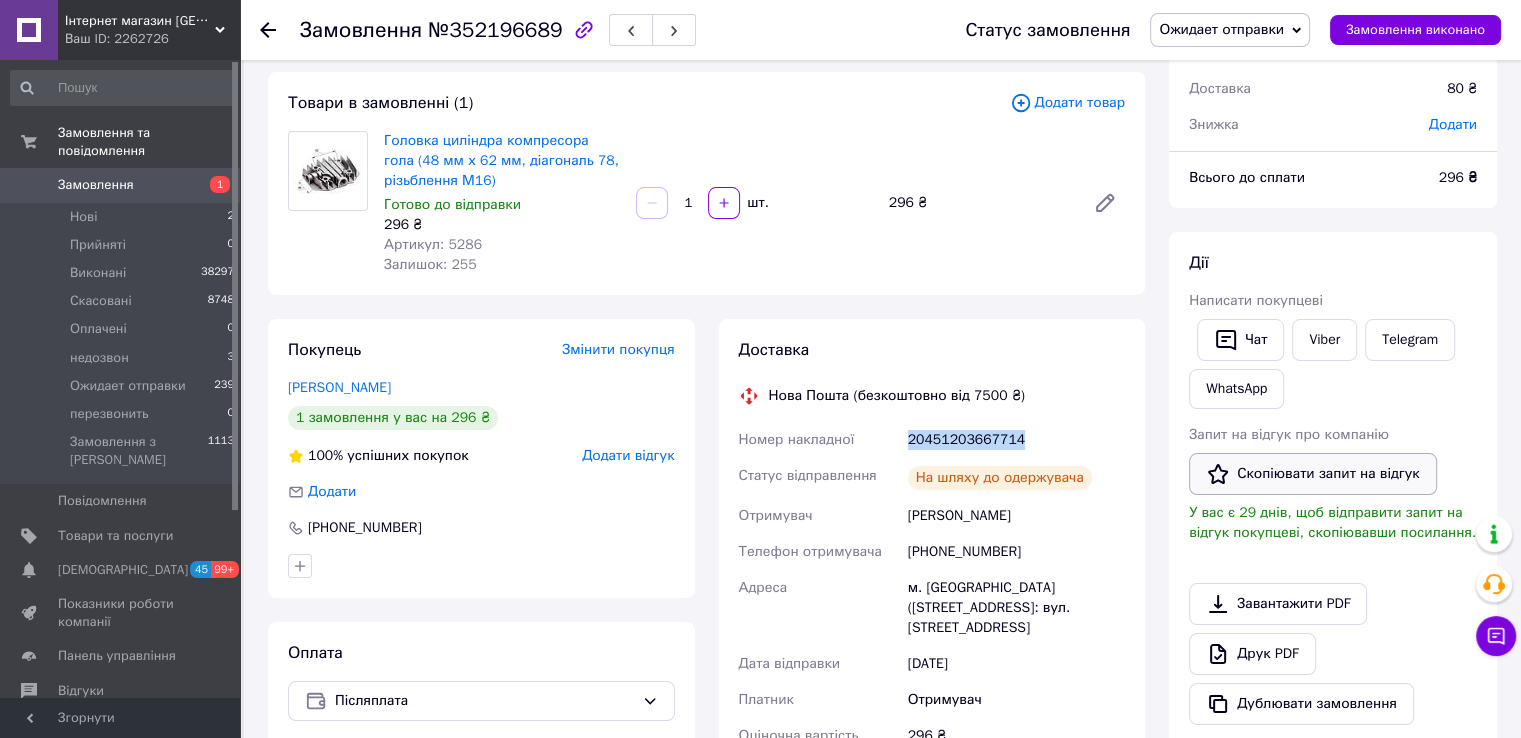 scroll, scrollTop: 300, scrollLeft: 0, axis: vertical 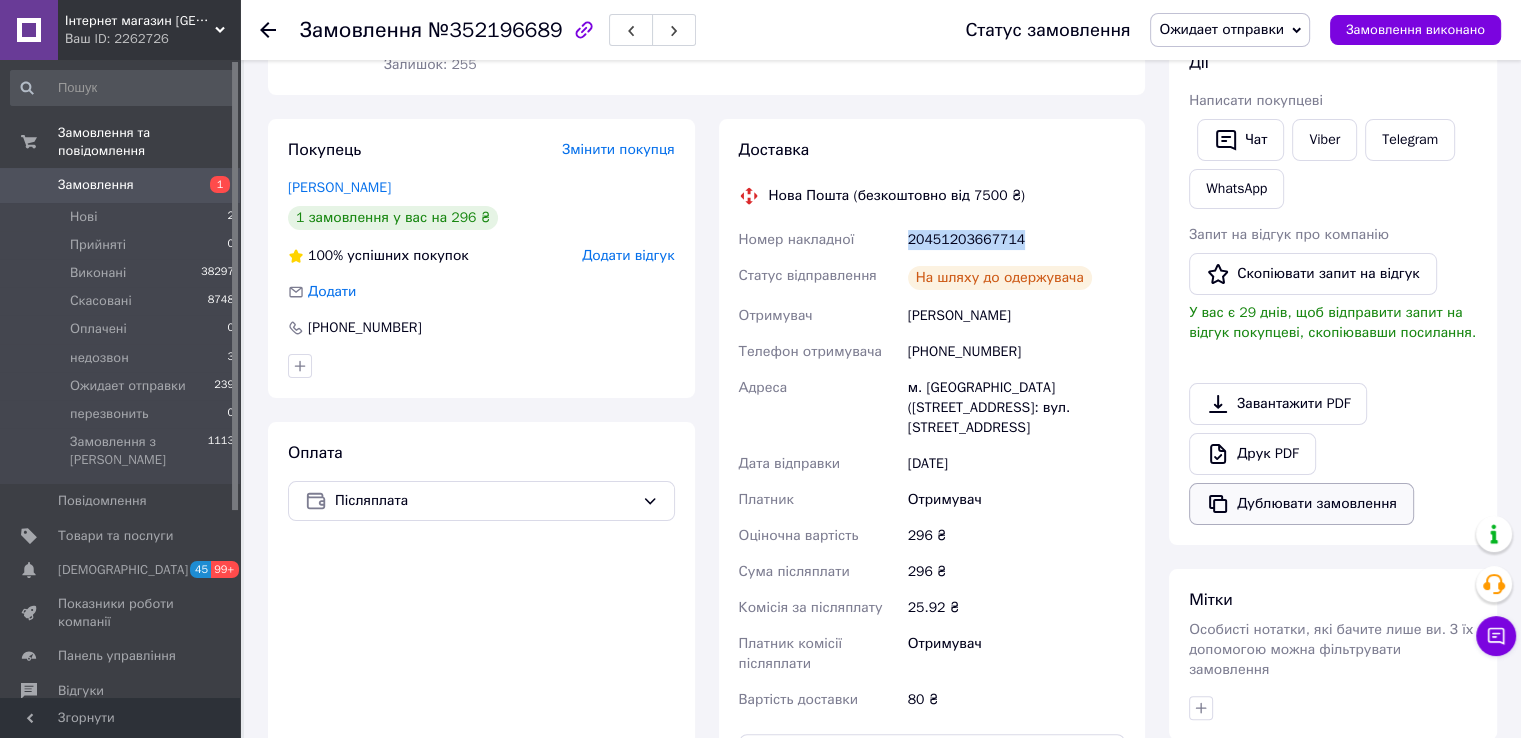 click on "Дублювати замовлення" at bounding box center [1301, 504] 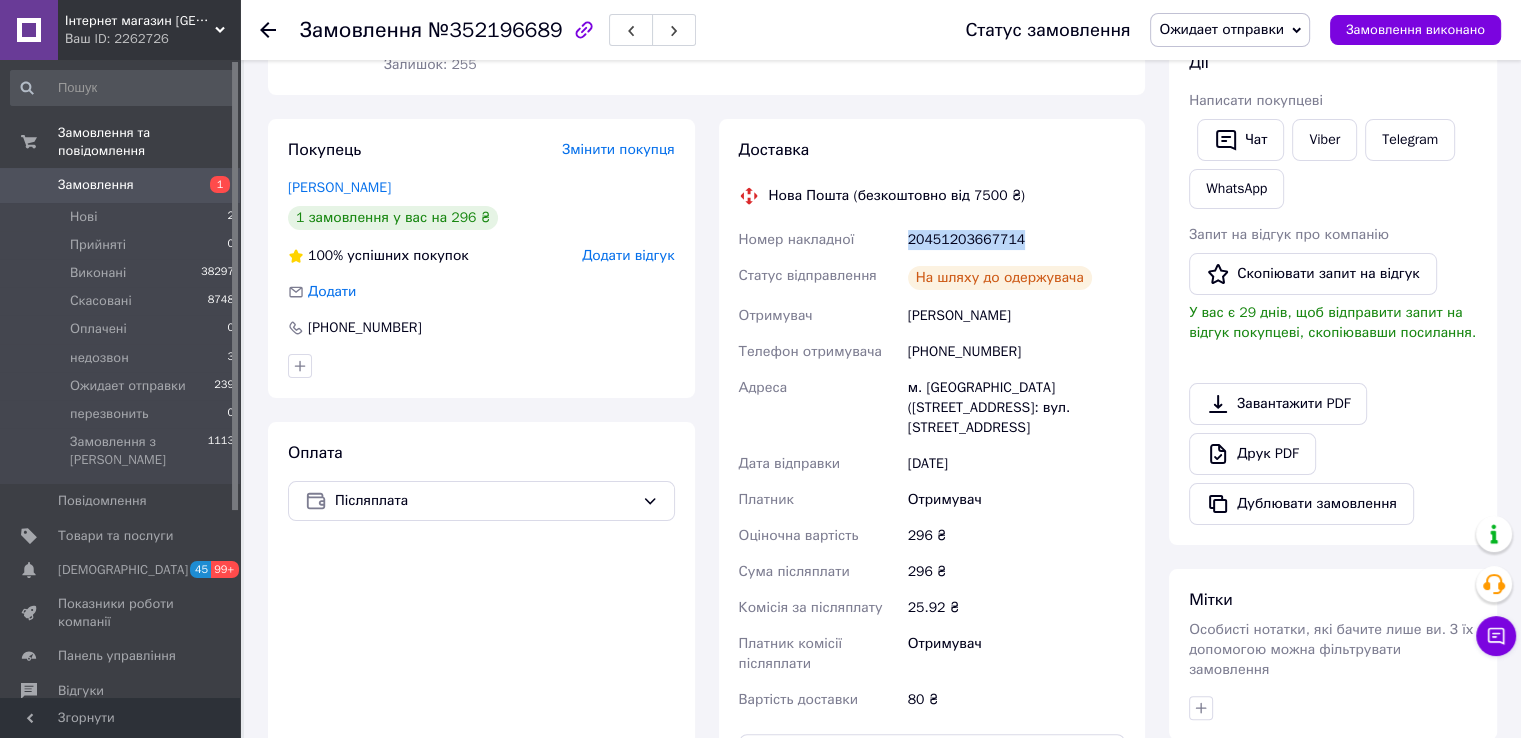 click on "Замовлення" at bounding box center [96, 185] 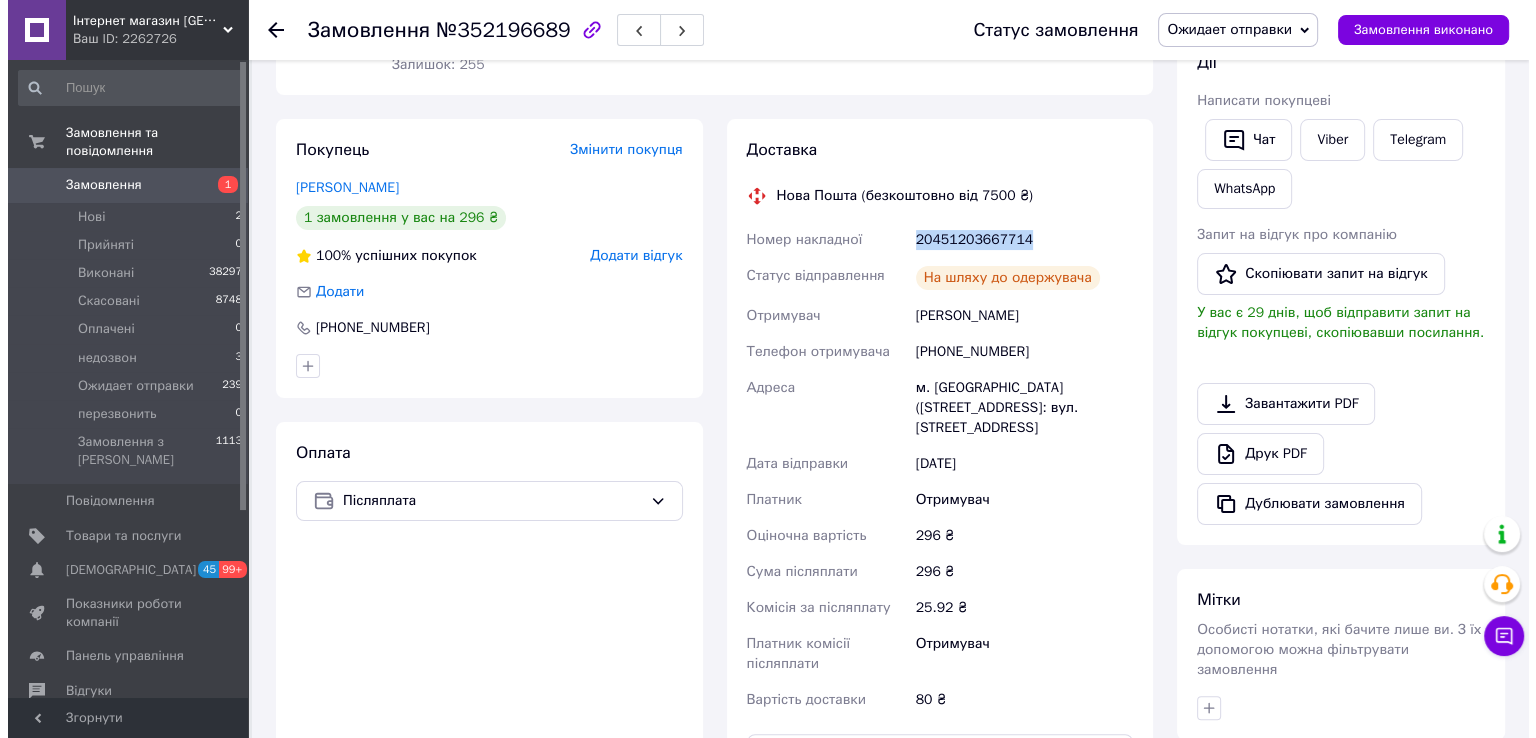 scroll, scrollTop: 0, scrollLeft: 0, axis: both 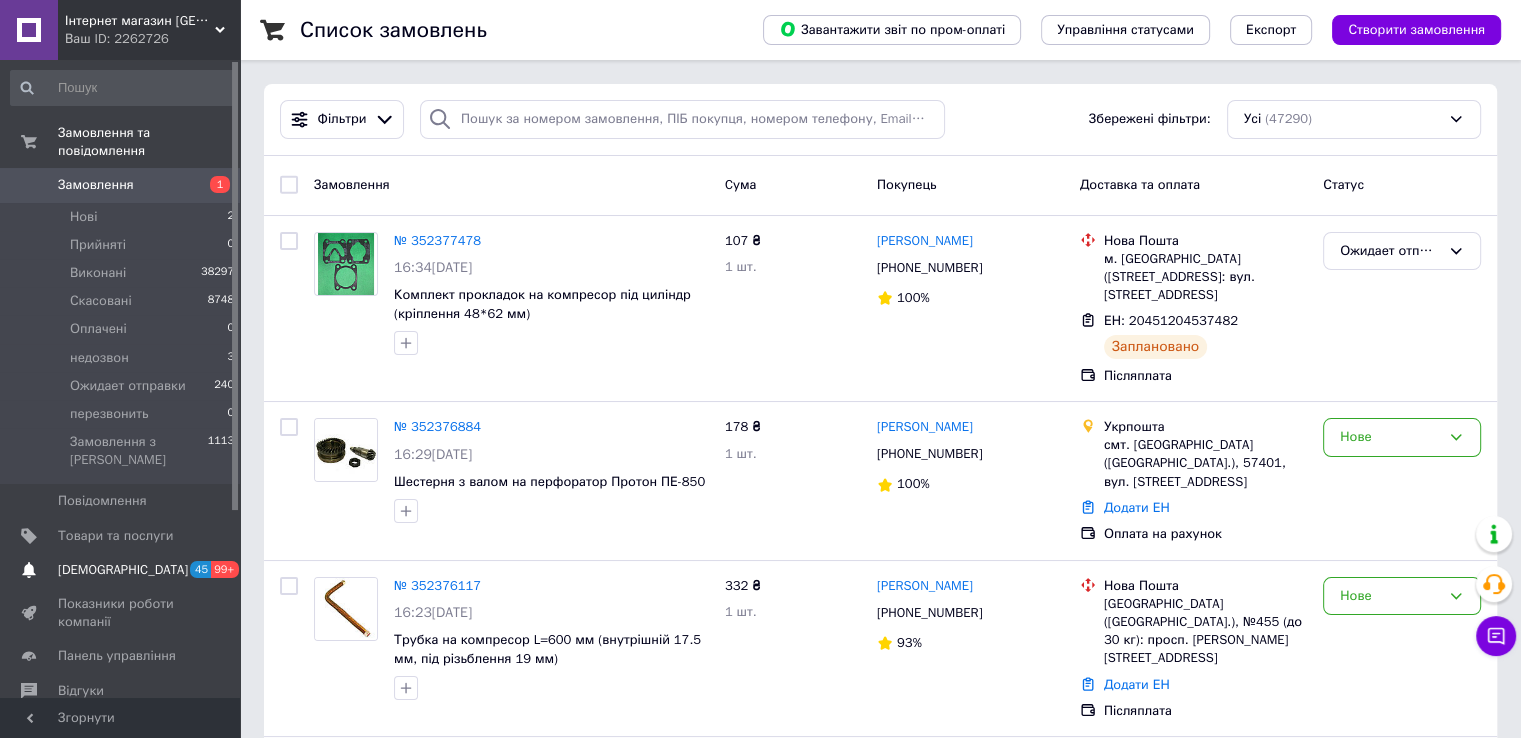 click on "Сповіщення 45 99+" at bounding box center [123, 570] 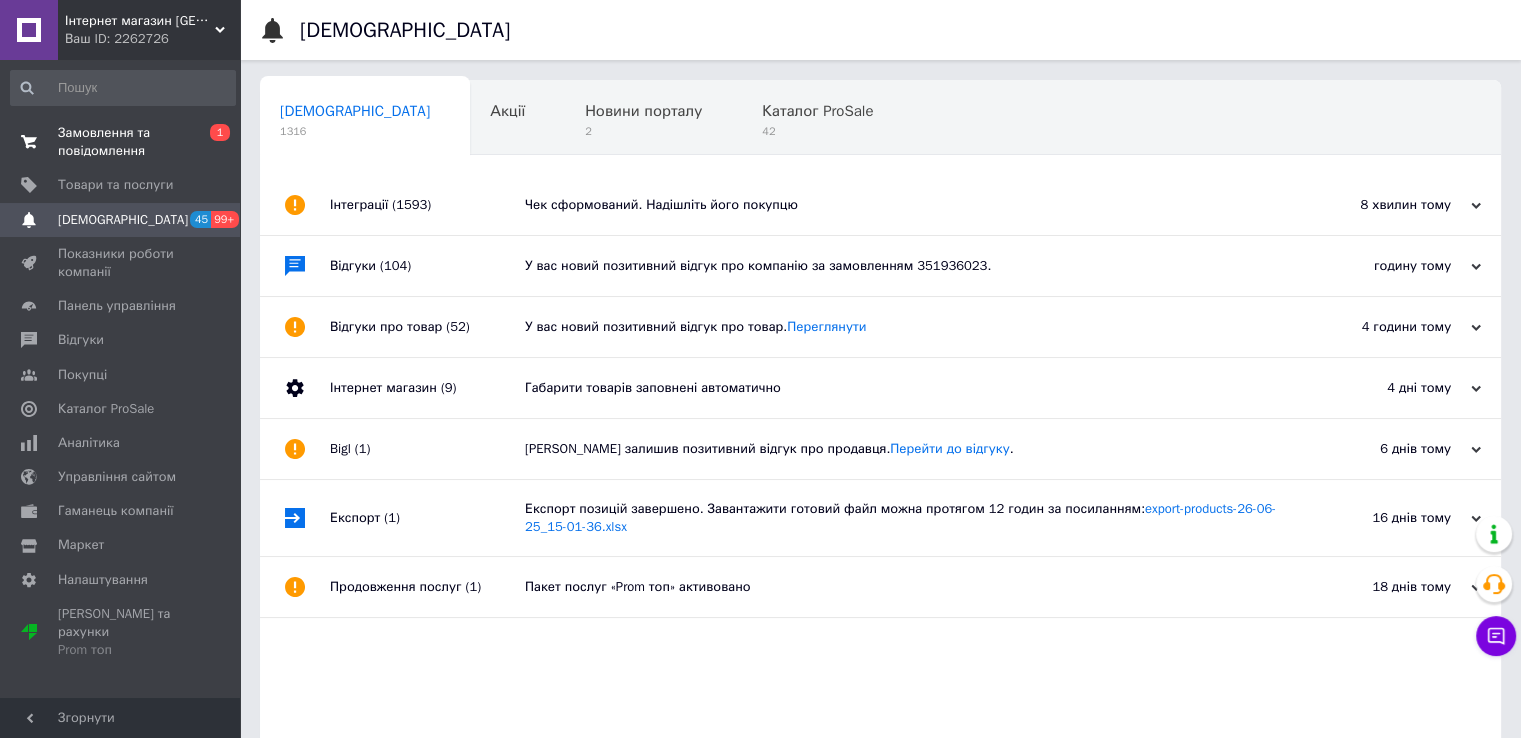 click on "Замовлення та повідомлення" at bounding box center [121, 142] 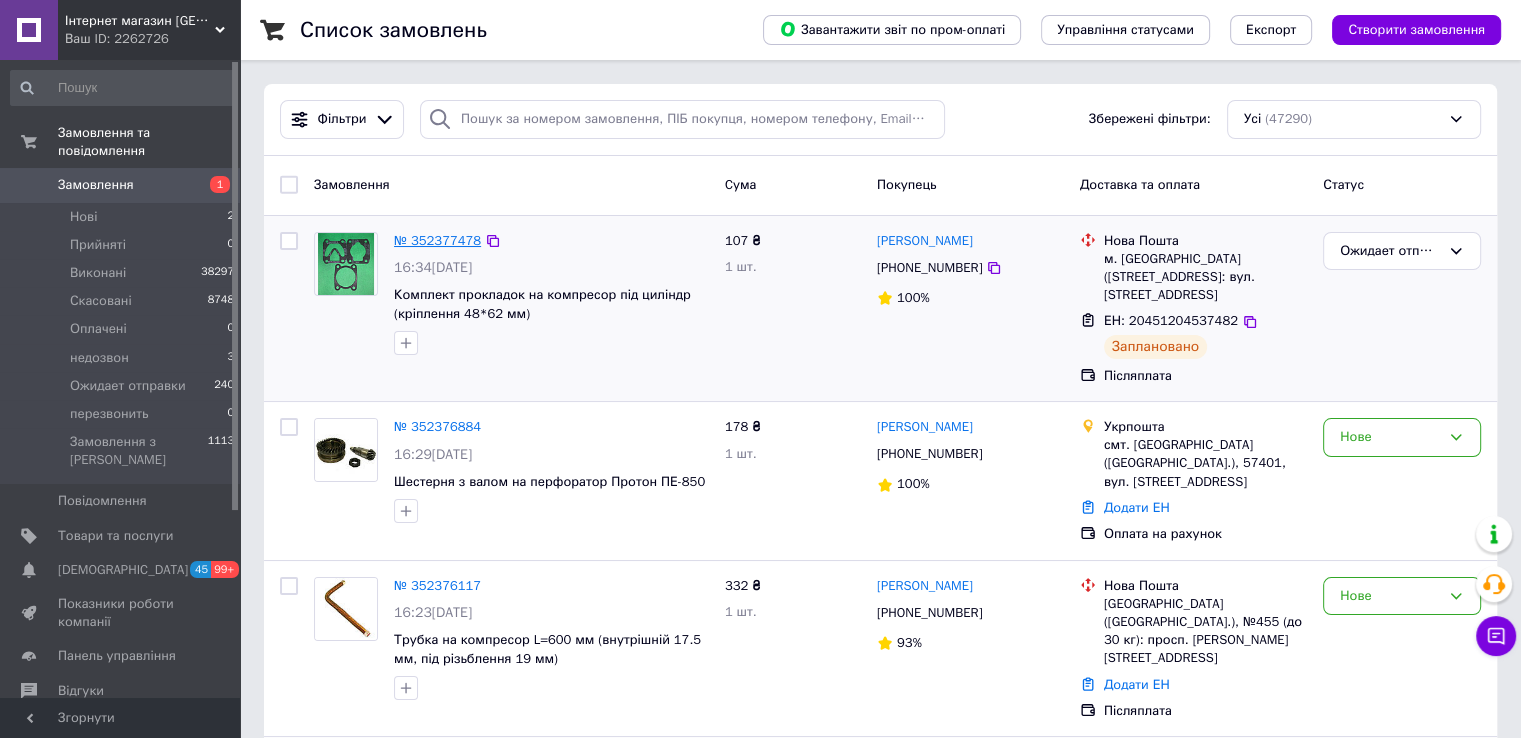 click on "№ 352377478" at bounding box center [437, 240] 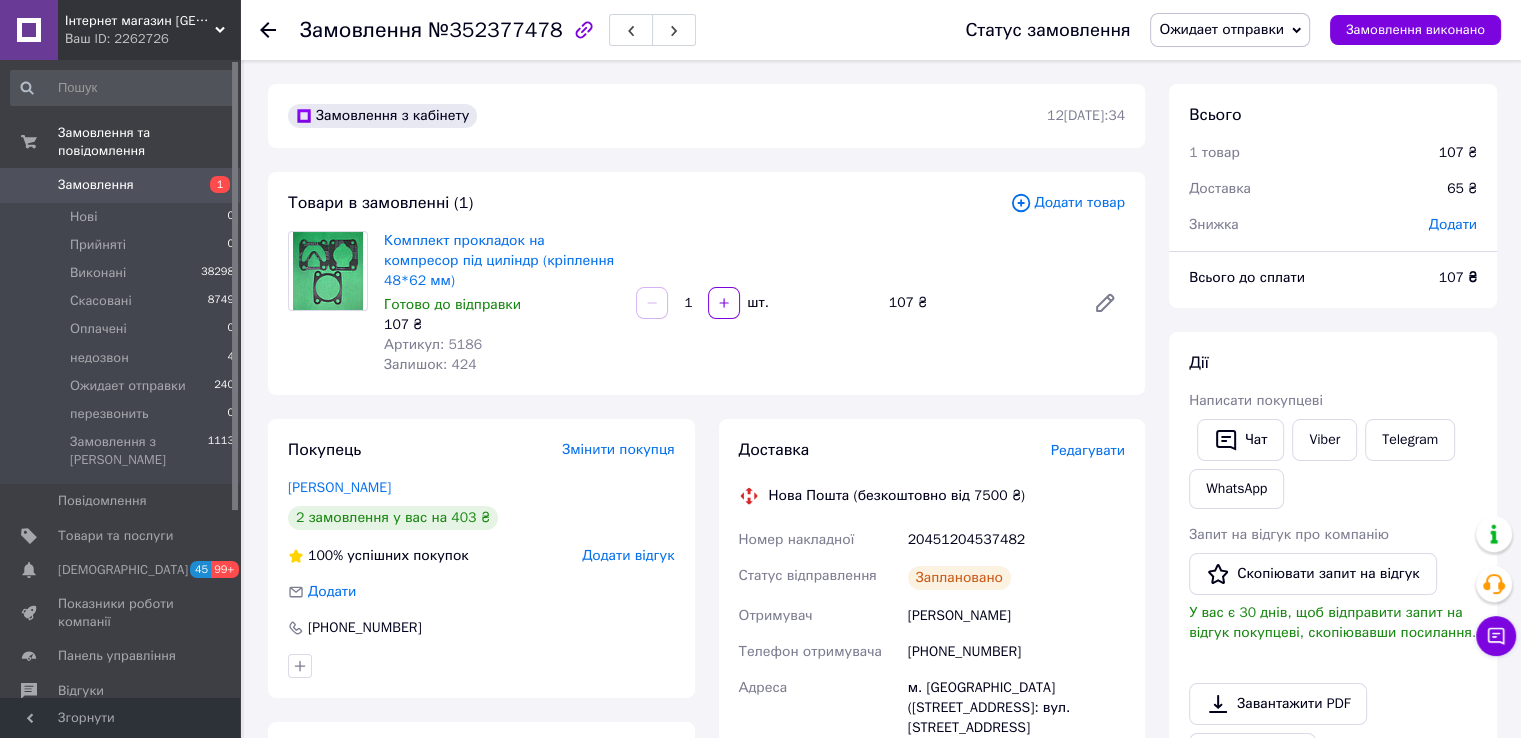 click on "Редагувати" at bounding box center (1088, 450) 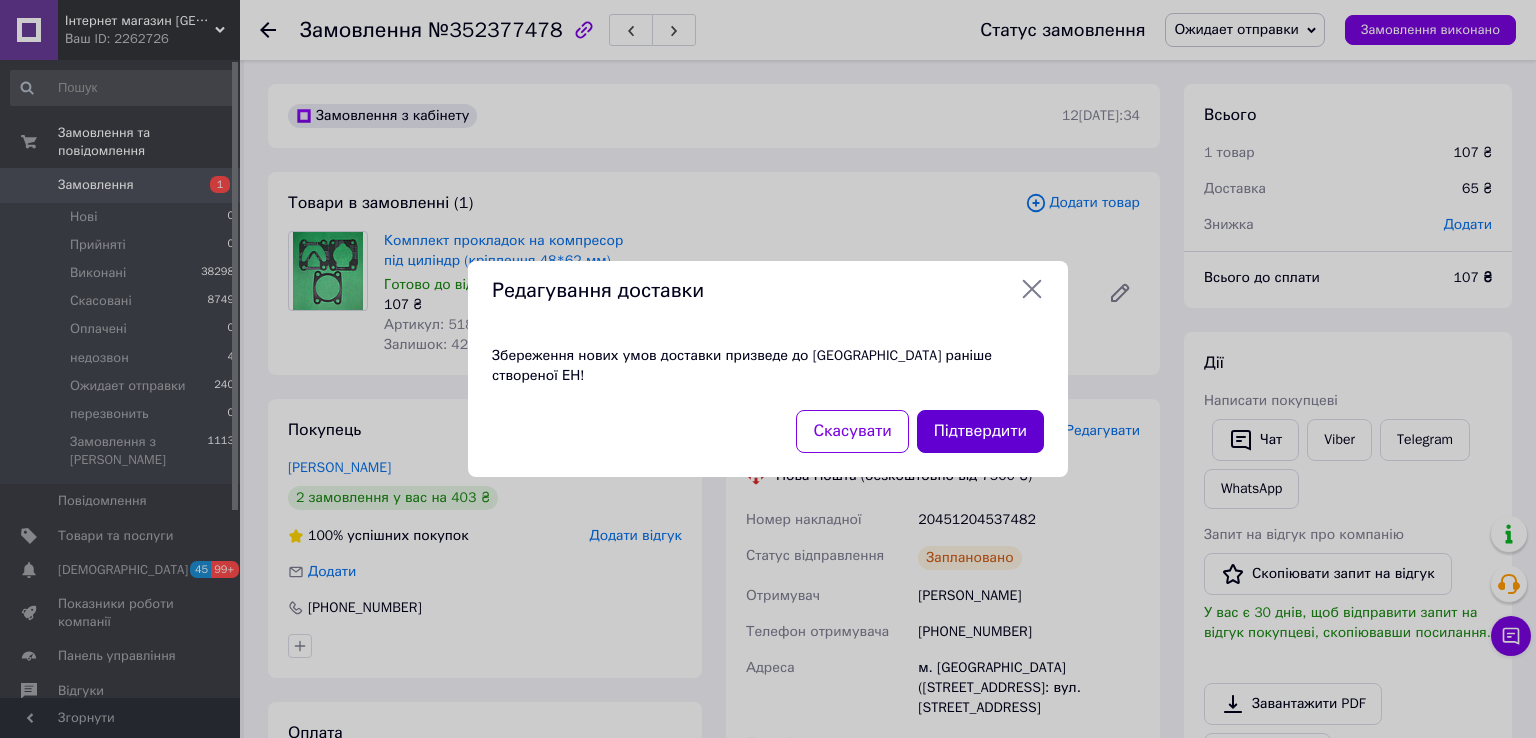 click on "Підтвердити" at bounding box center (980, 431) 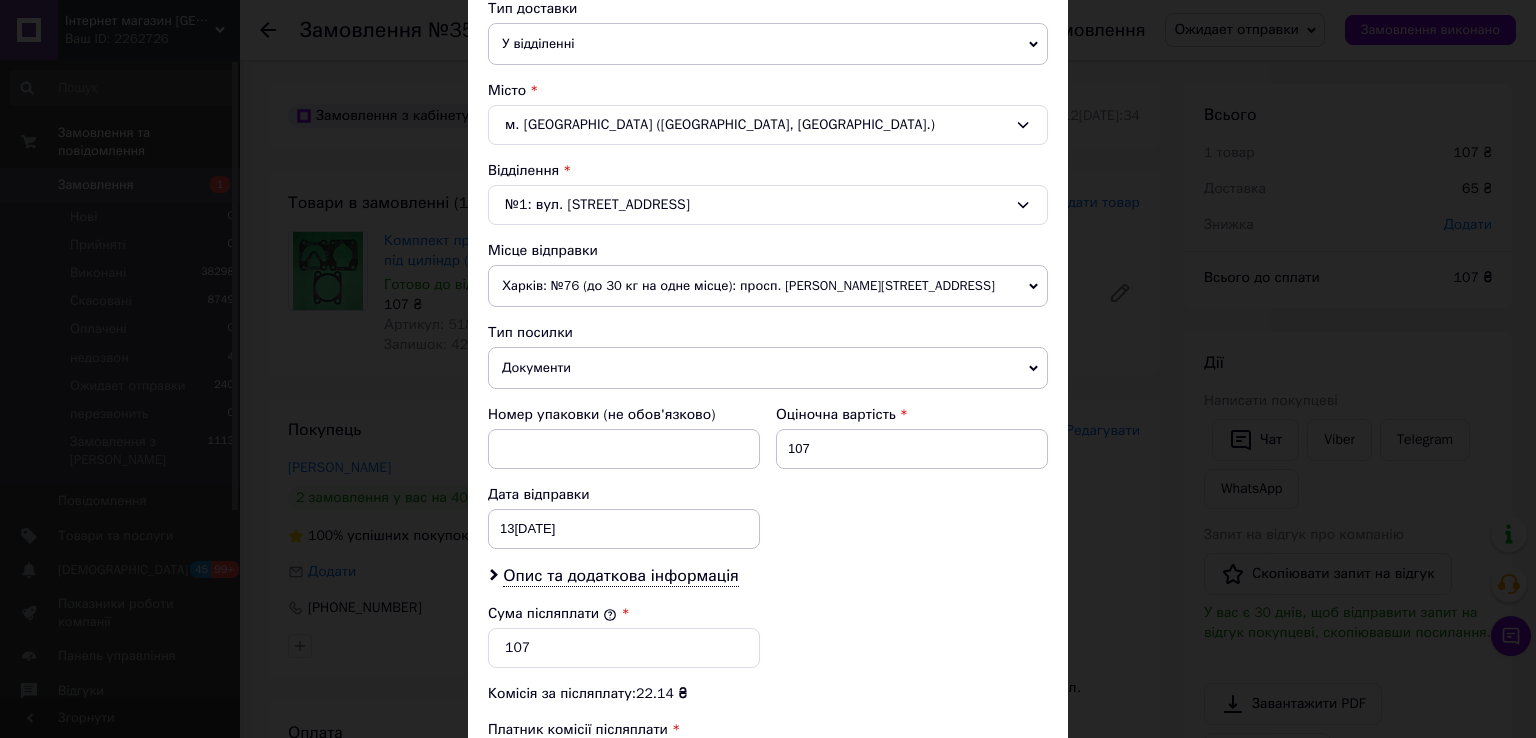 scroll, scrollTop: 700, scrollLeft: 0, axis: vertical 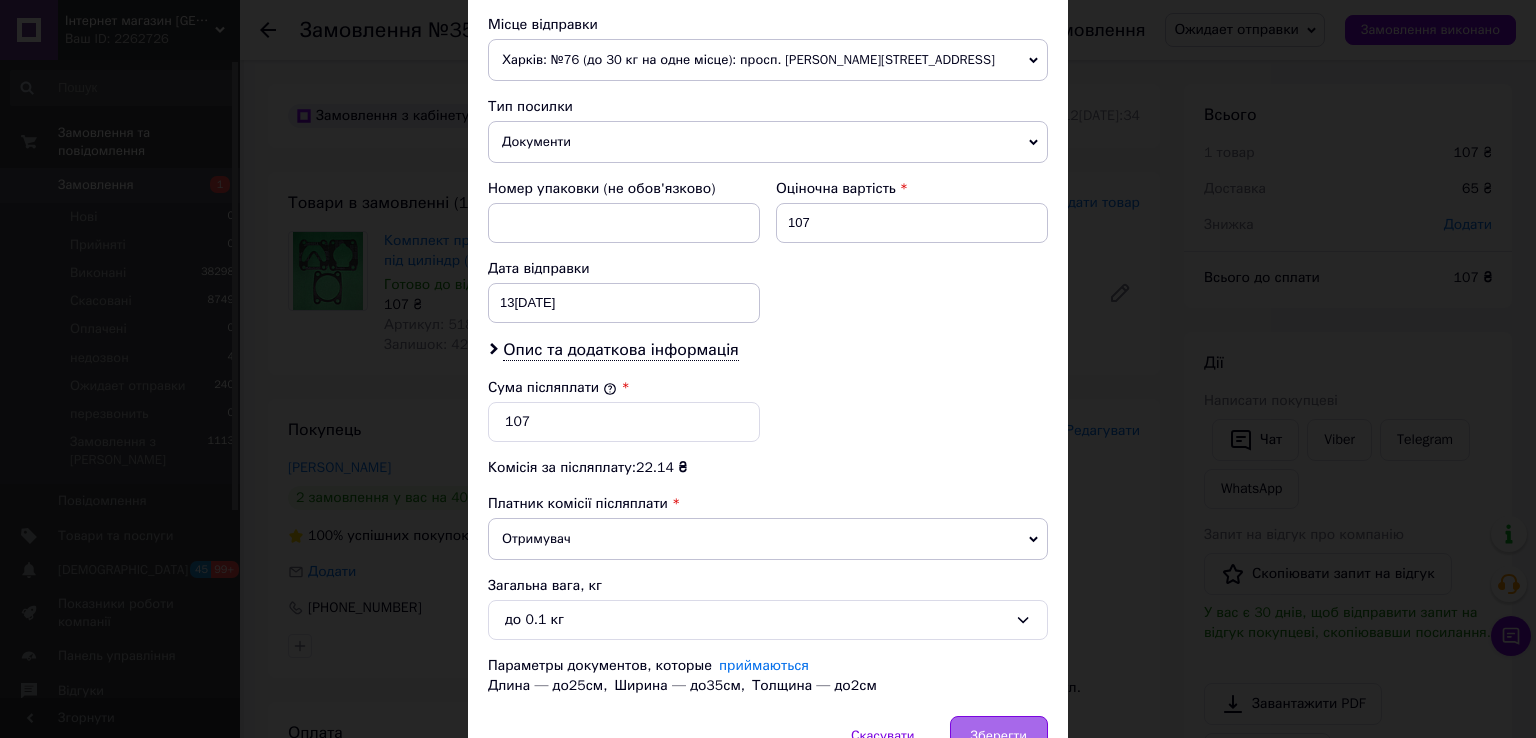 click on "Зберегти" at bounding box center [999, 736] 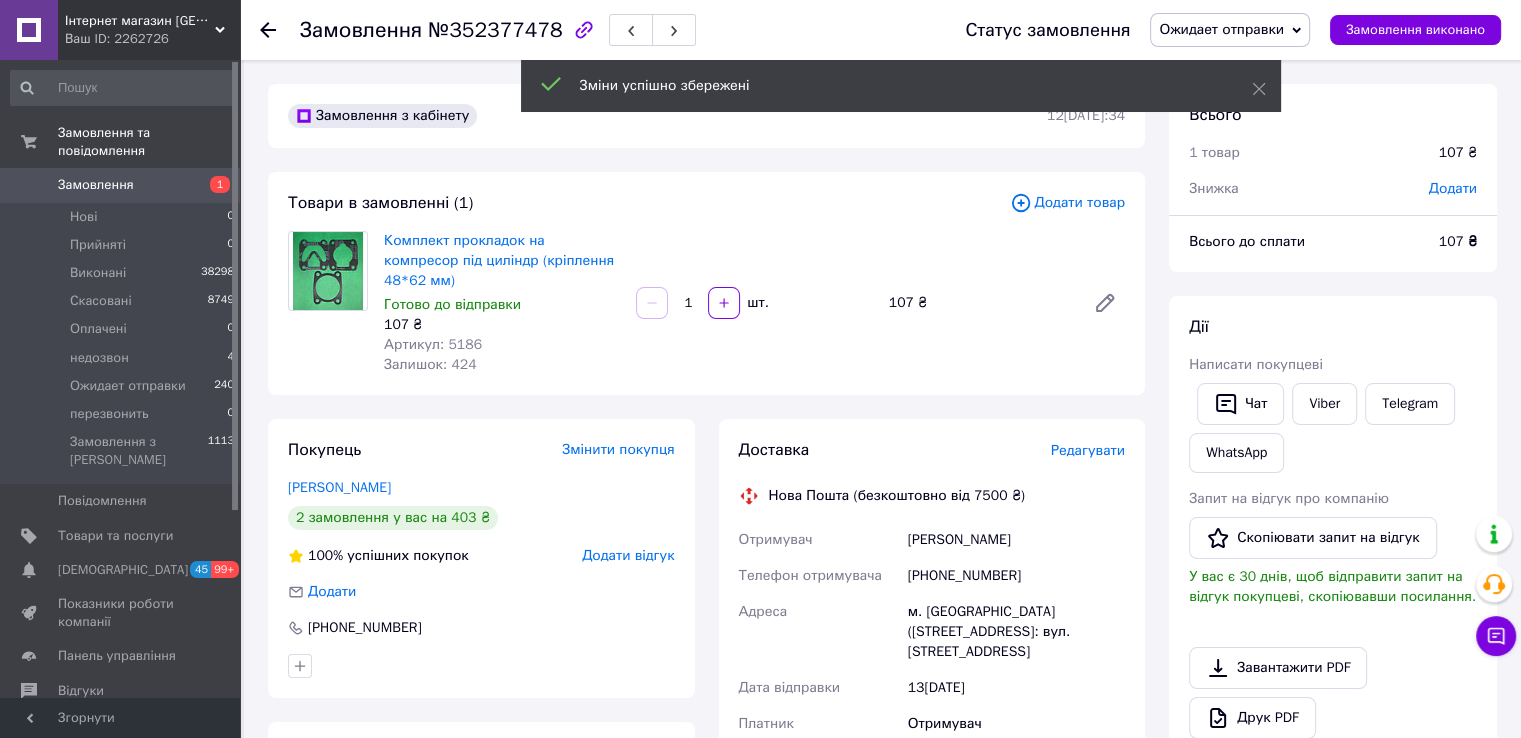click on "Ожидает отправки" at bounding box center [1221, 29] 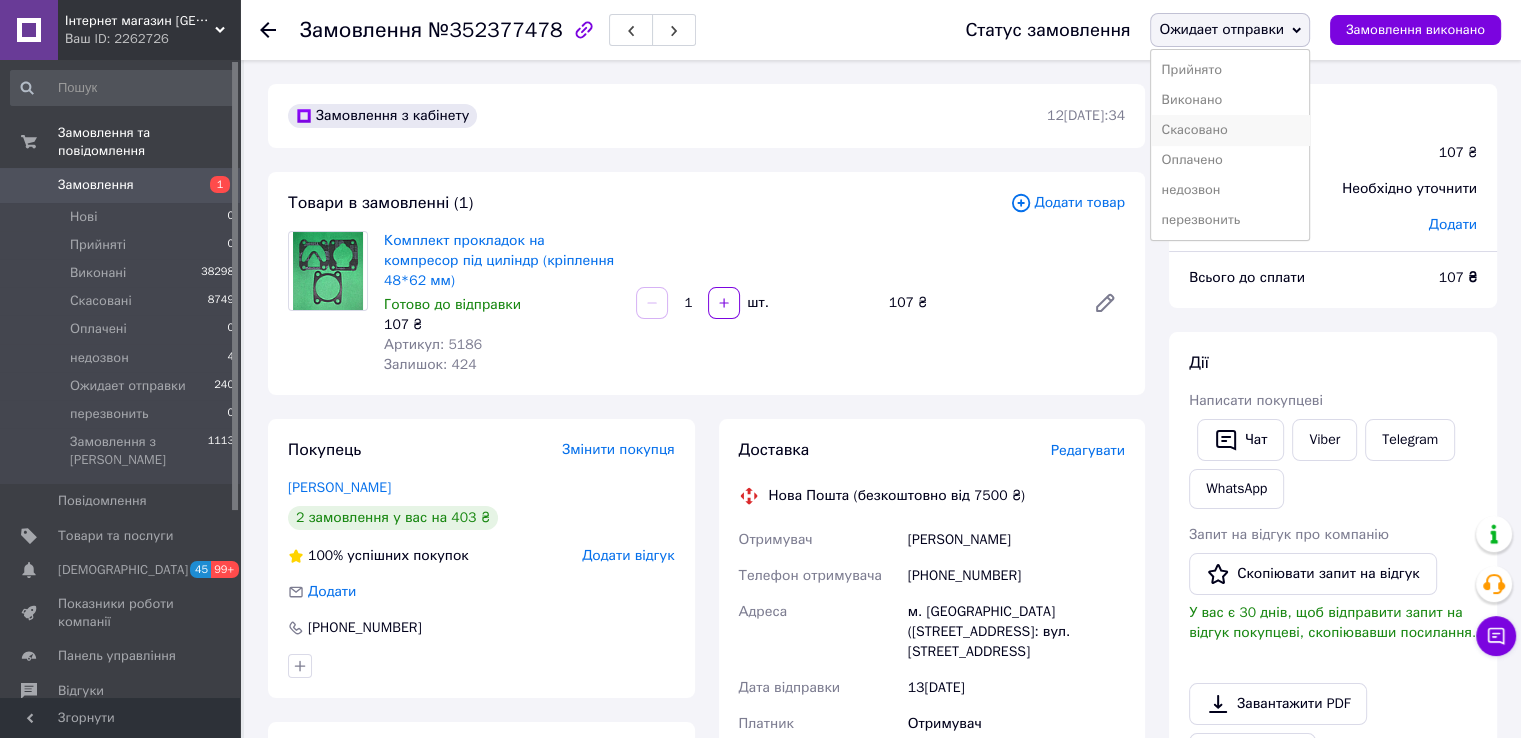click on "Скасовано" at bounding box center [1230, 130] 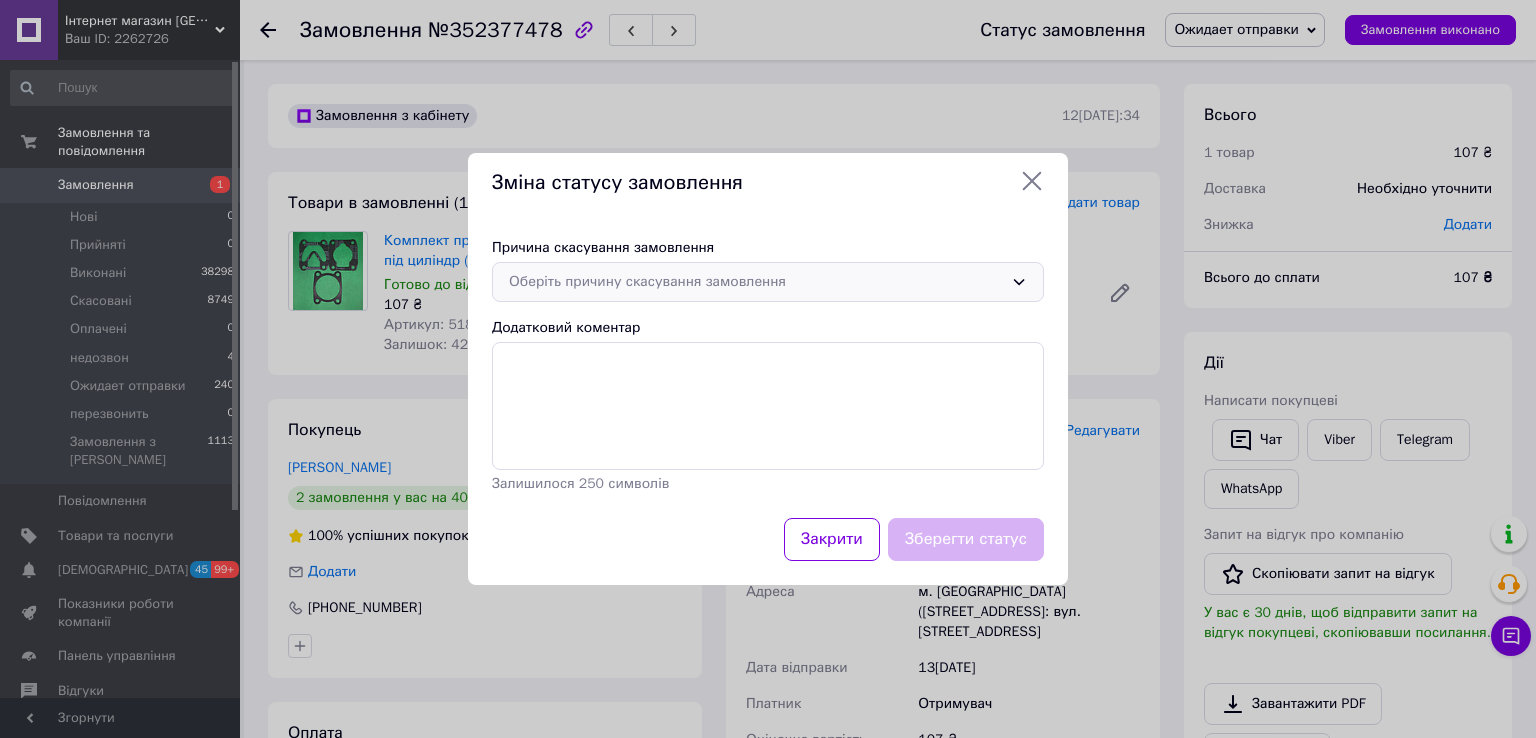 click on "Оберіть причину скасування замовлення" at bounding box center (768, 282) 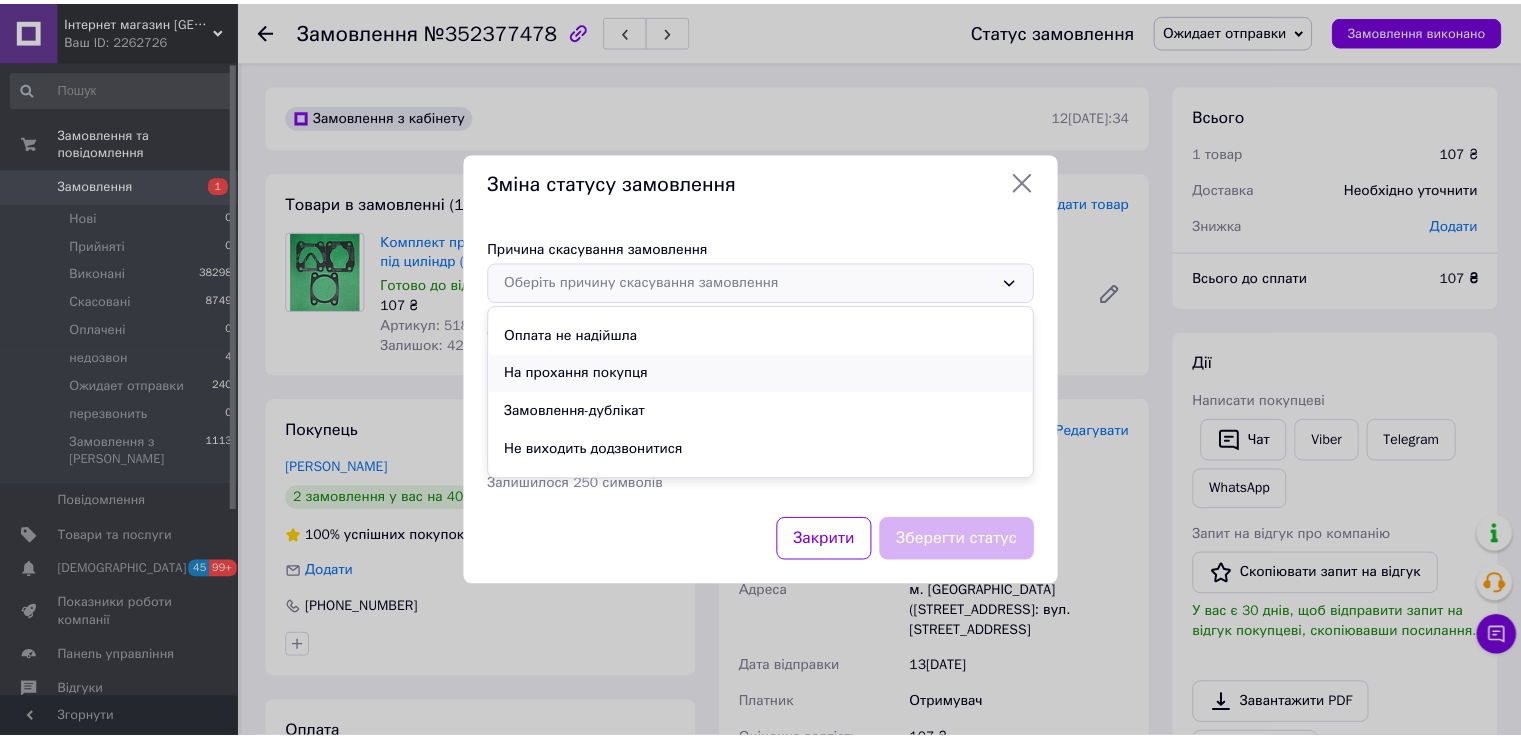 scroll, scrollTop: 93, scrollLeft: 0, axis: vertical 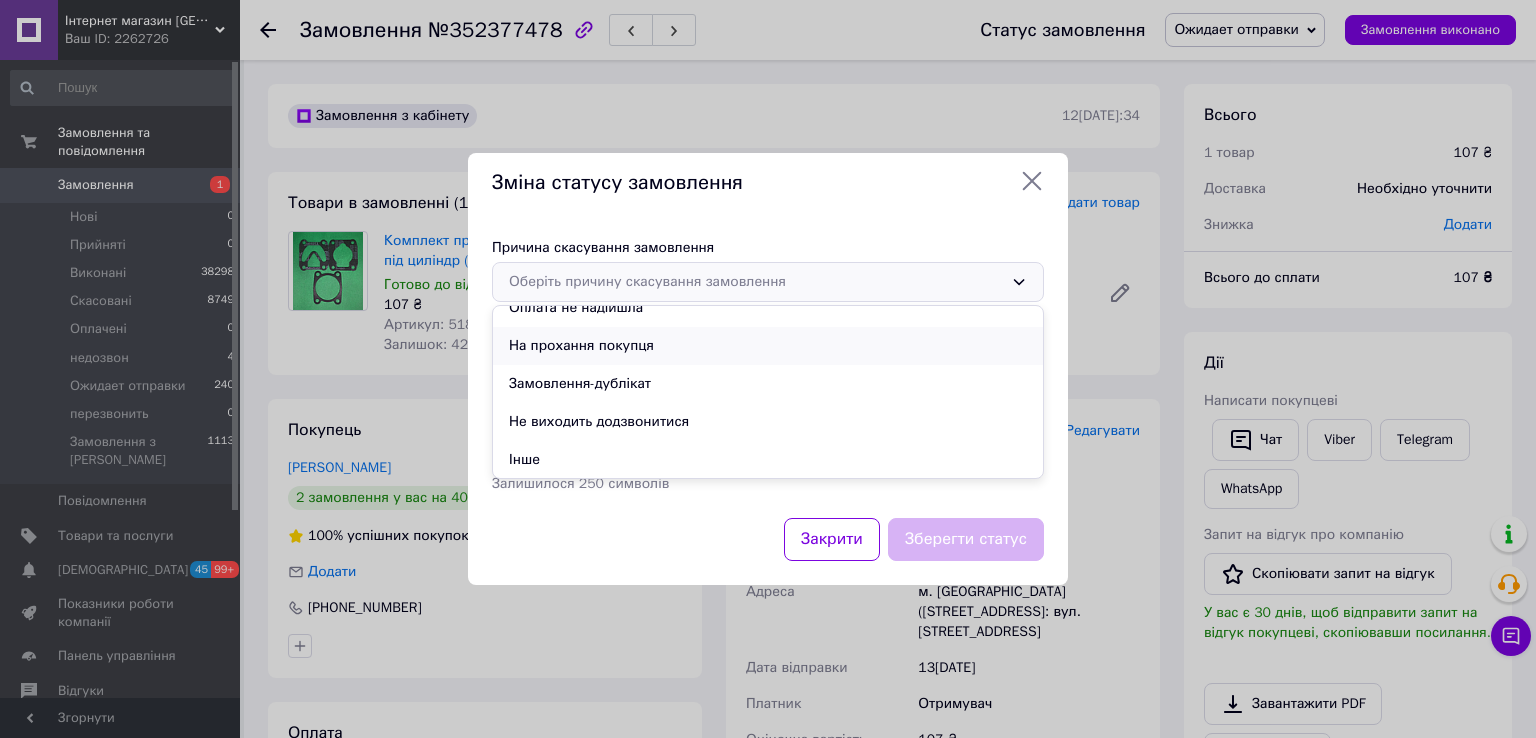 click on "На прохання покупця" at bounding box center (768, 346) 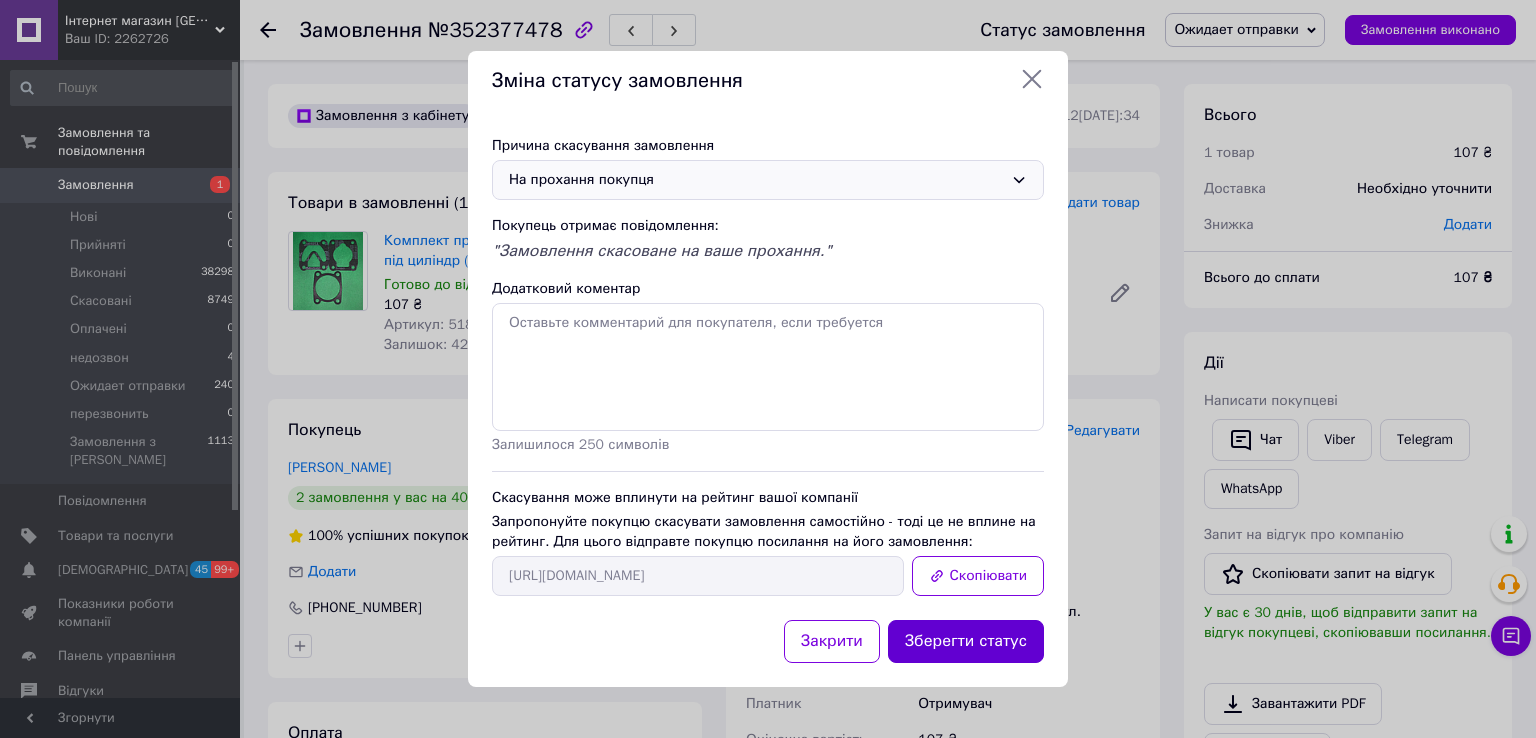click on "Зберегти статус" at bounding box center (966, 641) 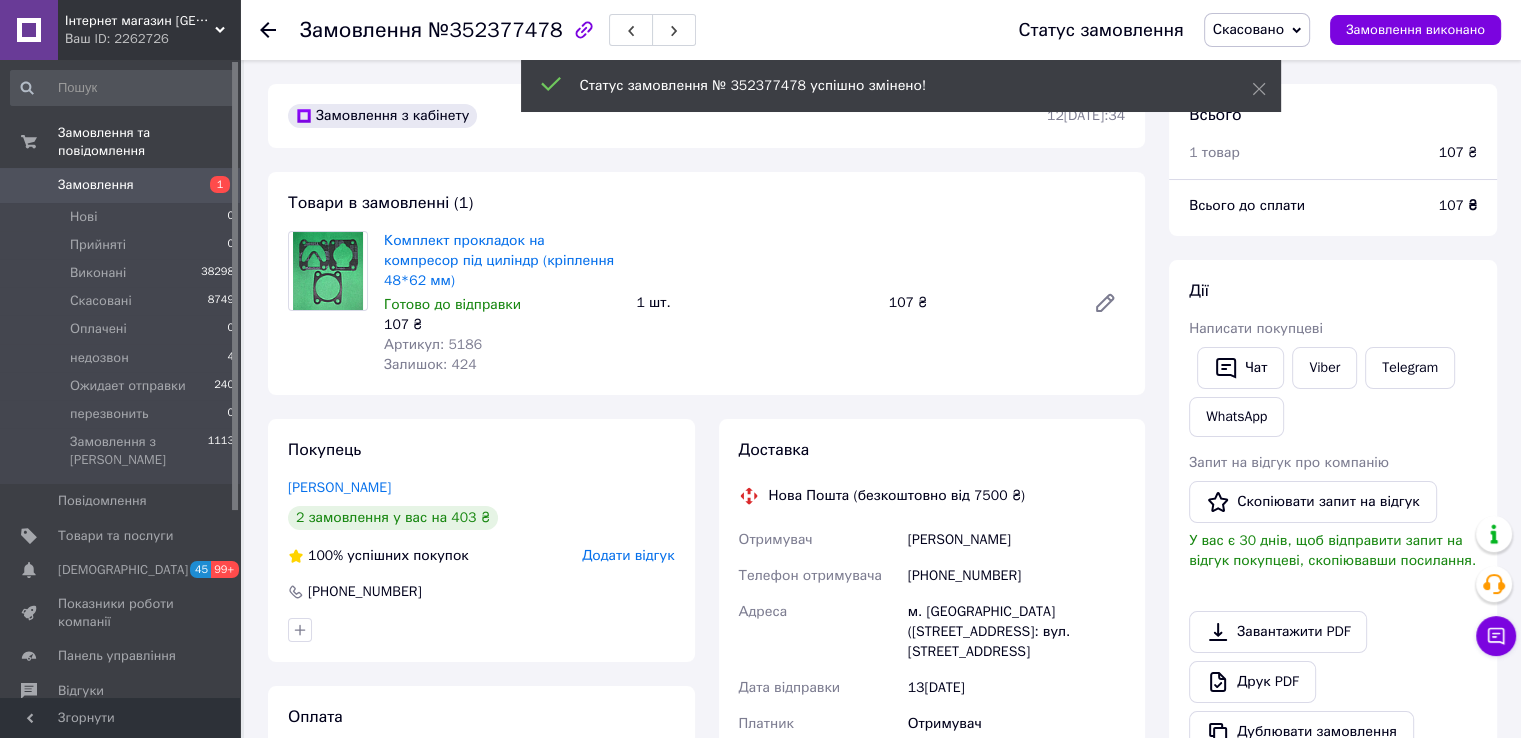 click on "Замовлення" at bounding box center (121, 185) 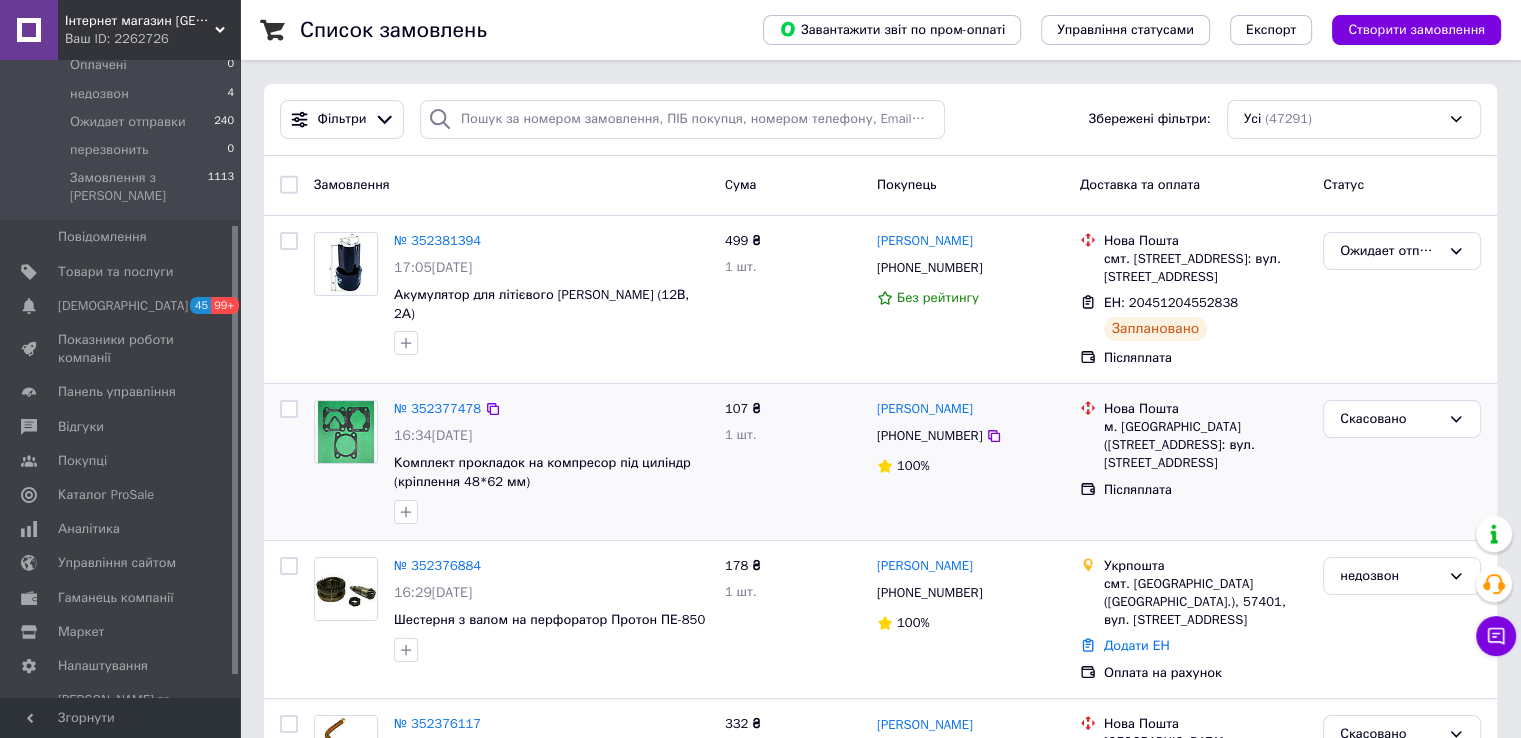 scroll, scrollTop: 264, scrollLeft: 0, axis: vertical 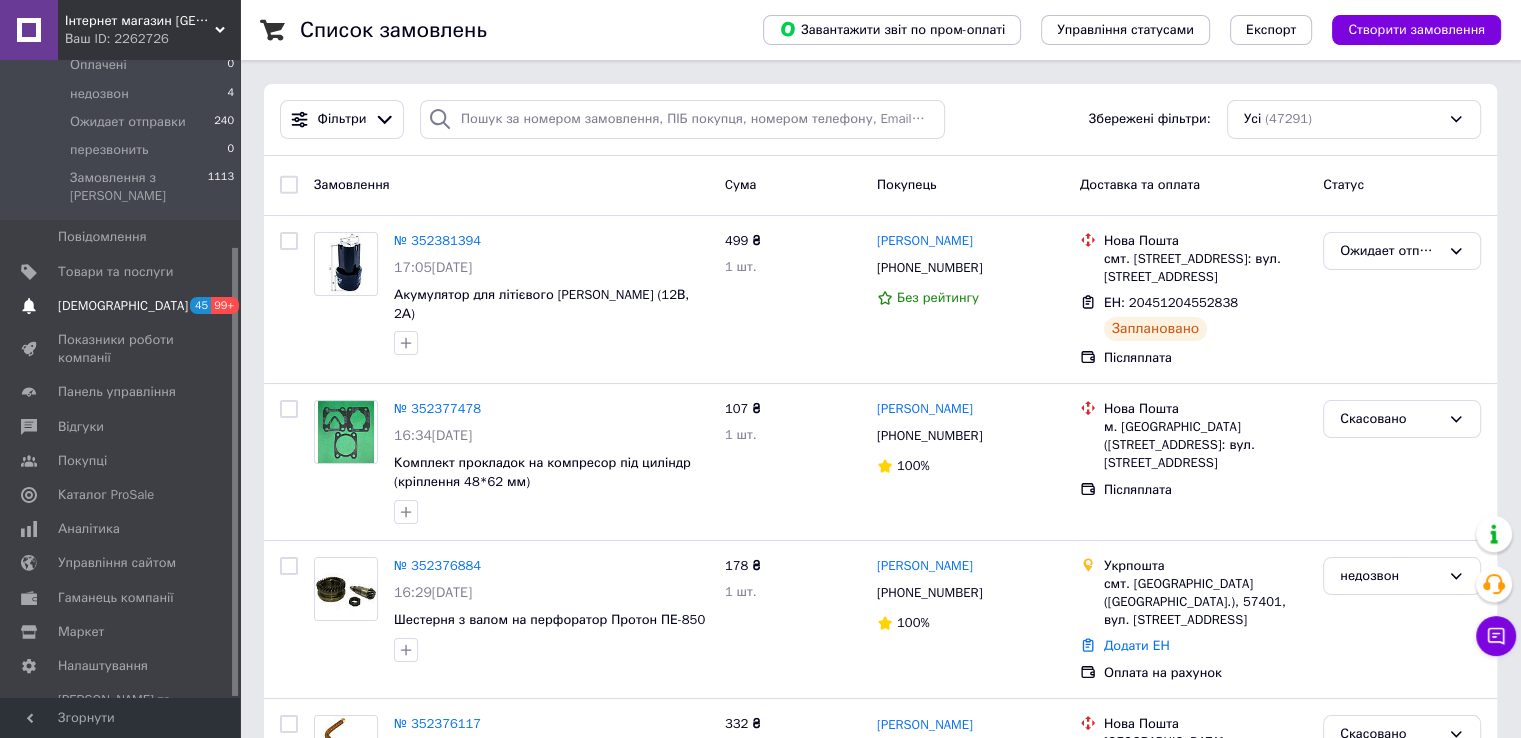 click on "[DEMOGRAPHIC_DATA]" at bounding box center [123, 306] 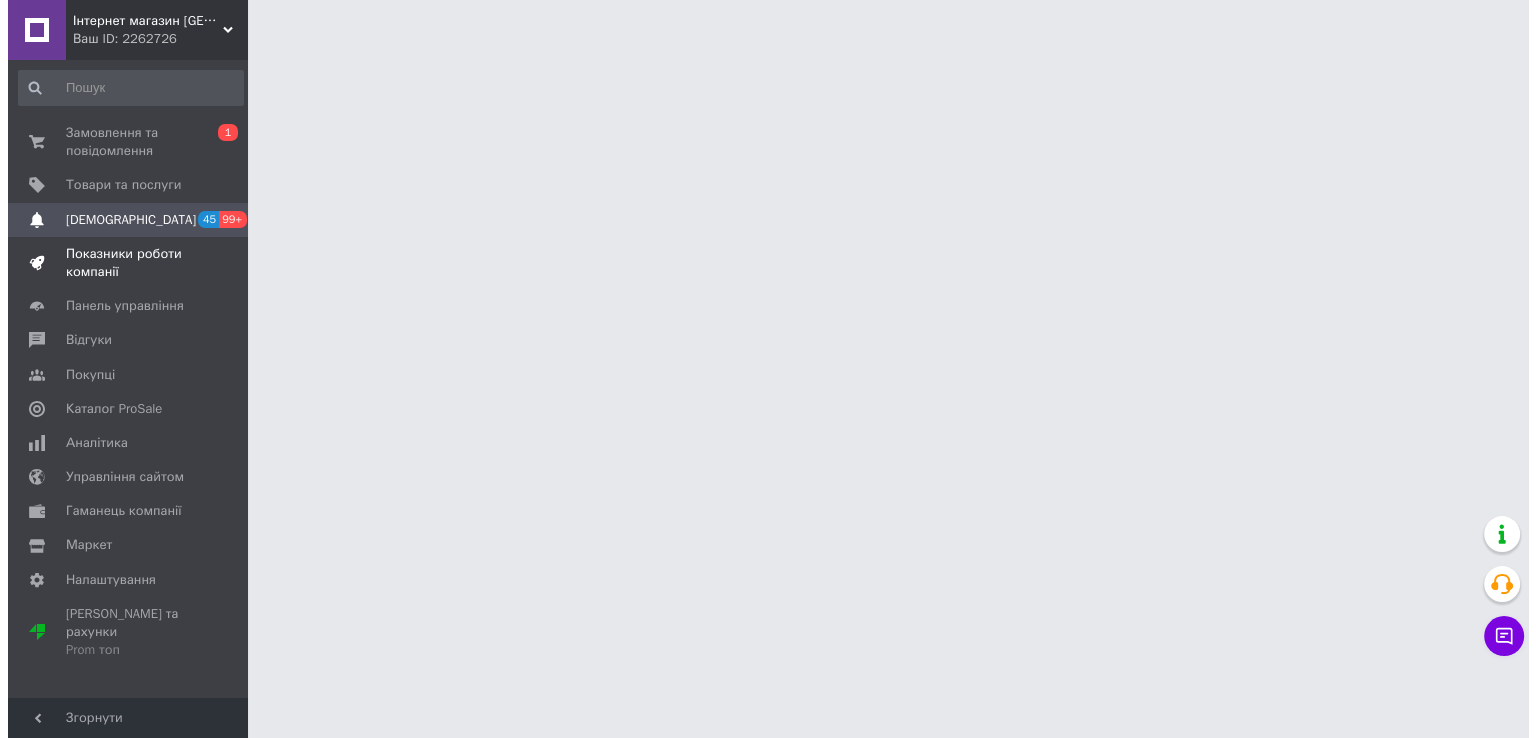 scroll, scrollTop: 0, scrollLeft: 0, axis: both 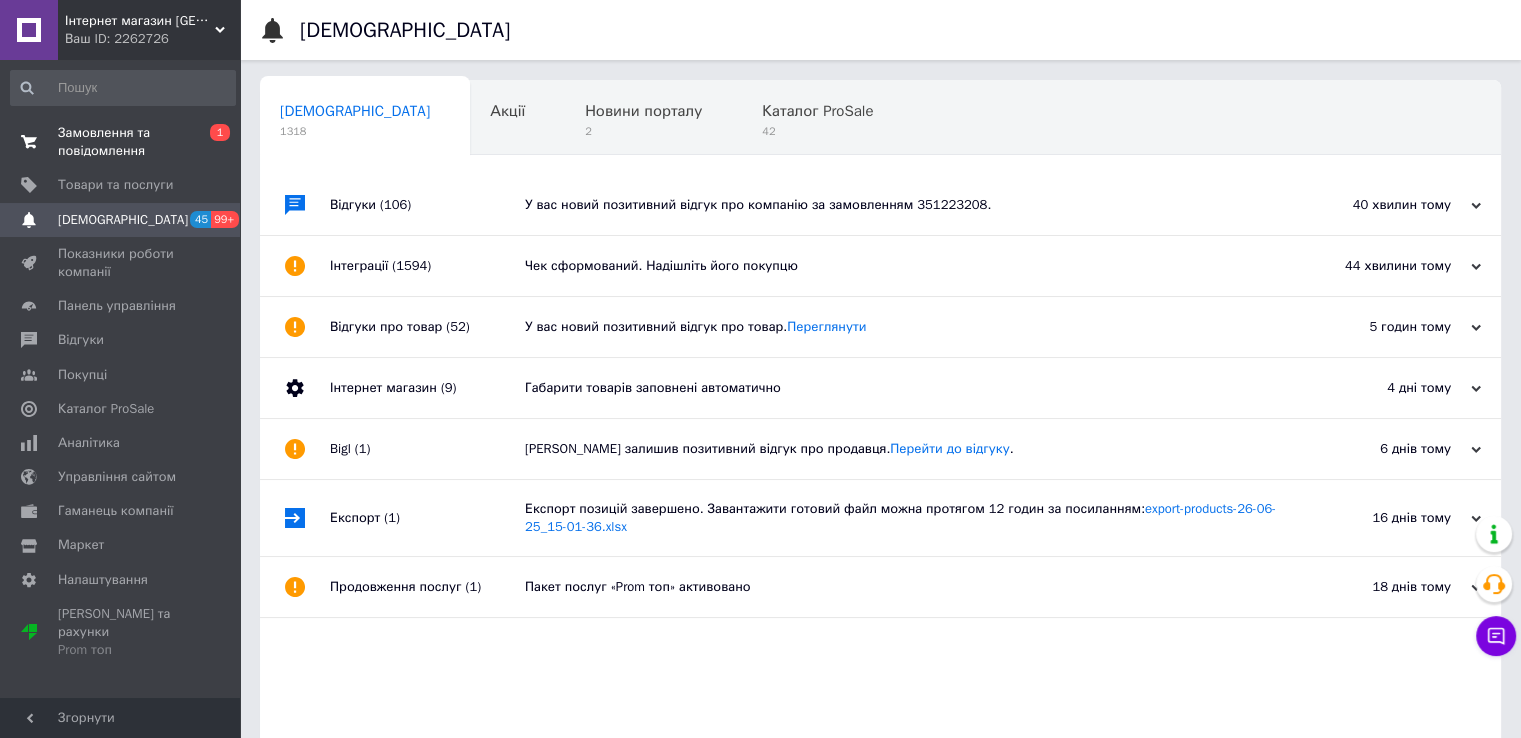 click on "Замовлення та повідомлення" at bounding box center [121, 142] 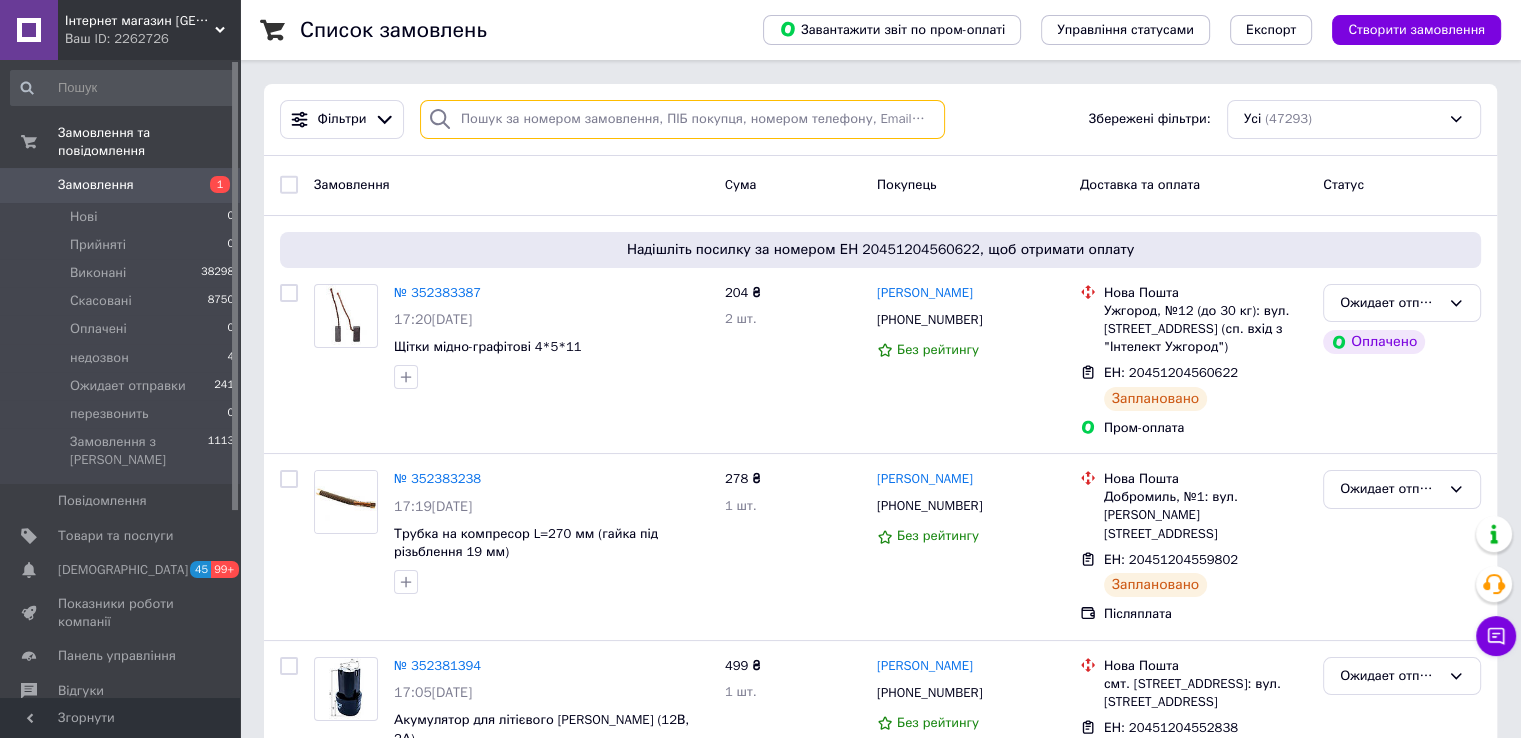 click at bounding box center (682, 119) 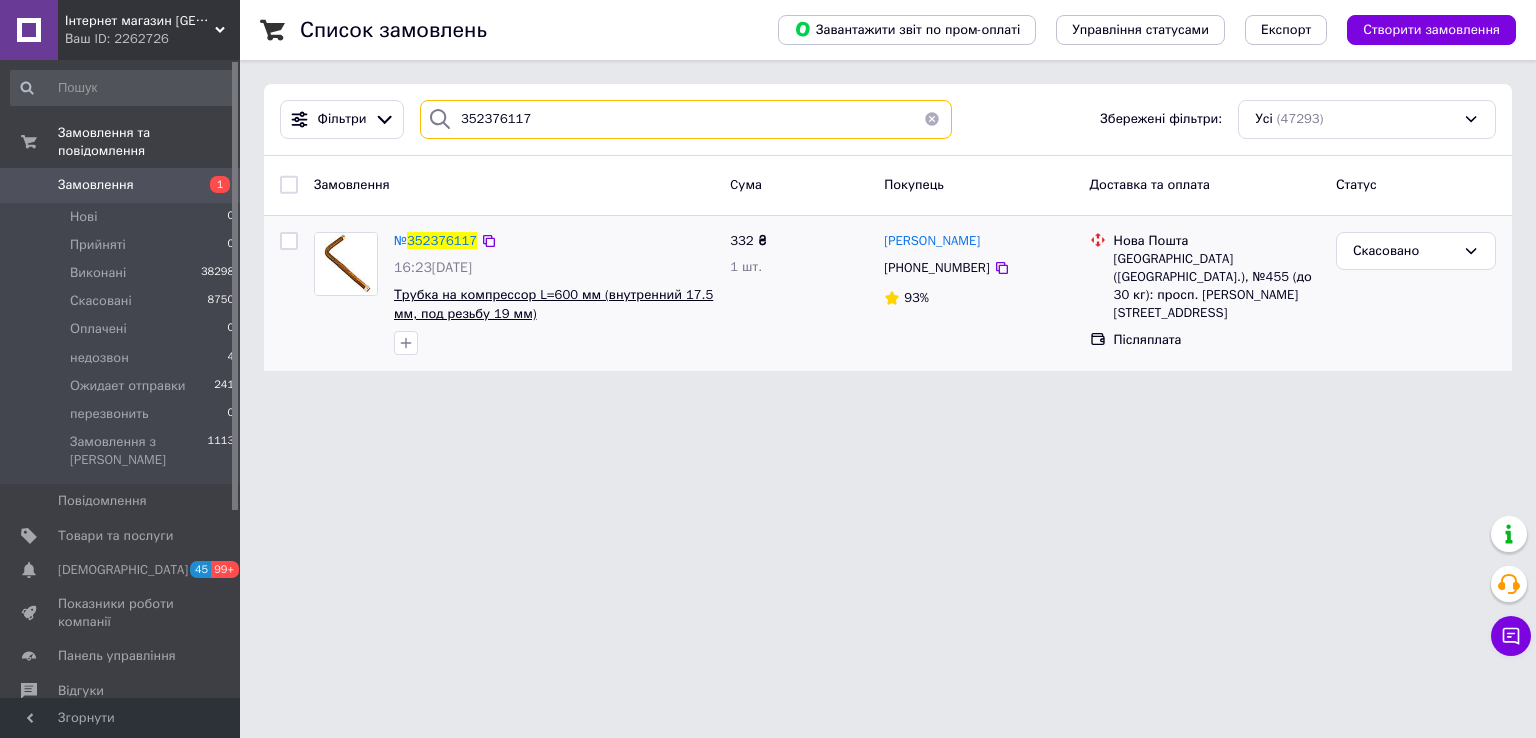type on "352376117" 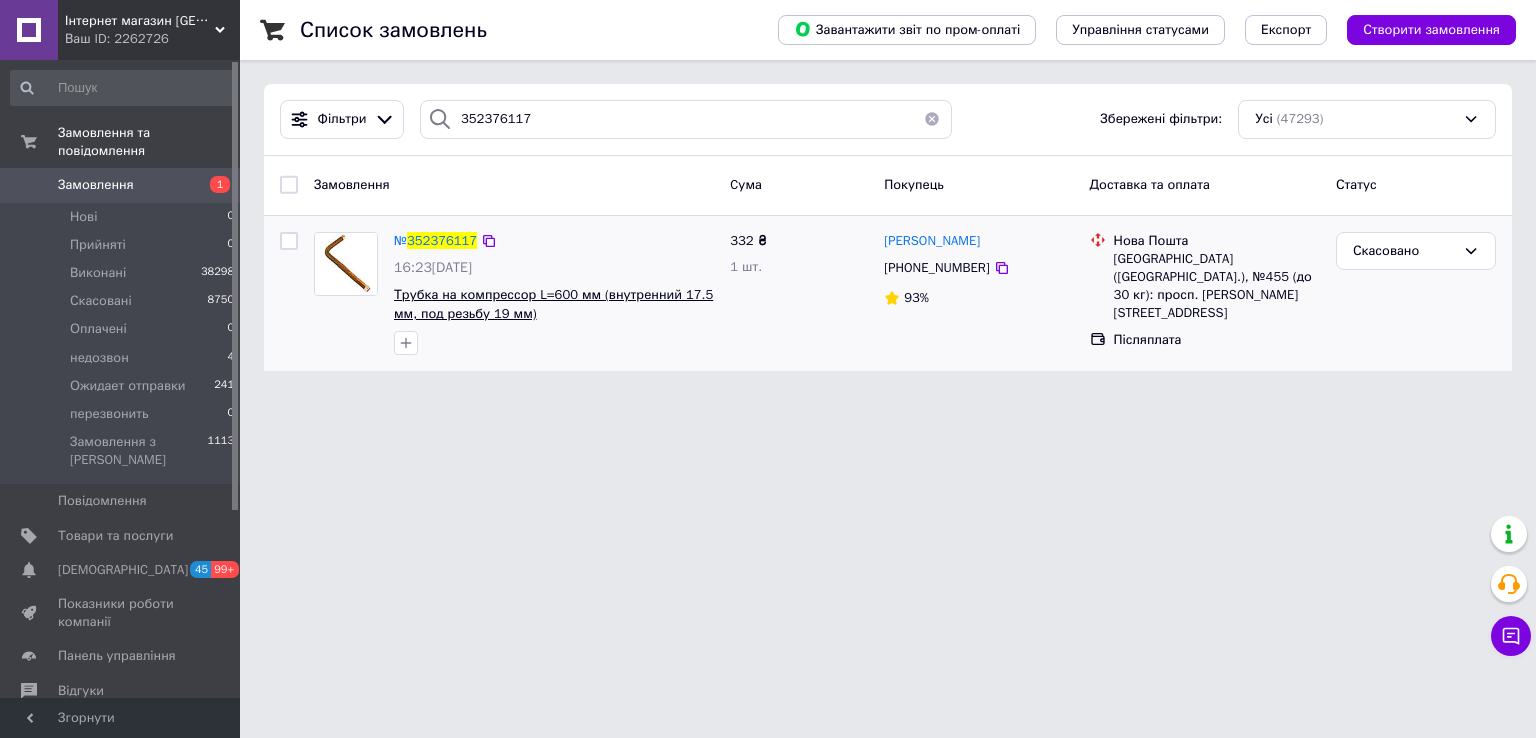 click on "Трубка на компрессор L=600 мм (внутренний 17.5 мм, под резьбу 19 мм)" at bounding box center [553, 304] 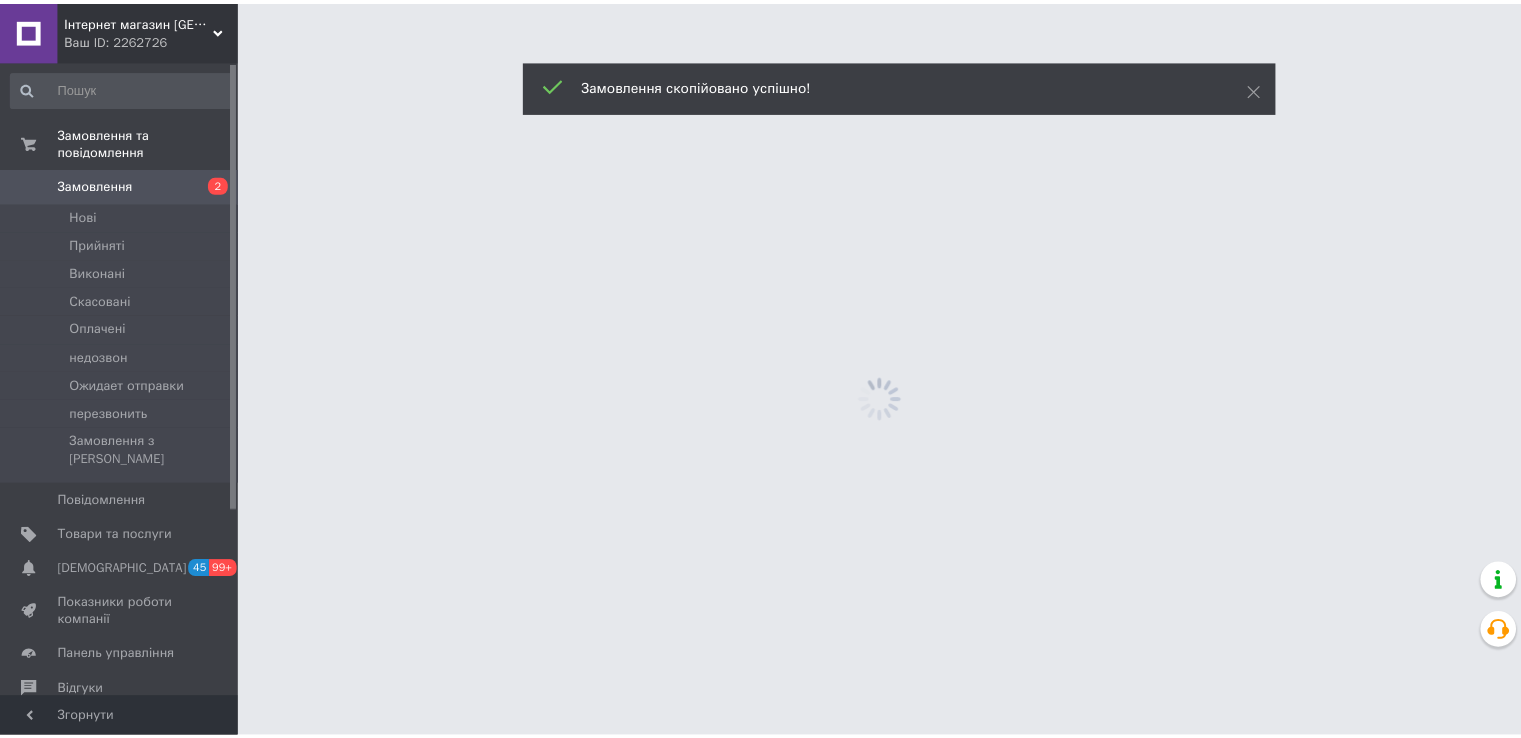 scroll, scrollTop: 0, scrollLeft: 0, axis: both 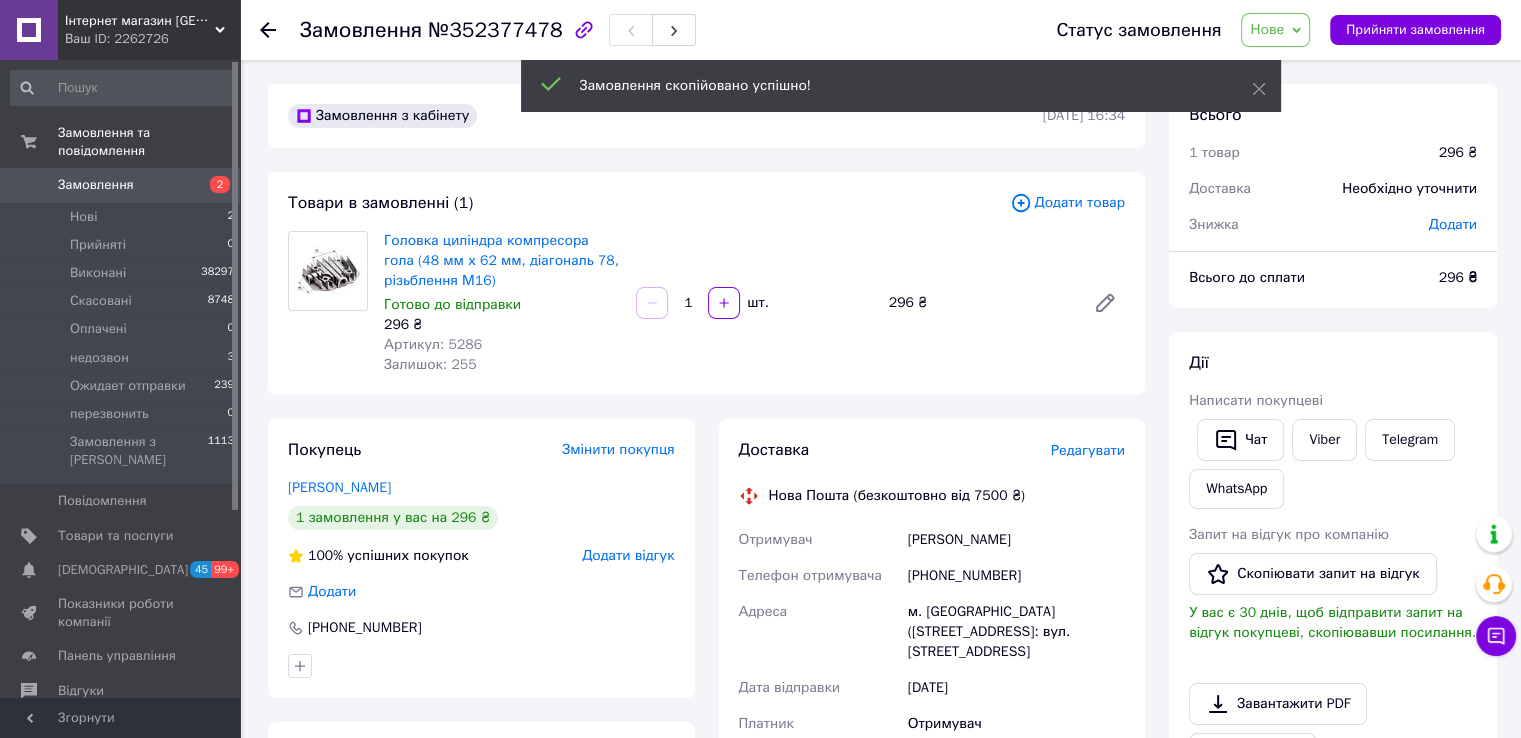 click on "Додати товар" at bounding box center [1067, 203] 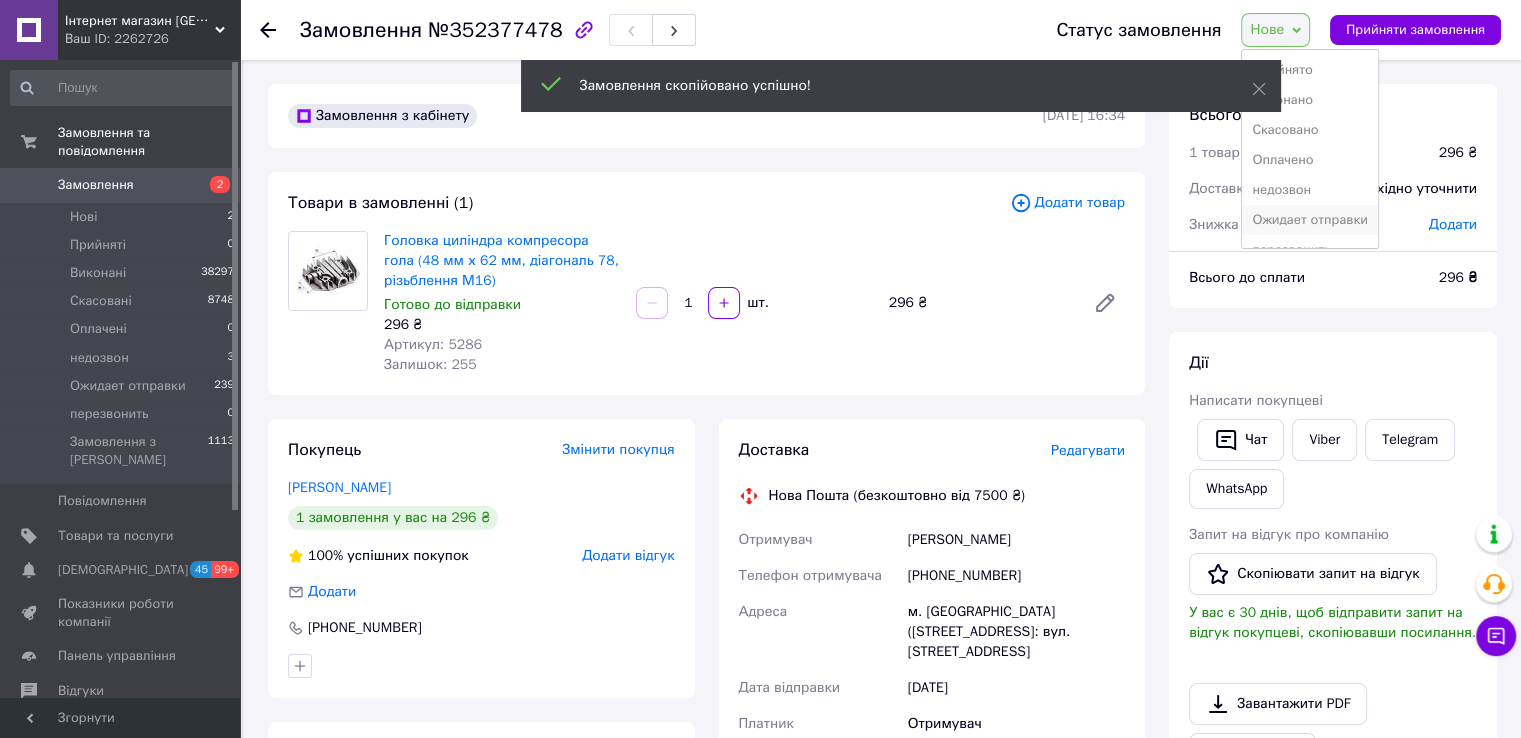 click on "Ожидает отправки" at bounding box center (1310, 220) 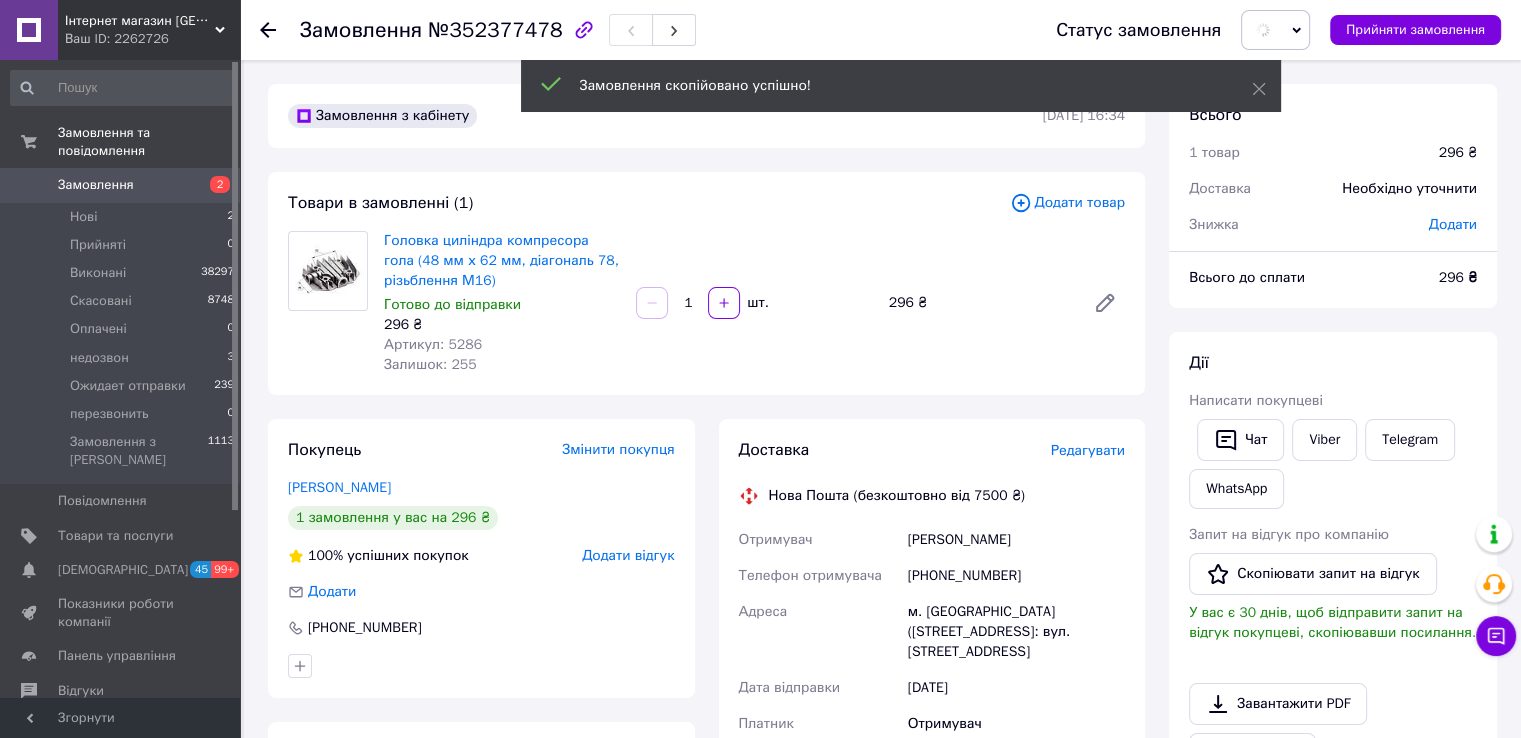 click on "Додати товар" at bounding box center (1067, 203) 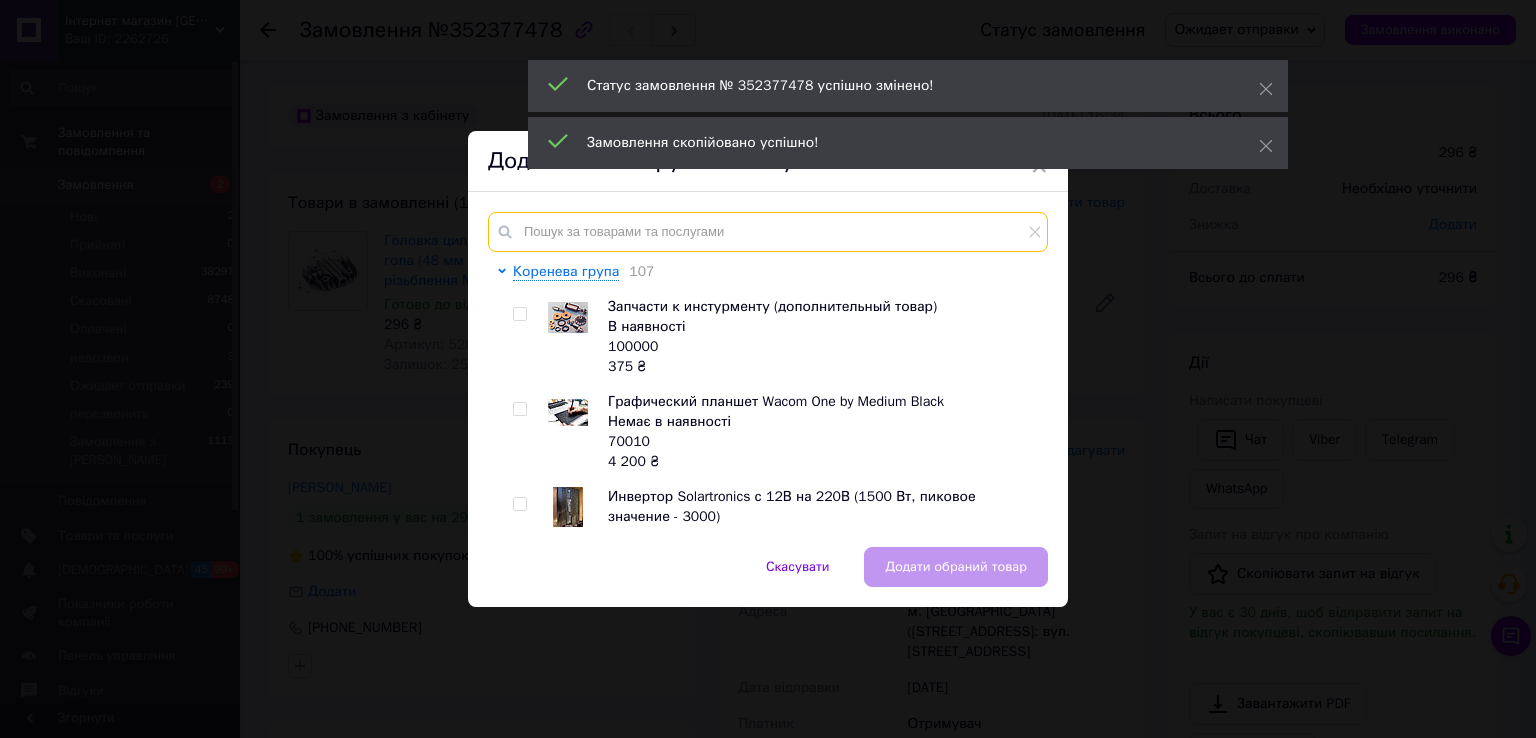 click at bounding box center (768, 232) 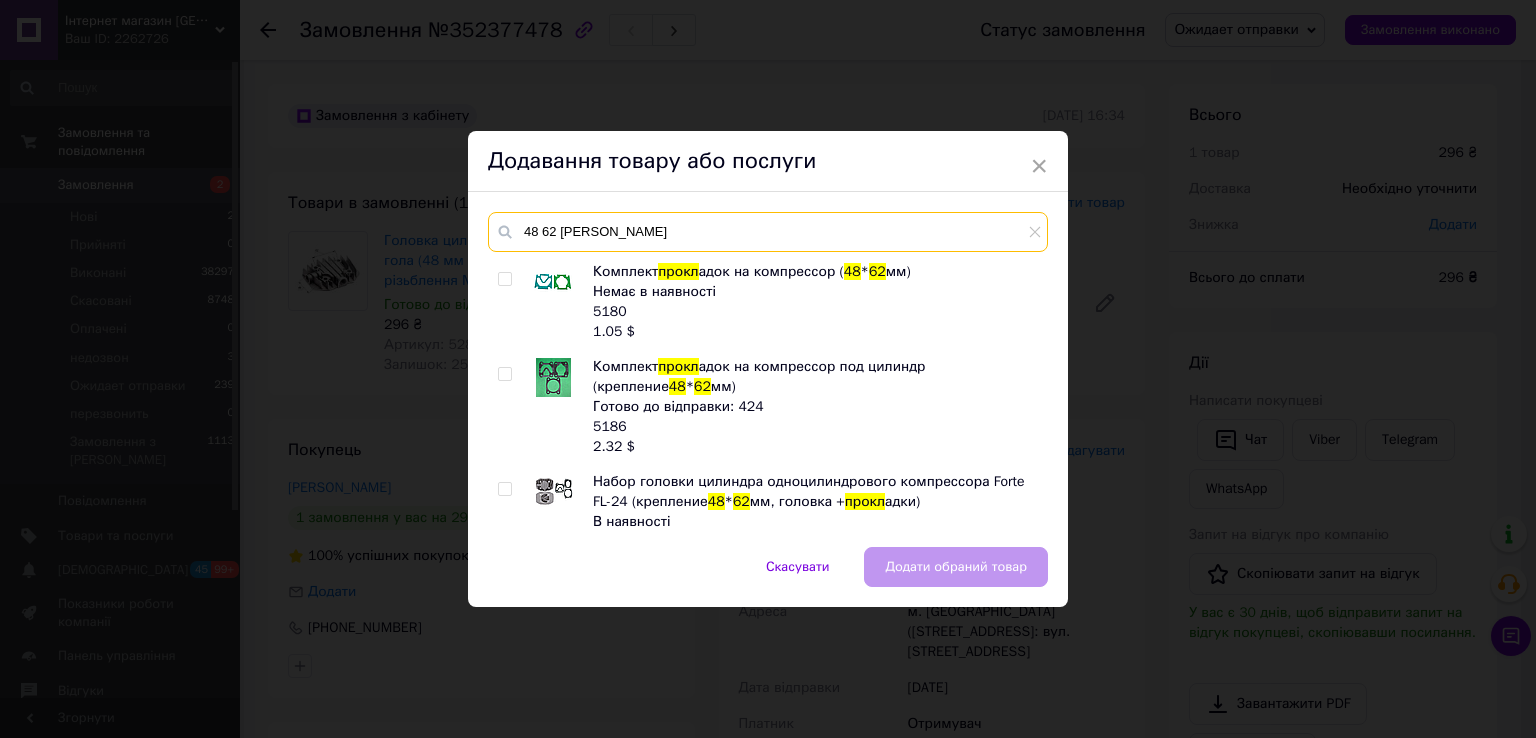 type on "48 62 [PERSON_NAME]" 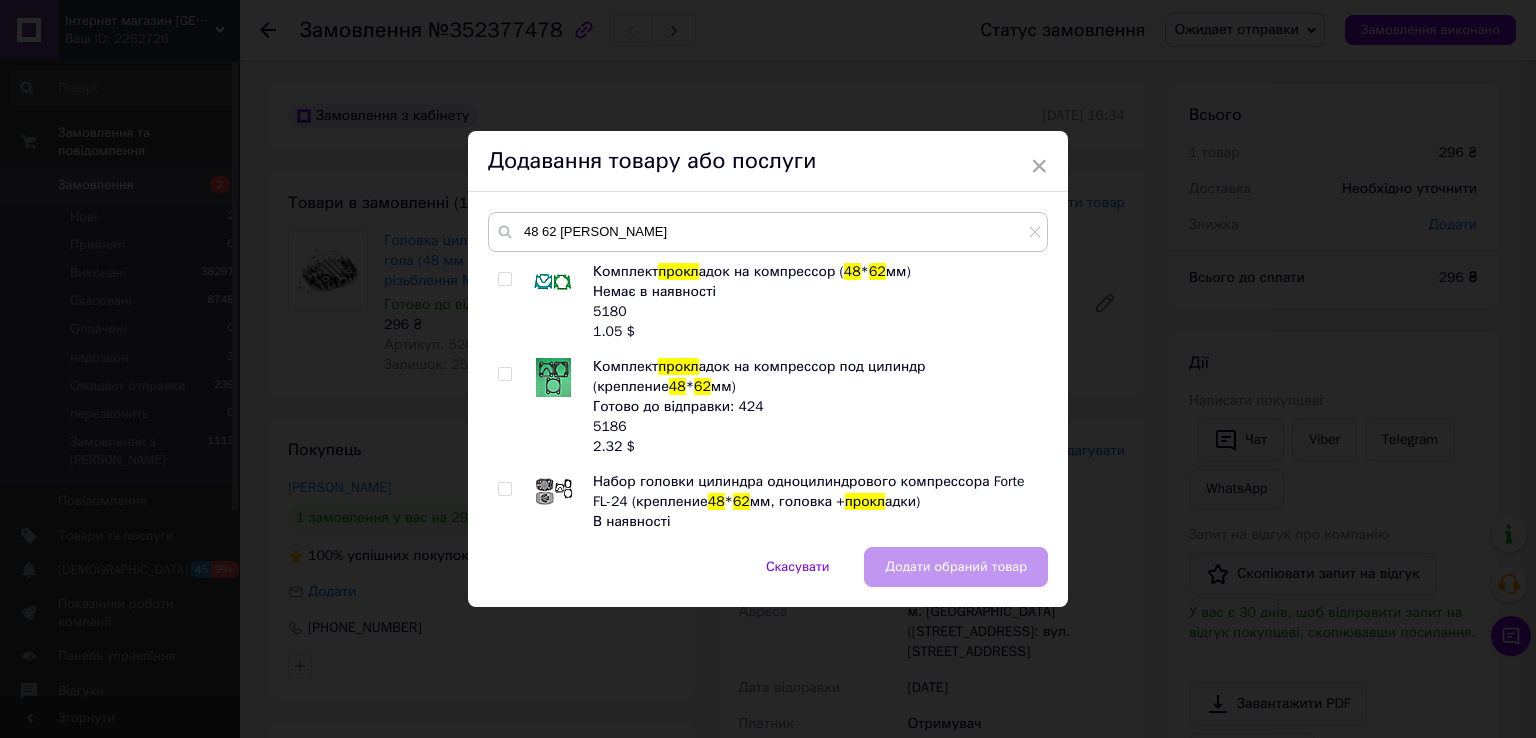 click at bounding box center [504, 374] 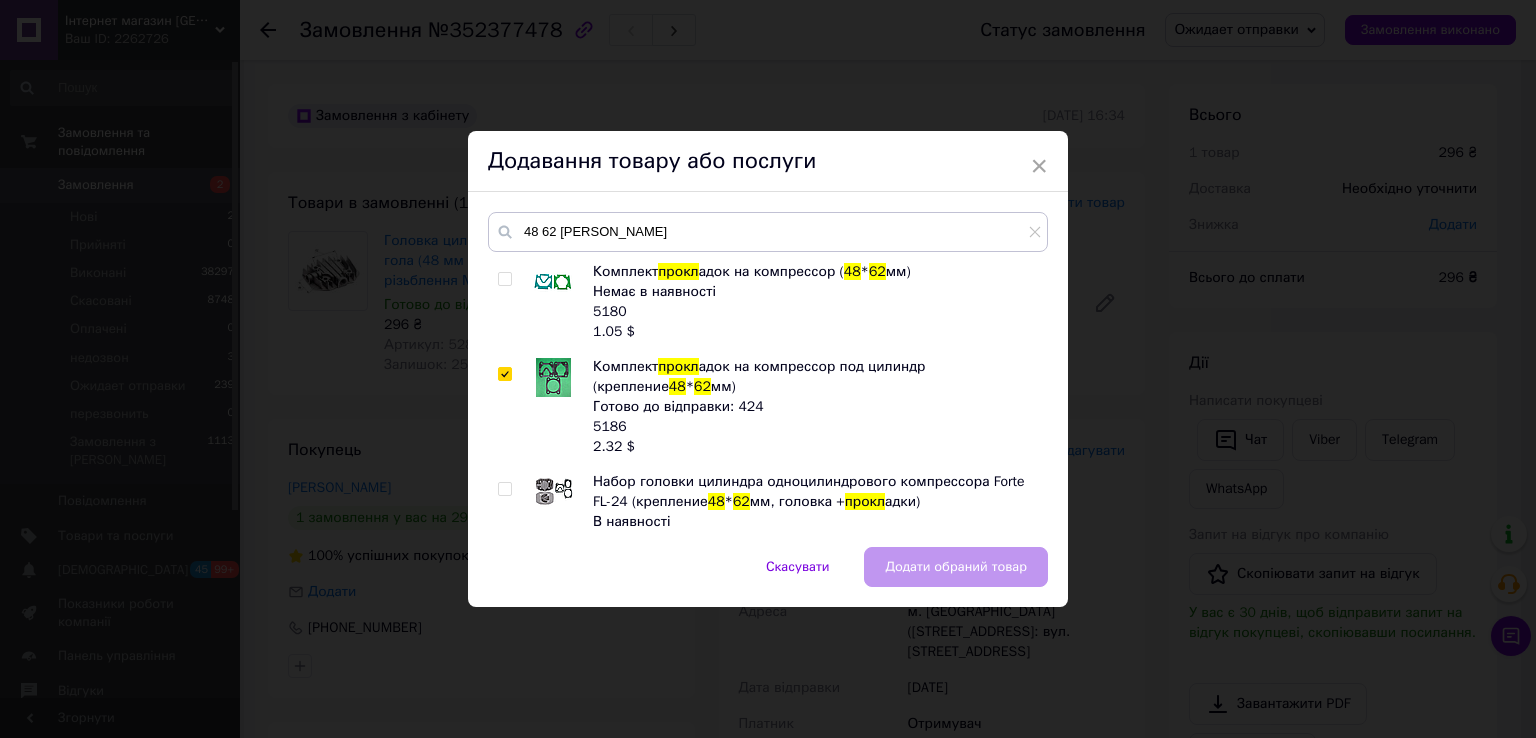 checkbox on "true" 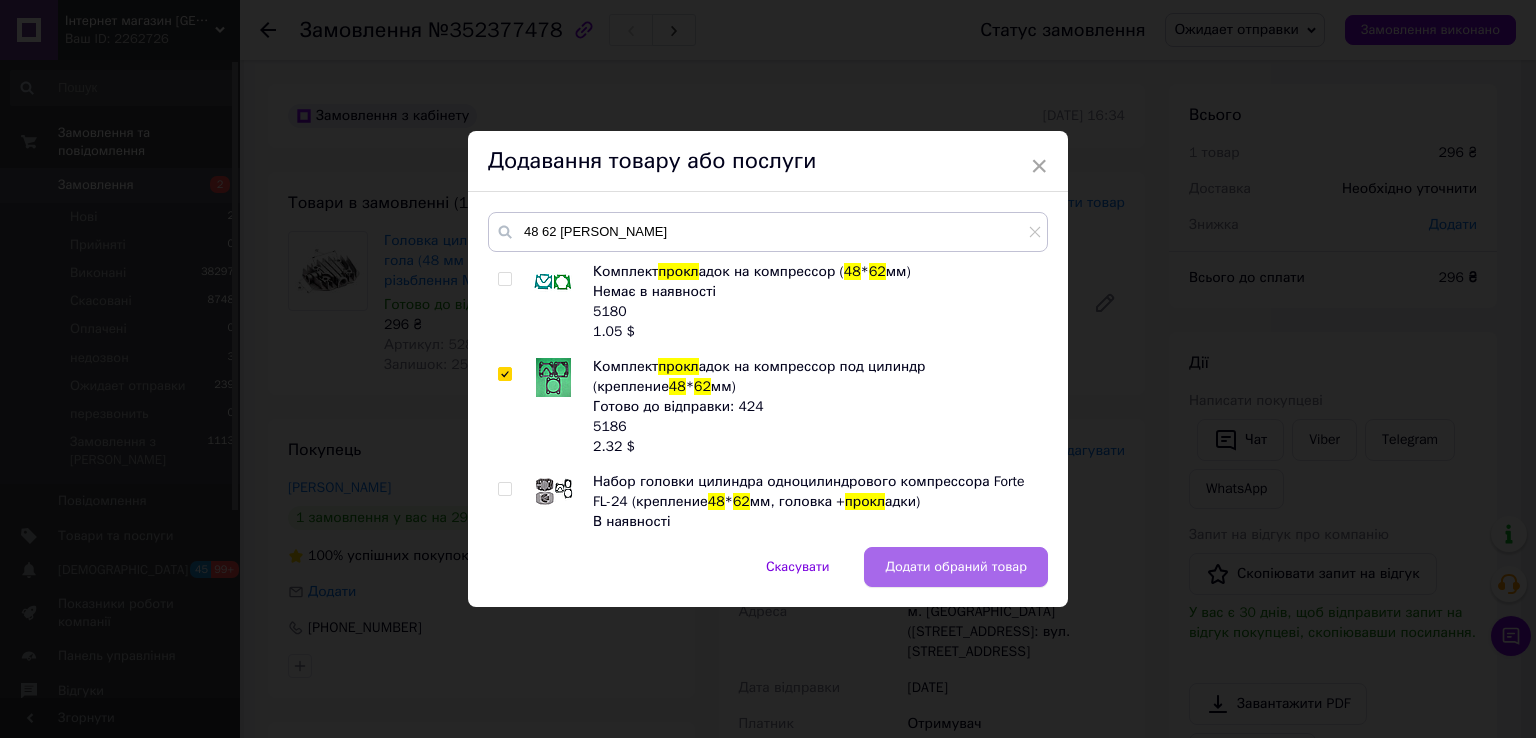 click on "Додати обраний товар" at bounding box center (956, 567) 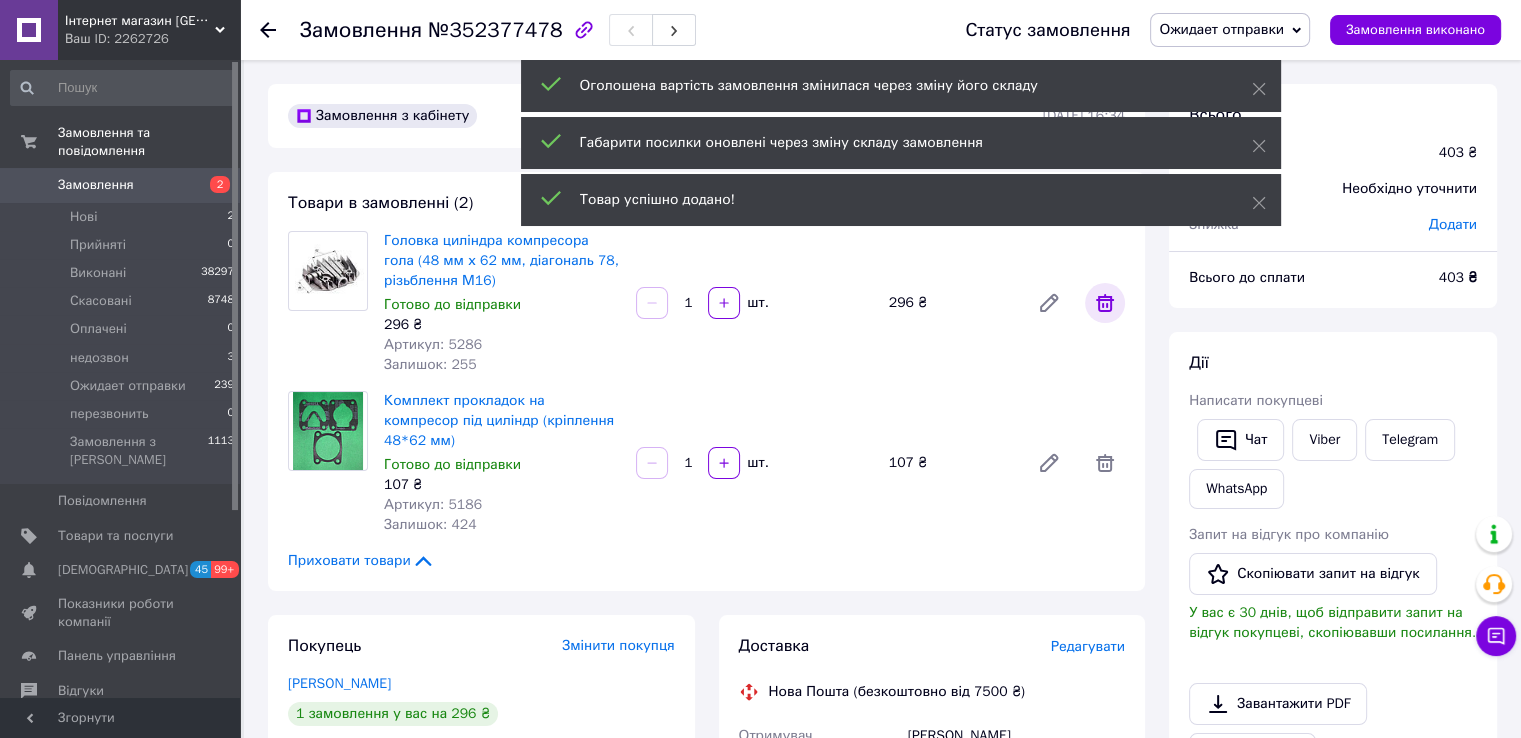 click 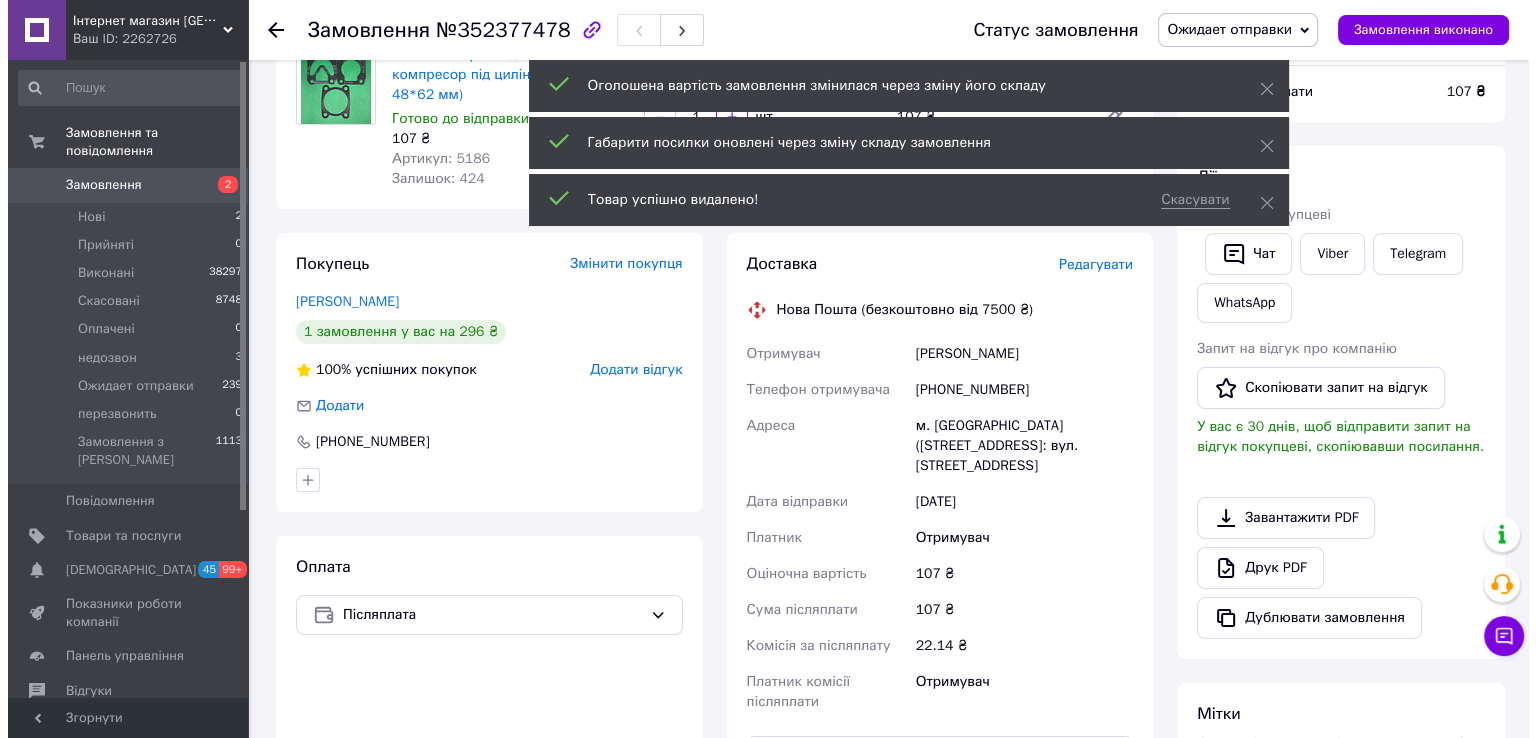 scroll, scrollTop: 200, scrollLeft: 0, axis: vertical 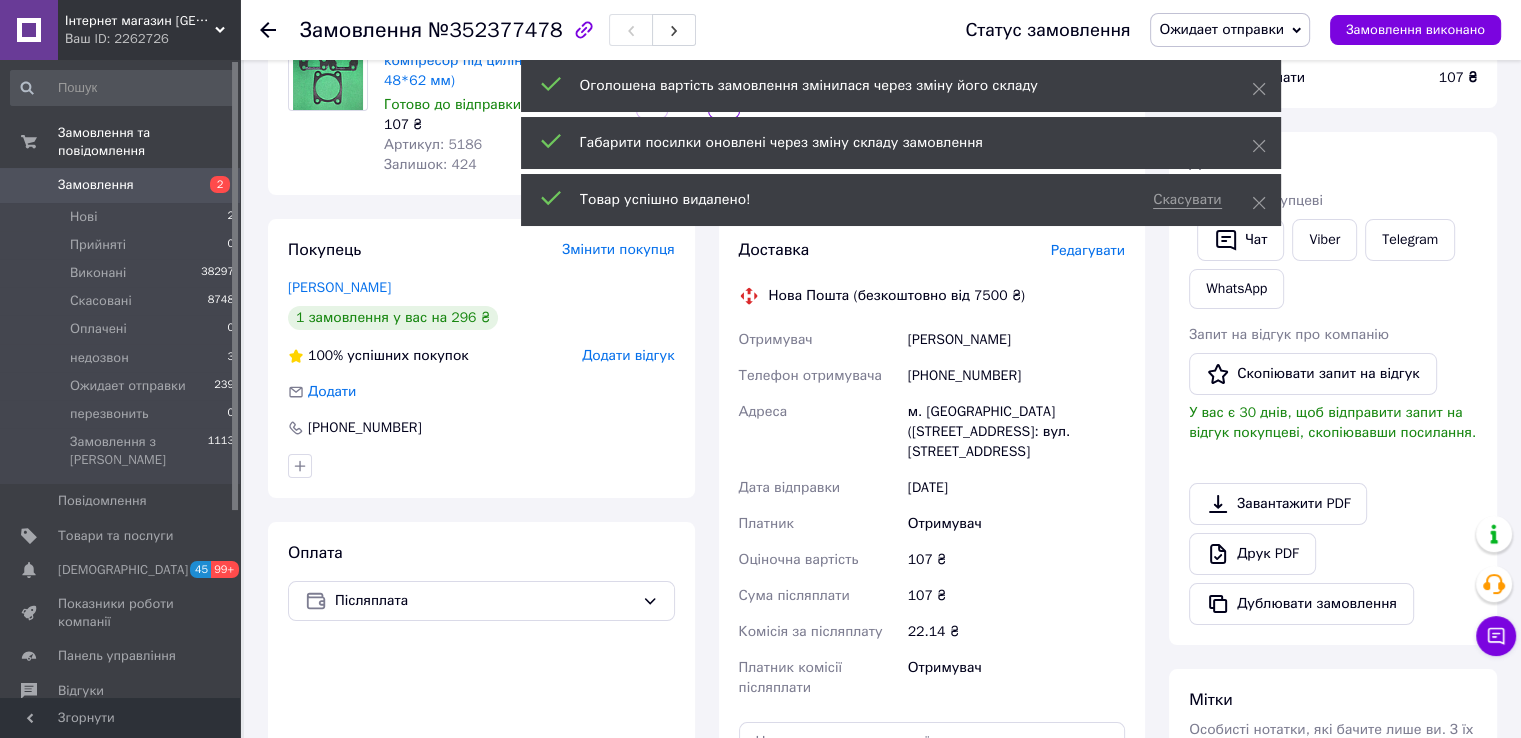 click on "Редагувати" at bounding box center [1088, 250] 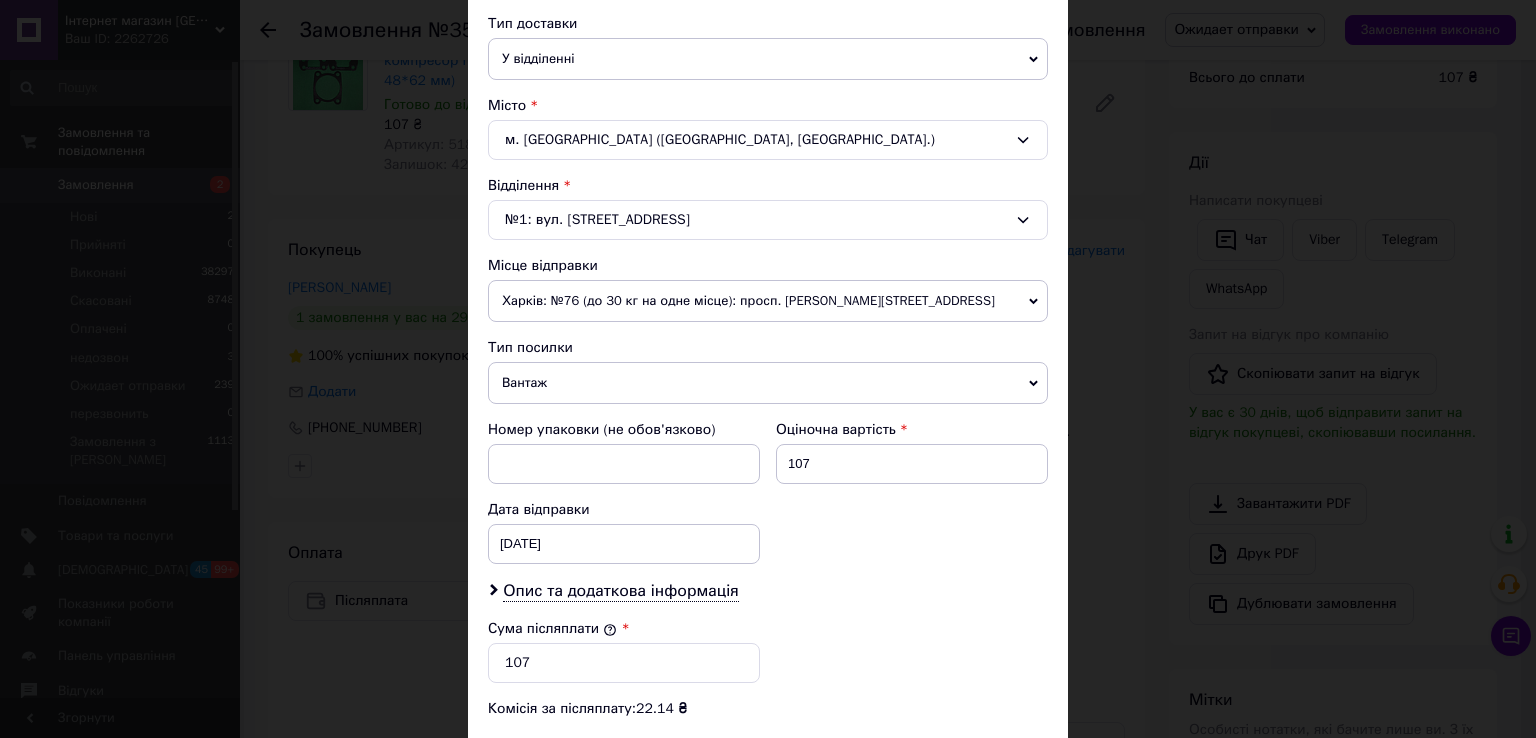 scroll, scrollTop: 500, scrollLeft: 0, axis: vertical 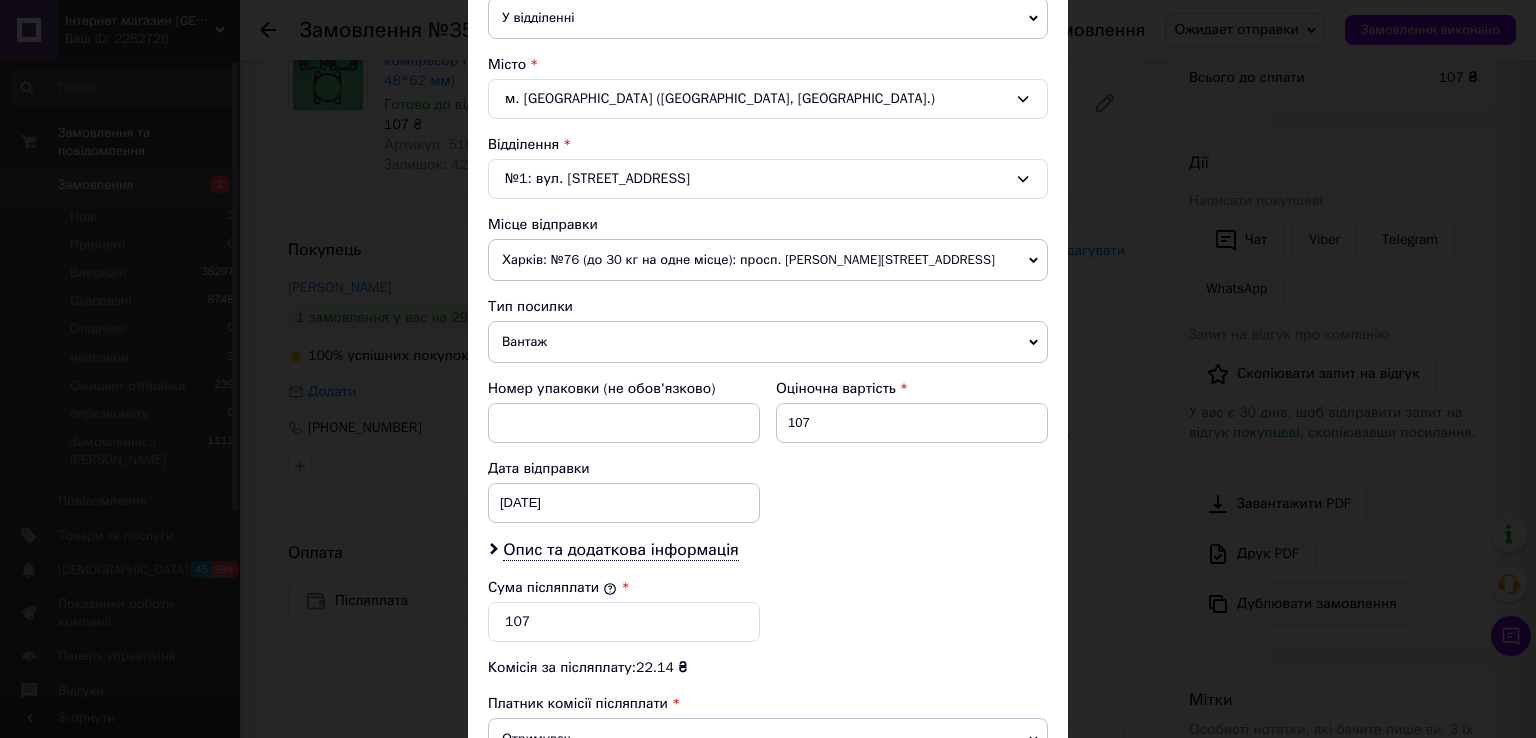 click on "Вантаж" at bounding box center (768, 342) 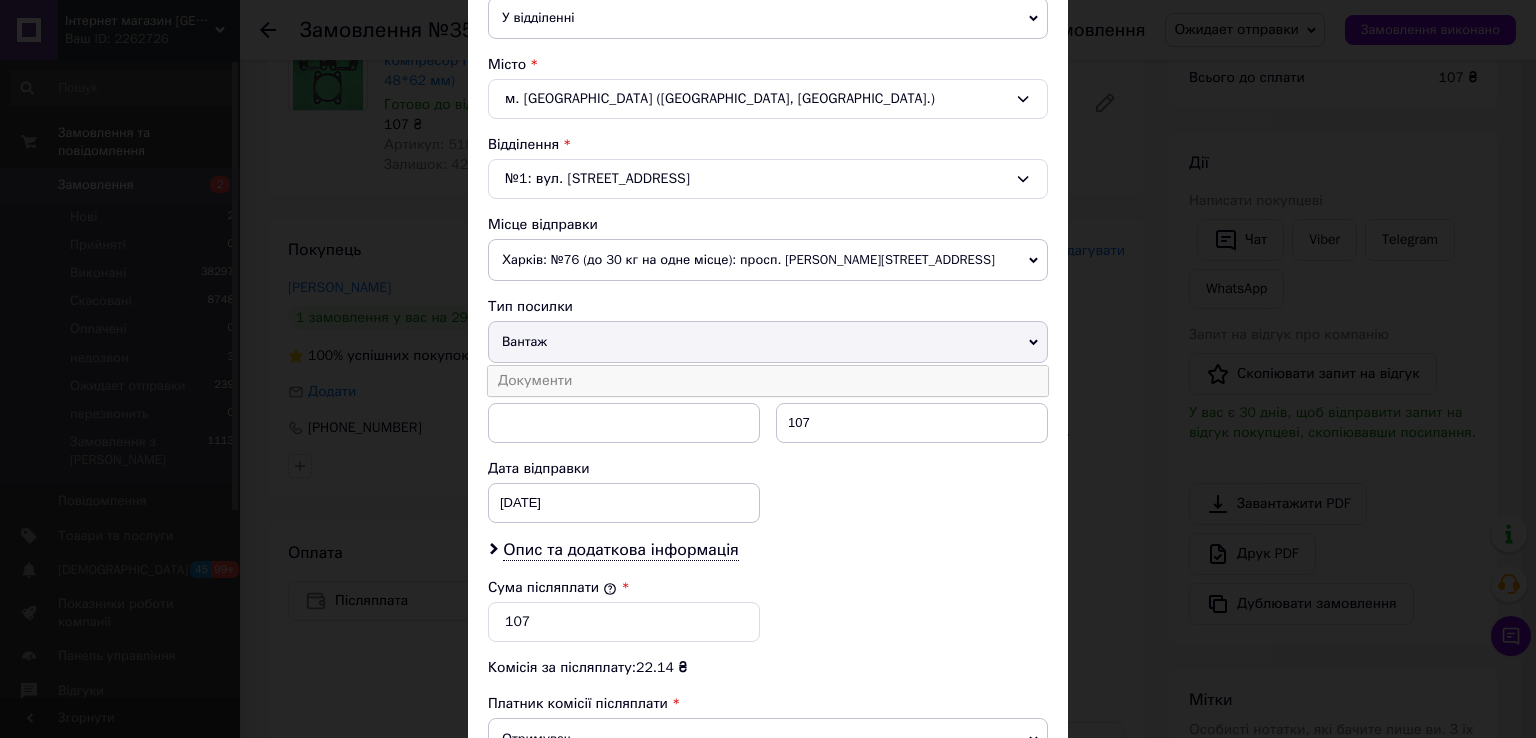 click on "Документи" at bounding box center [768, 381] 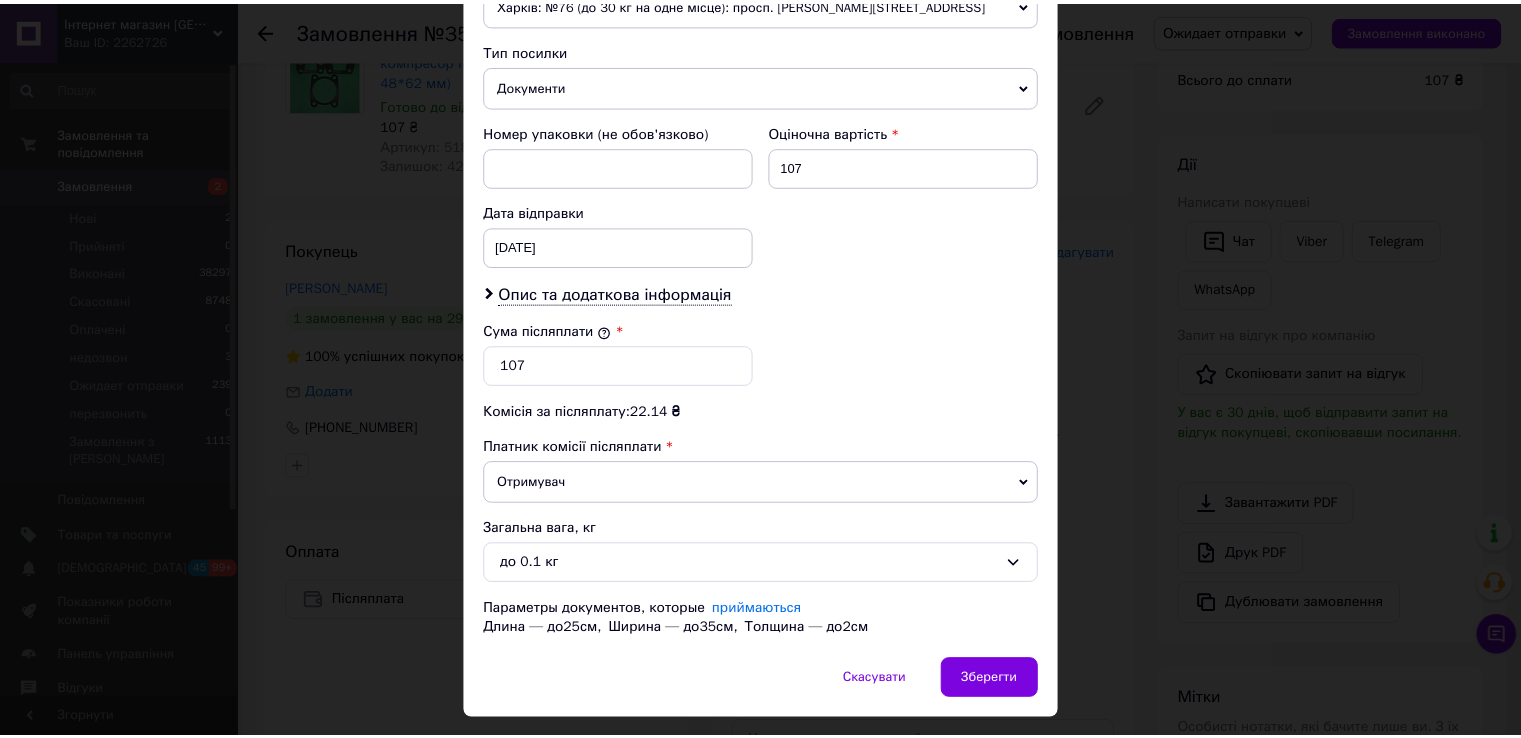 scroll, scrollTop: 800, scrollLeft: 0, axis: vertical 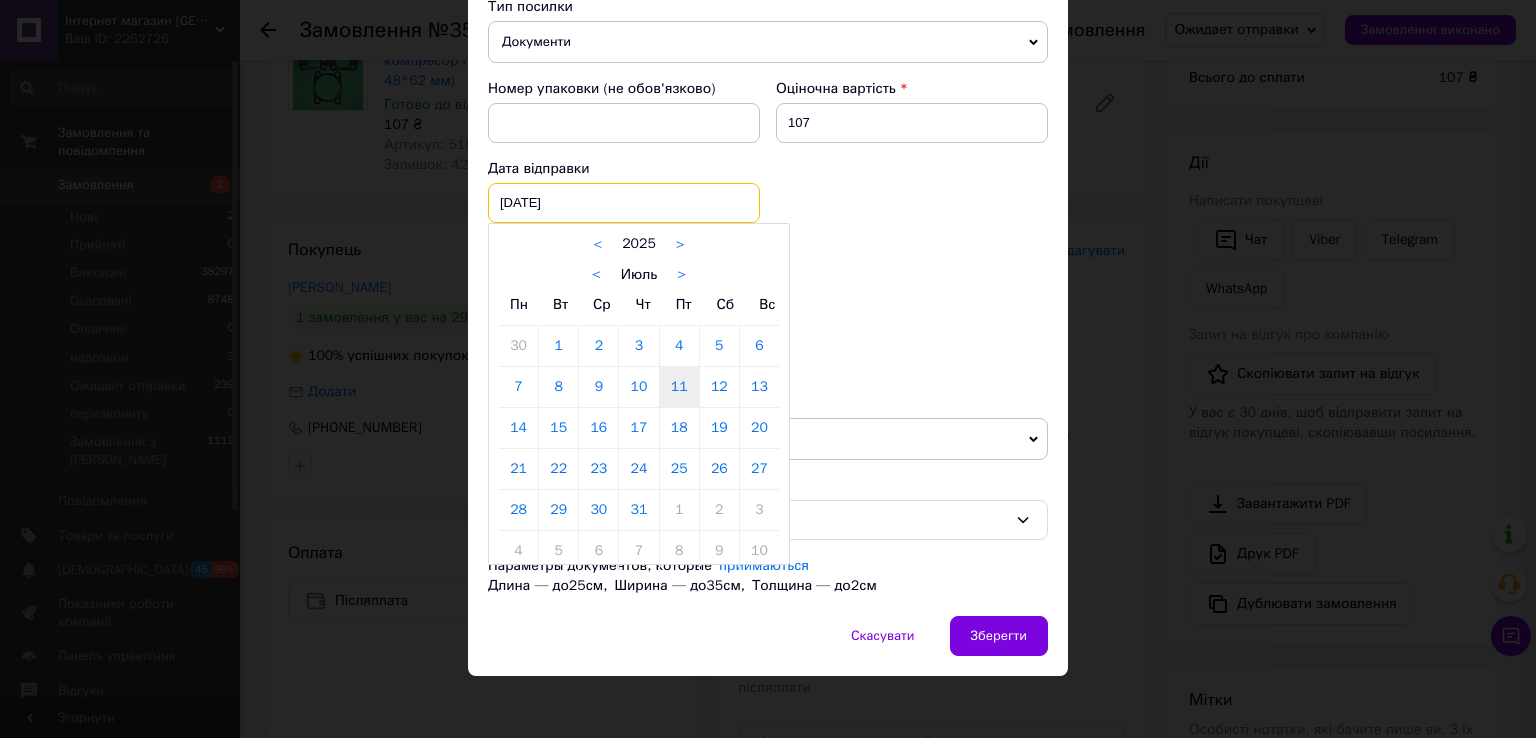 click on "11.07.2025 < 2025 > < Июль > Пн Вт Ср Чт Пт Сб Вс 30 1 2 3 4 5 6 7 8 9 10 11 12 13 14 15 16 17 18 19 20 21 22 23 24 25 26 27 28 29 30 31 1 2 3 4 5 6 7 8 9 10" at bounding box center (624, 203) 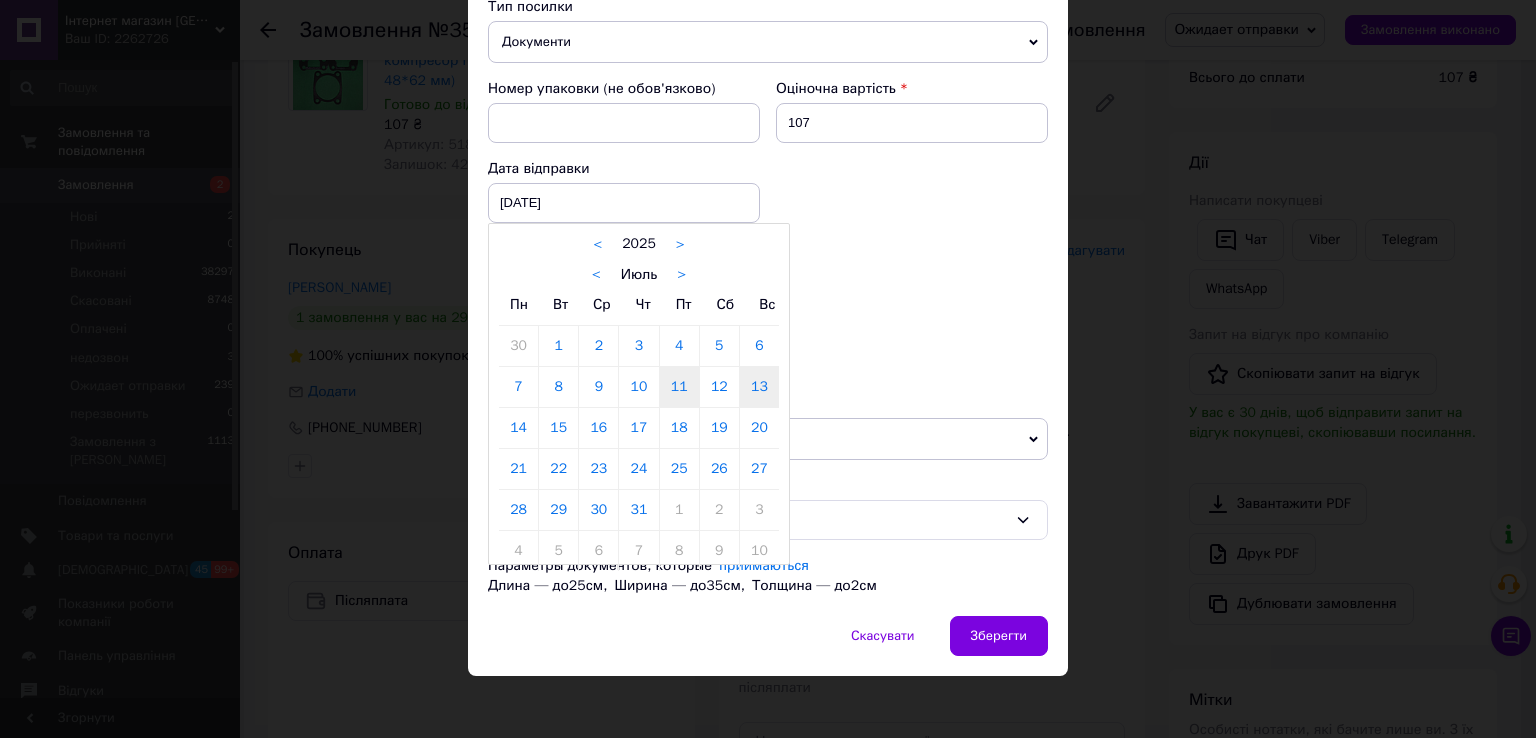 click on "13" at bounding box center (759, 387) 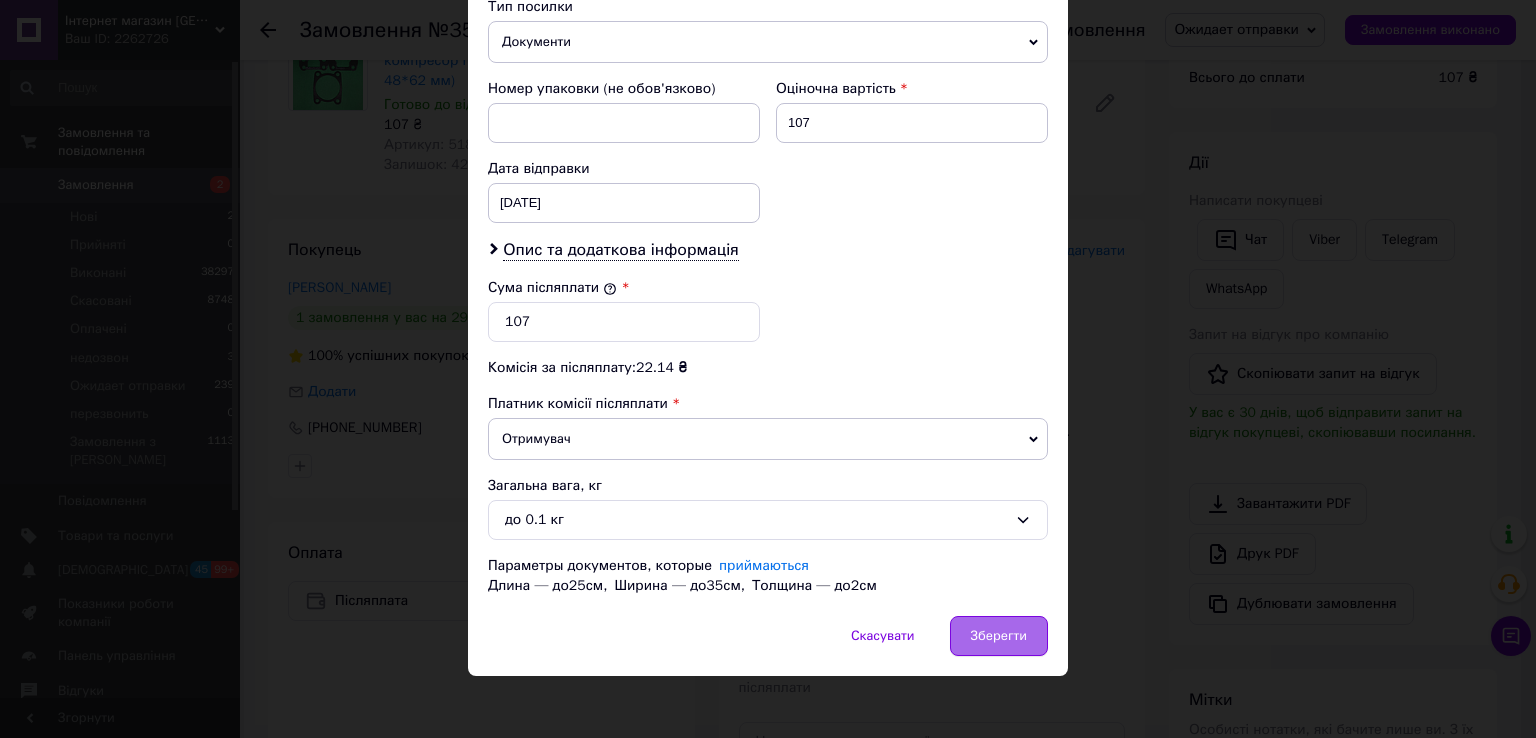 click on "Зберегти" at bounding box center [999, 636] 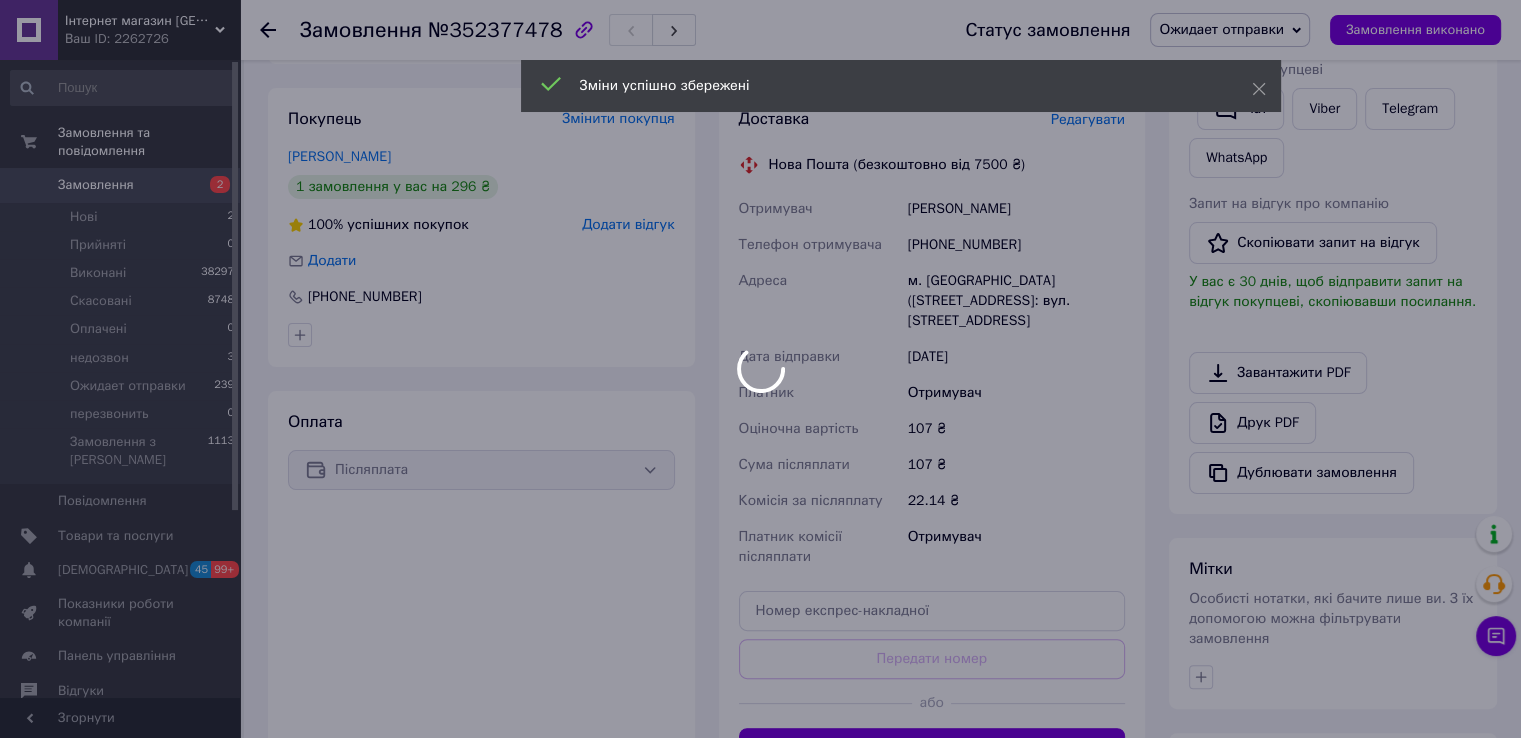 scroll, scrollTop: 500, scrollLeft: 0, axis: vertical 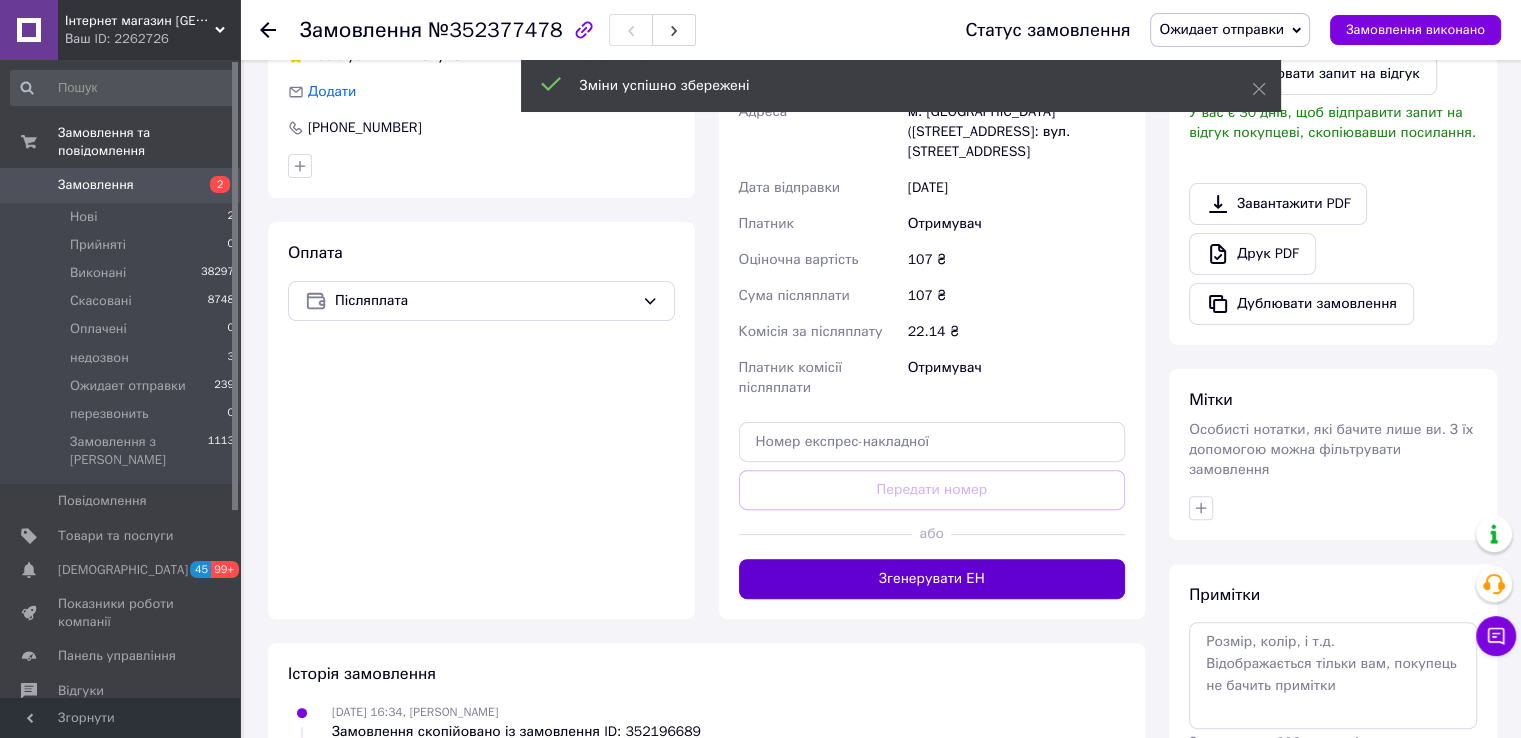 click on "Згенерувати ЕН" at bounding box center [932, 579] 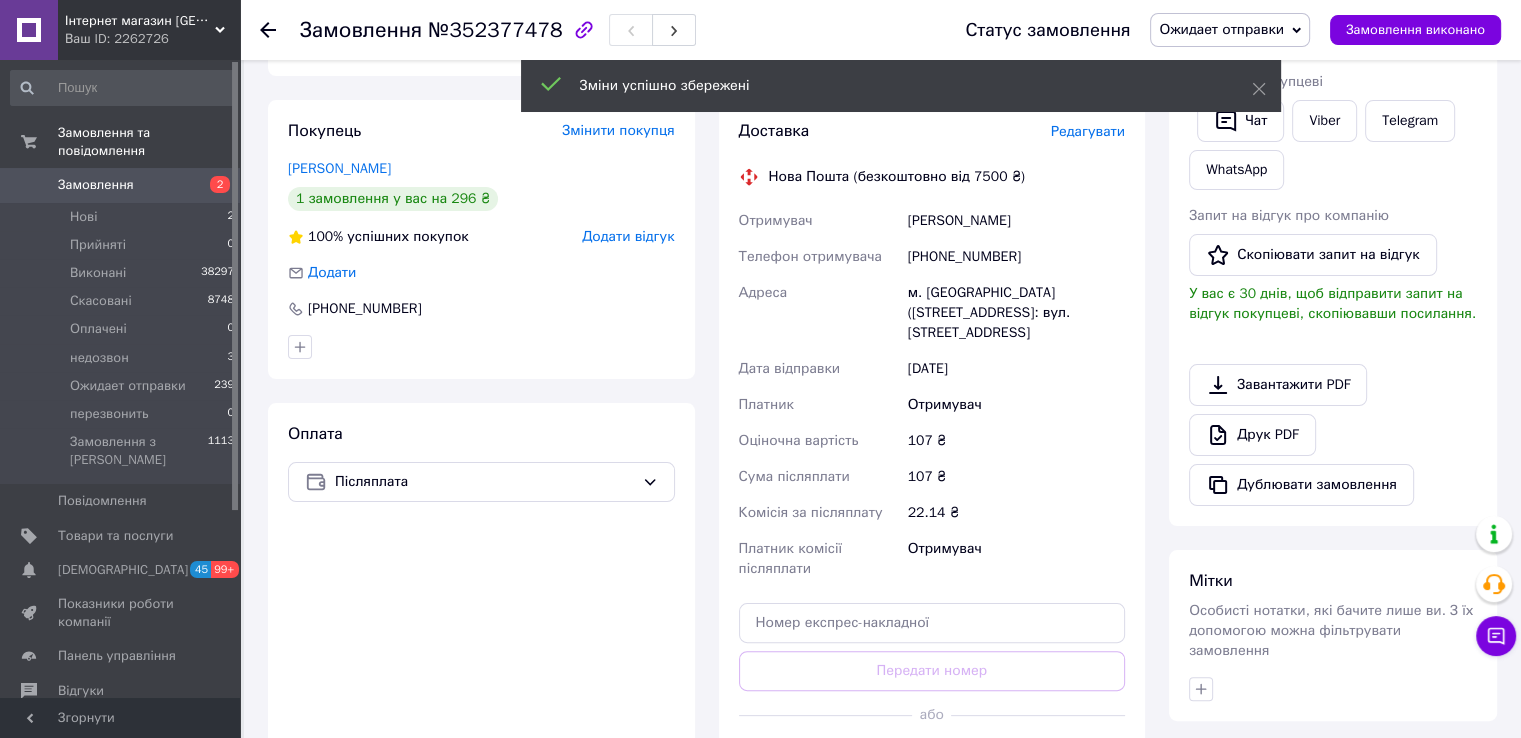 scroll, scrollTop: 200, scrollLeft: 0, axis: vertical 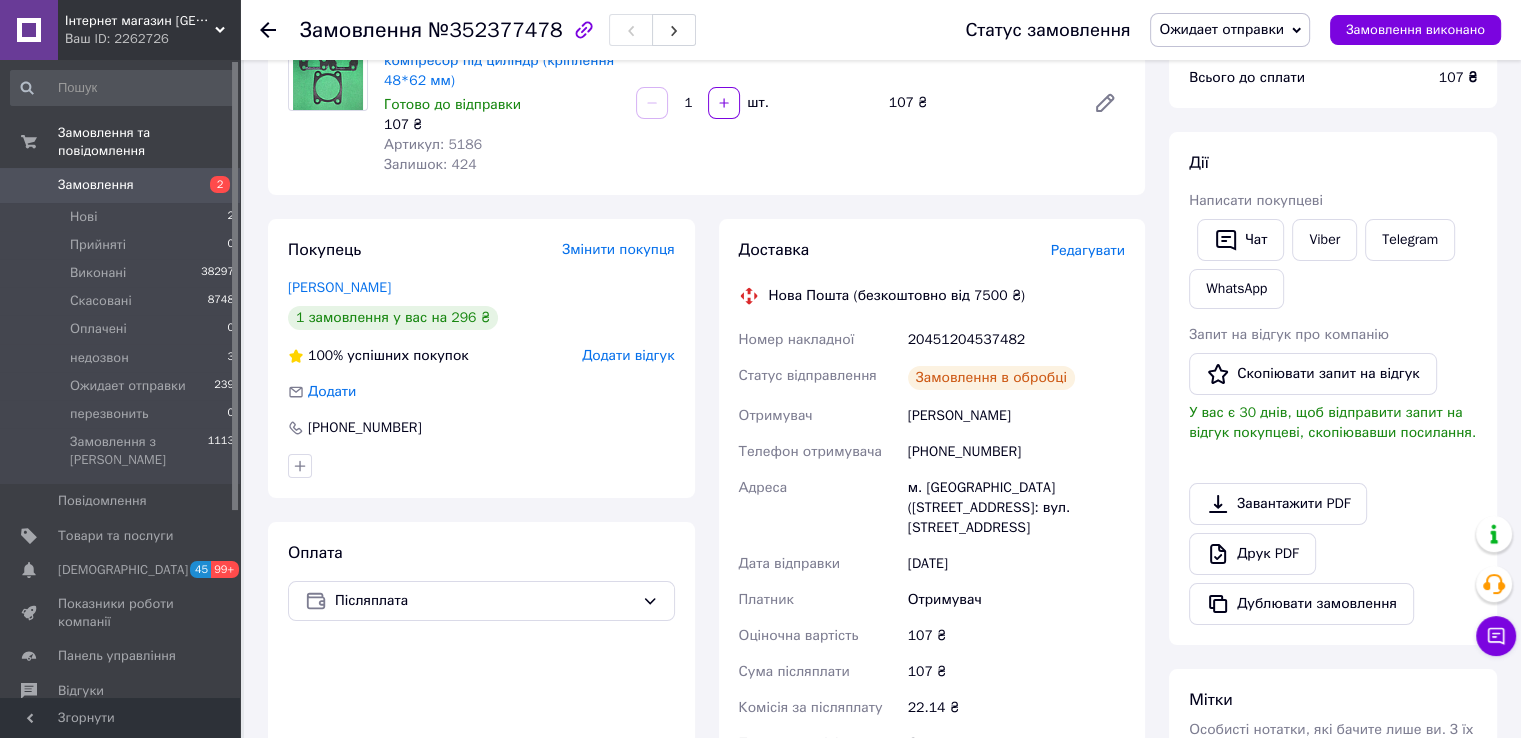 click on "20451204537482" at bounding box center [1016, 340] 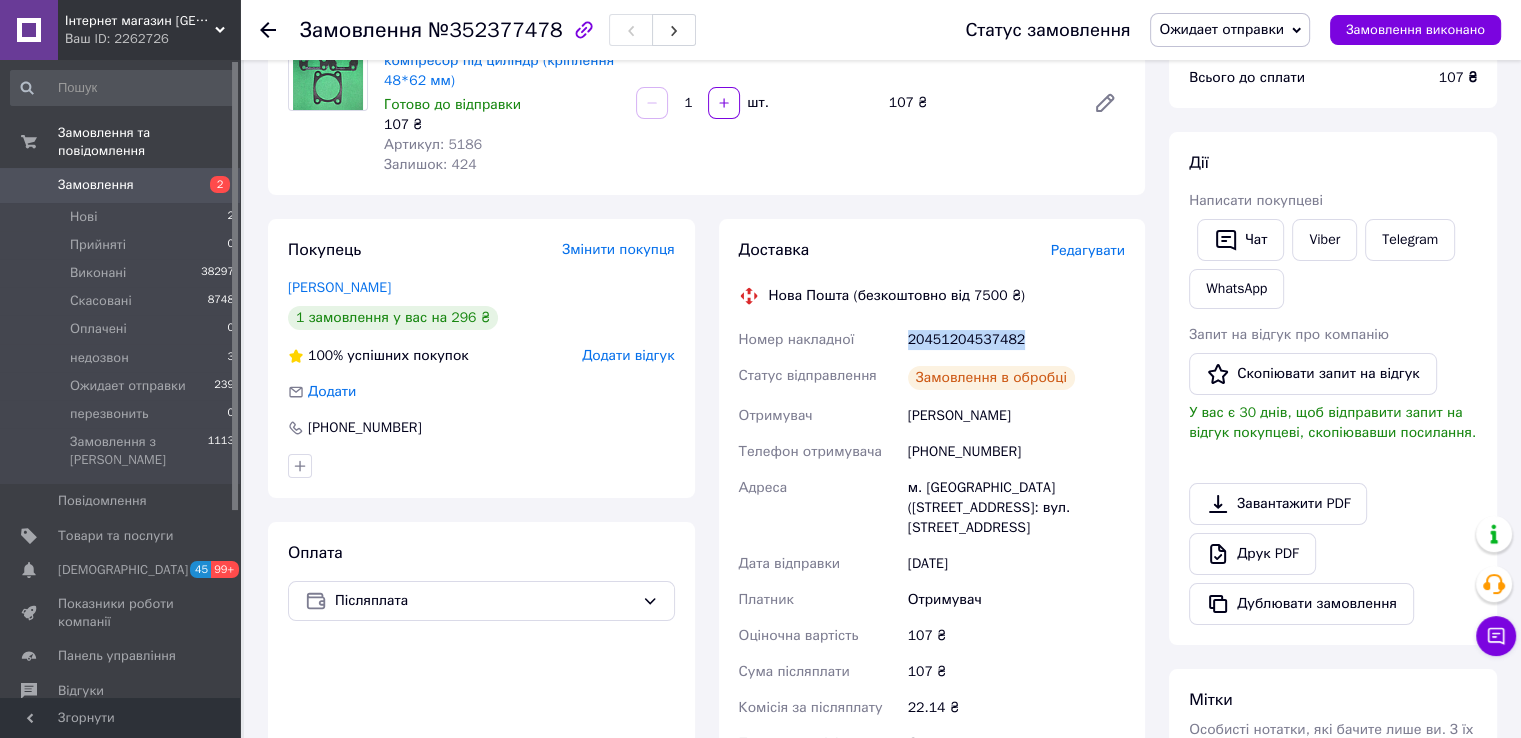 click on "20451204537482" at bounding box center (1016, 340) 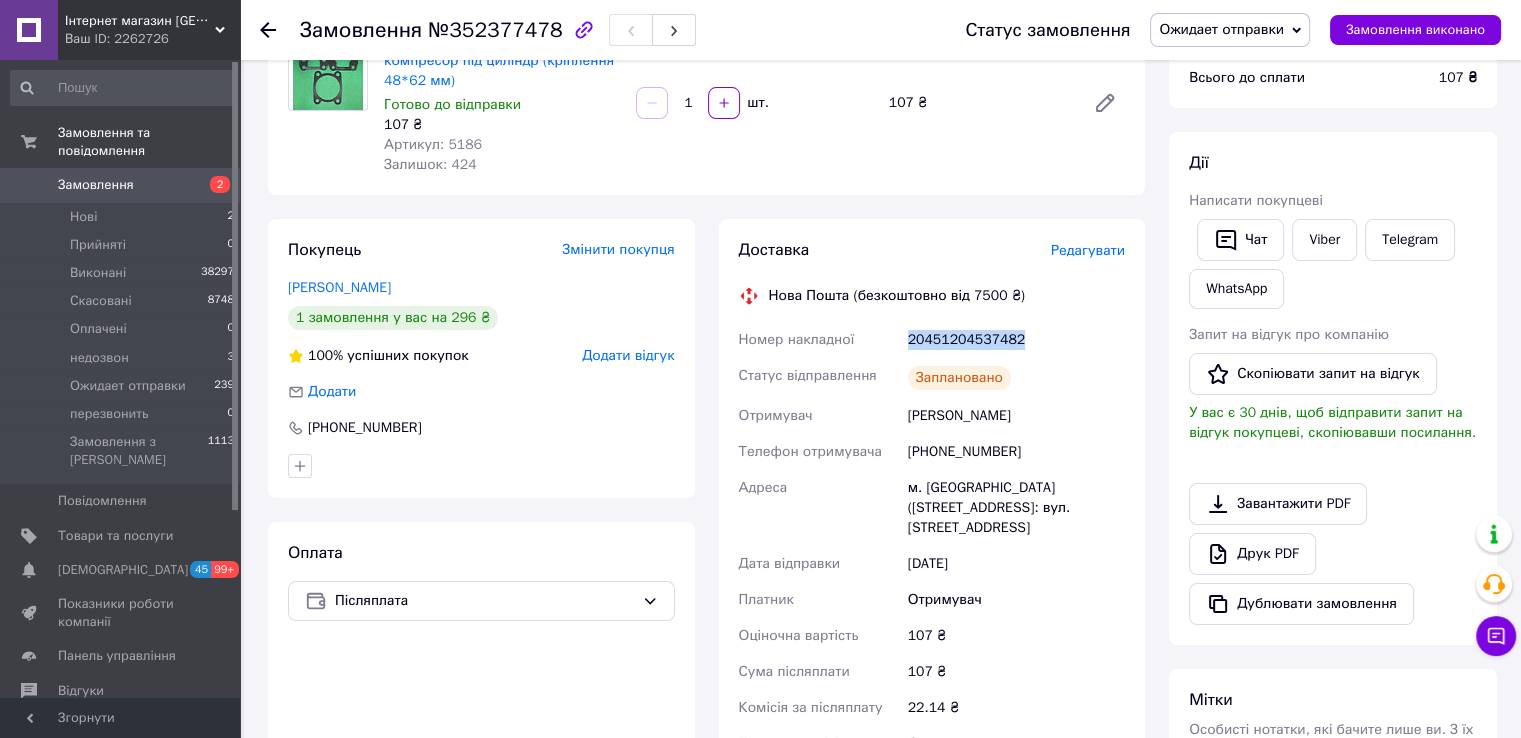 copy on "20451204537482" 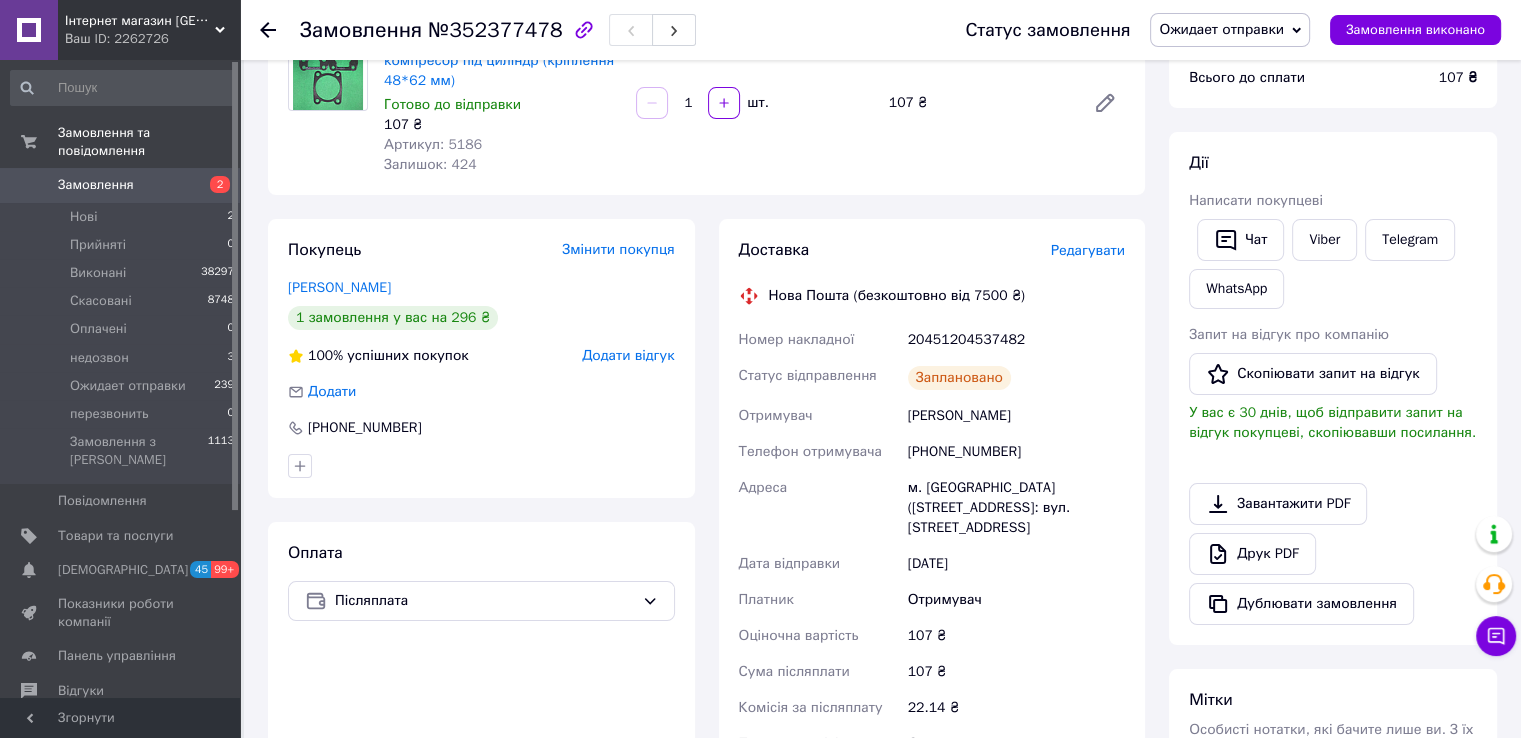 click on "Сосонюк Віктор" at bounding box center [1016, 416] 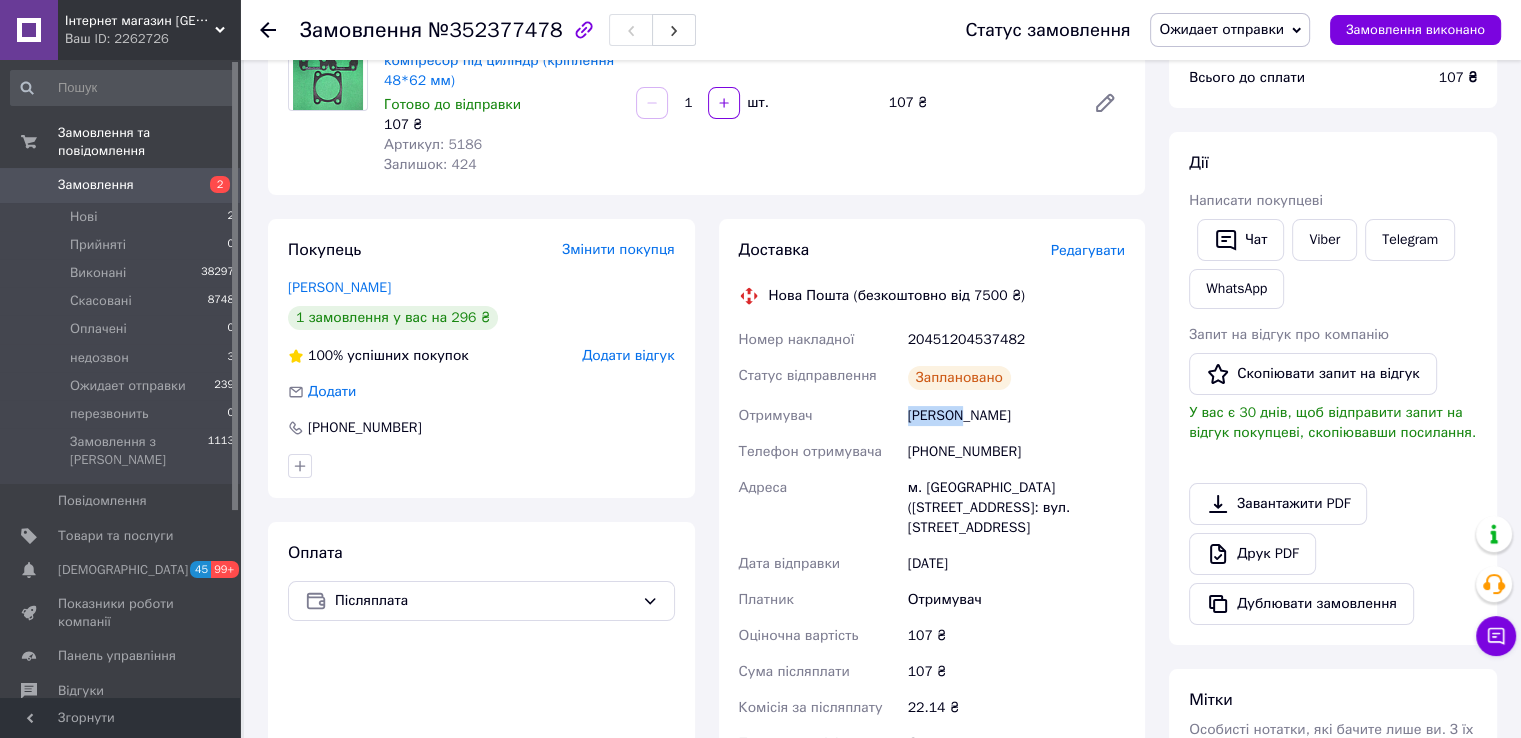 click on "Сосонюк Віктор" at bounding box center [1016, 416] 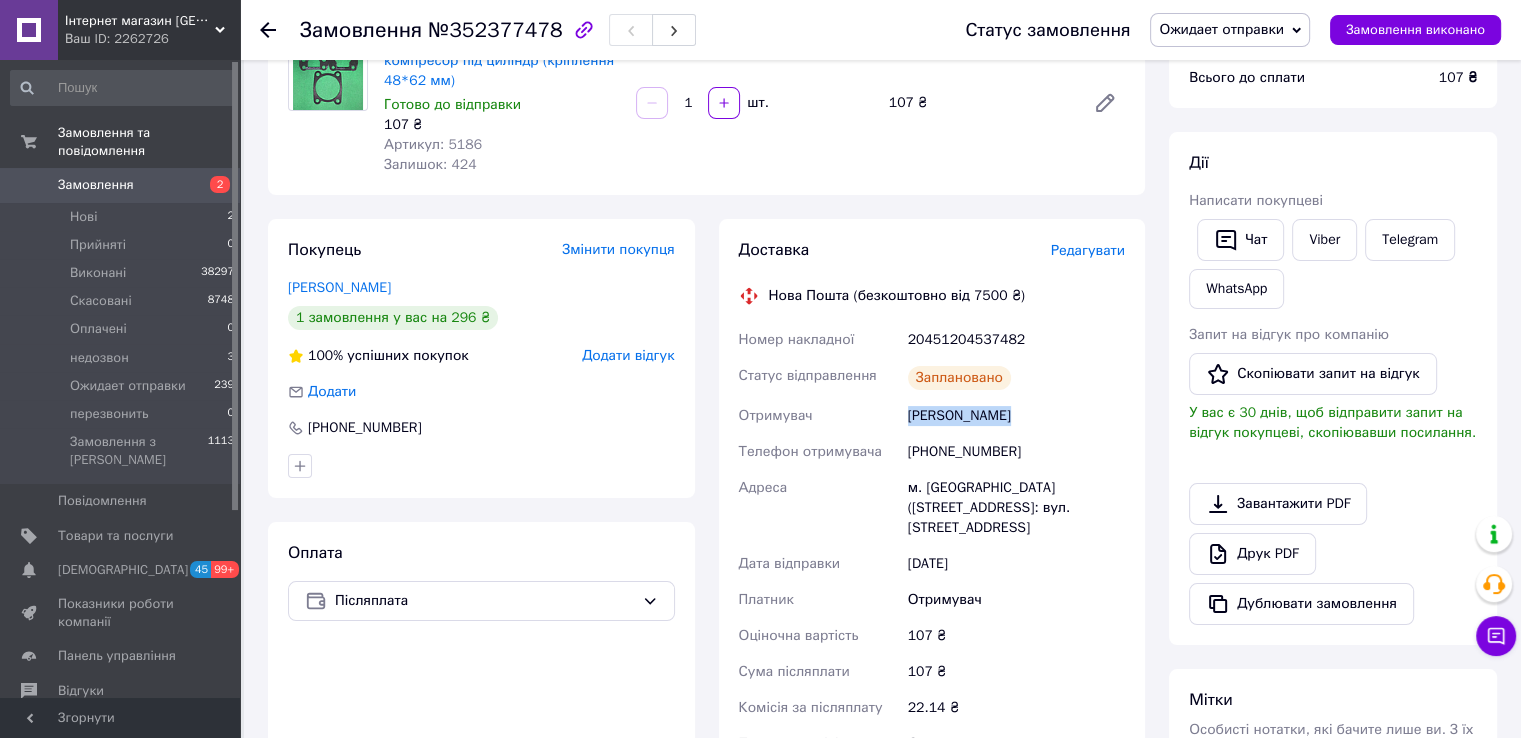 click on "Сосонюк Віктор" at bounding box center (1016, 416) 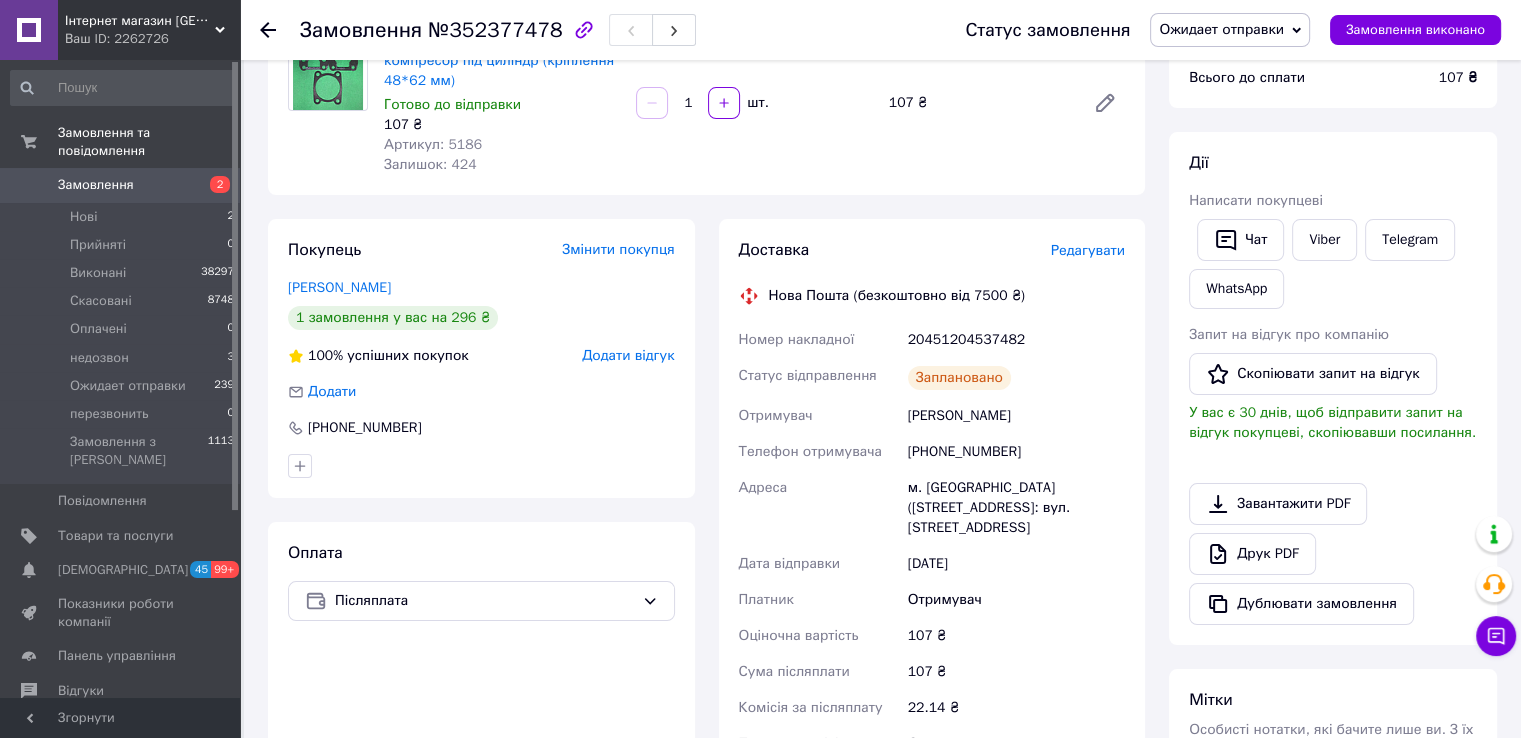 click on "+380987905456" at bounding box center [1016, 452] 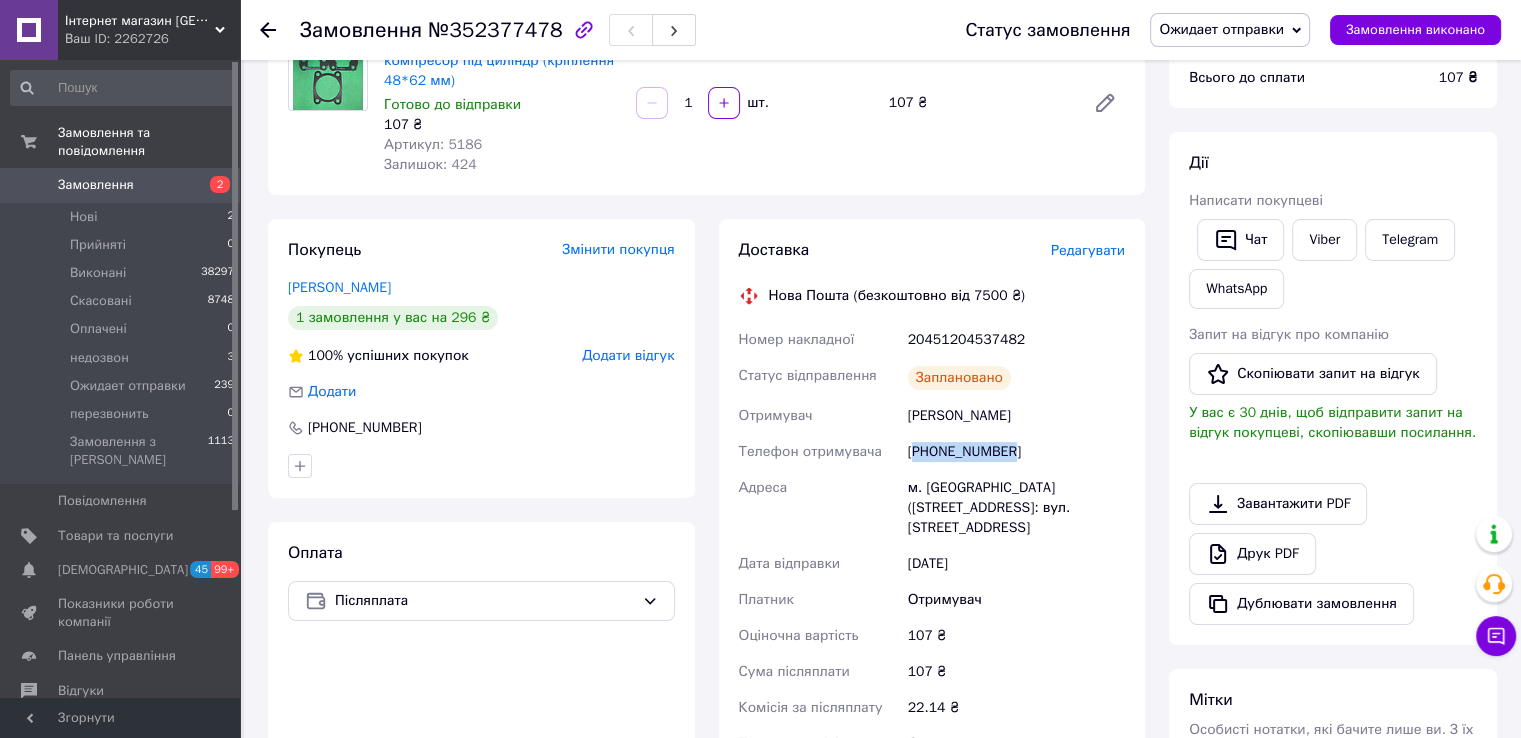 click on "+380987905456" at bounding box center [1016, 452] 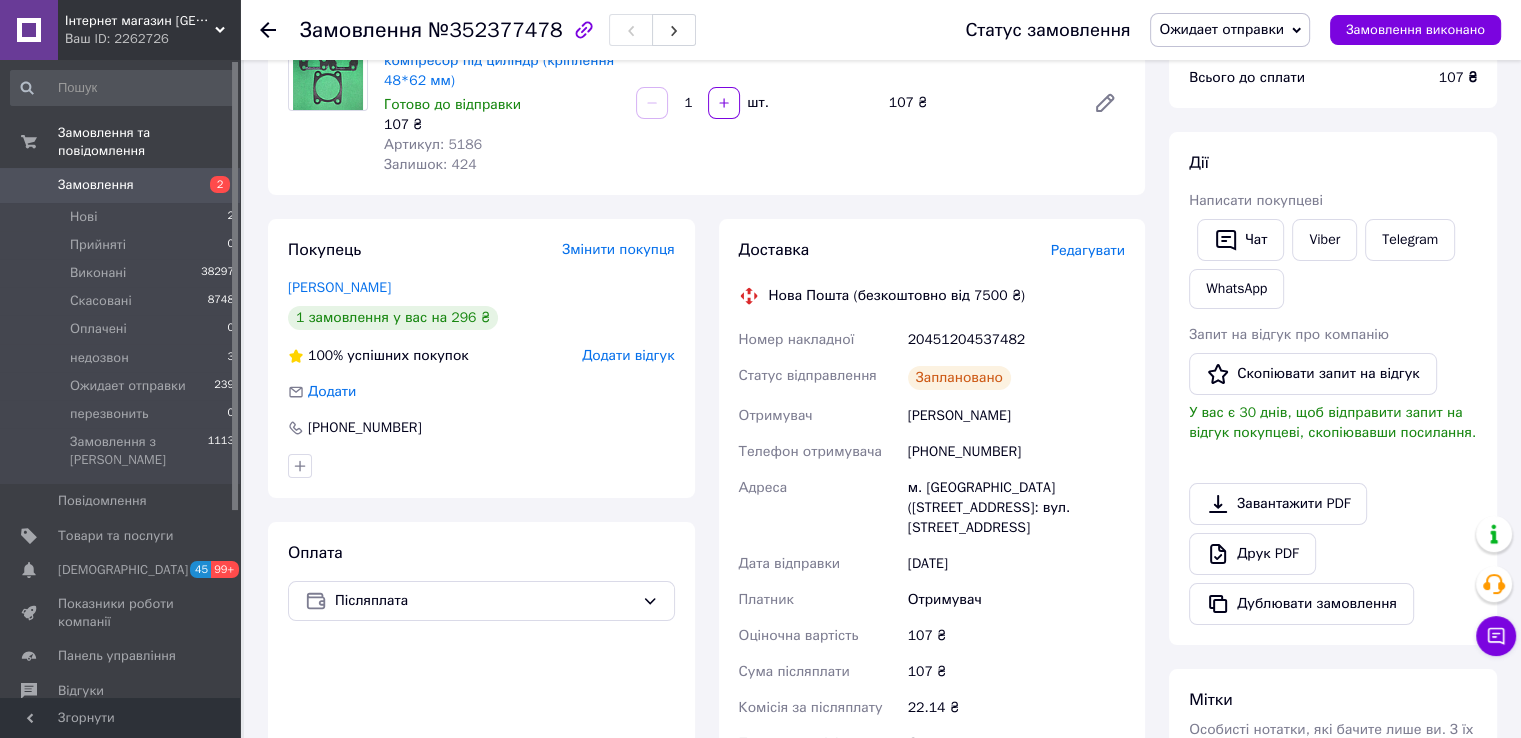 click on "м. Славута (Хмельницька обл., Шепетівський р-н.), №1: вул. Соборності, 32А" at bounding box center [1016, 508] 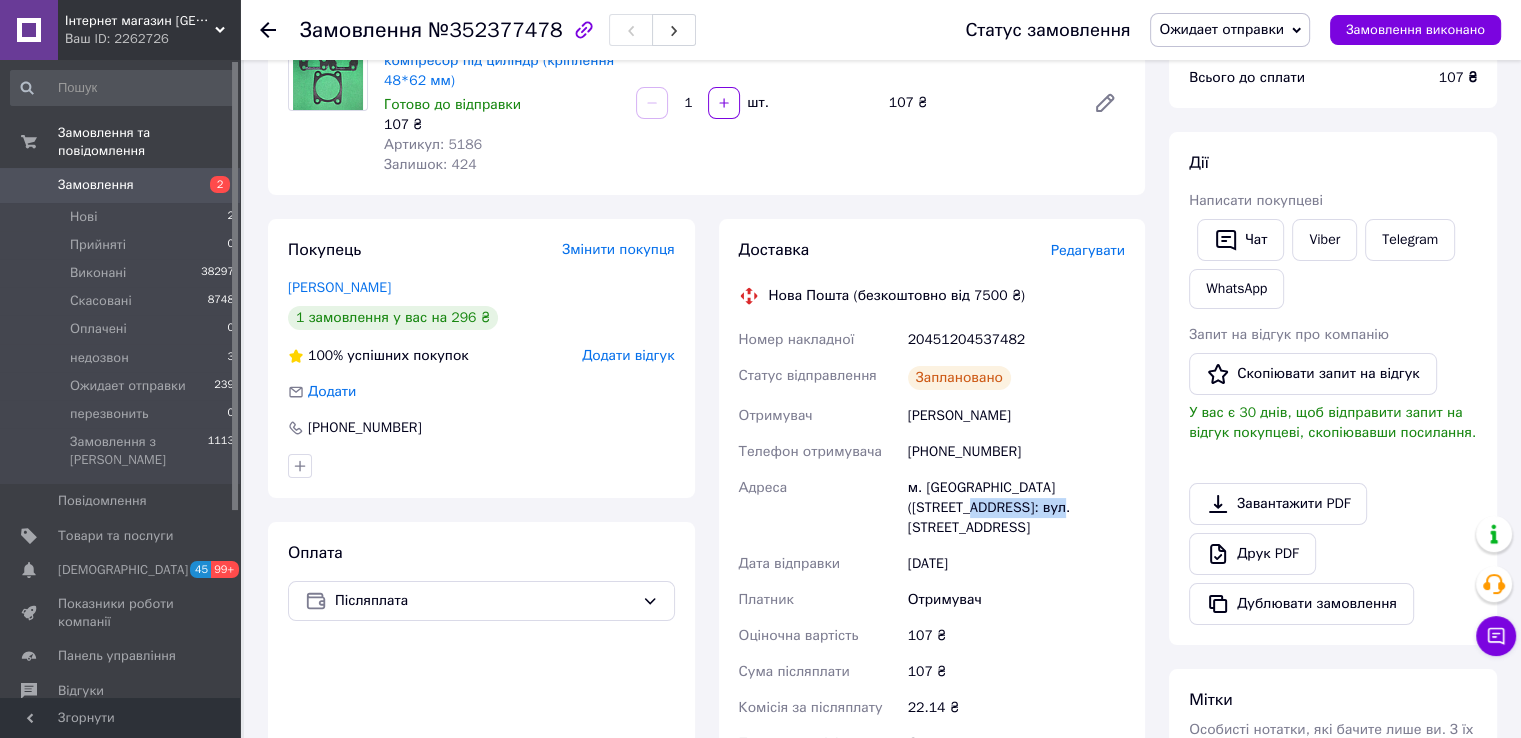 click on "м. Славута (Хмельницька обл., Шепетівський р-н.), №1: вул. Соборності, 32А" at bounding box center (1016, 508) 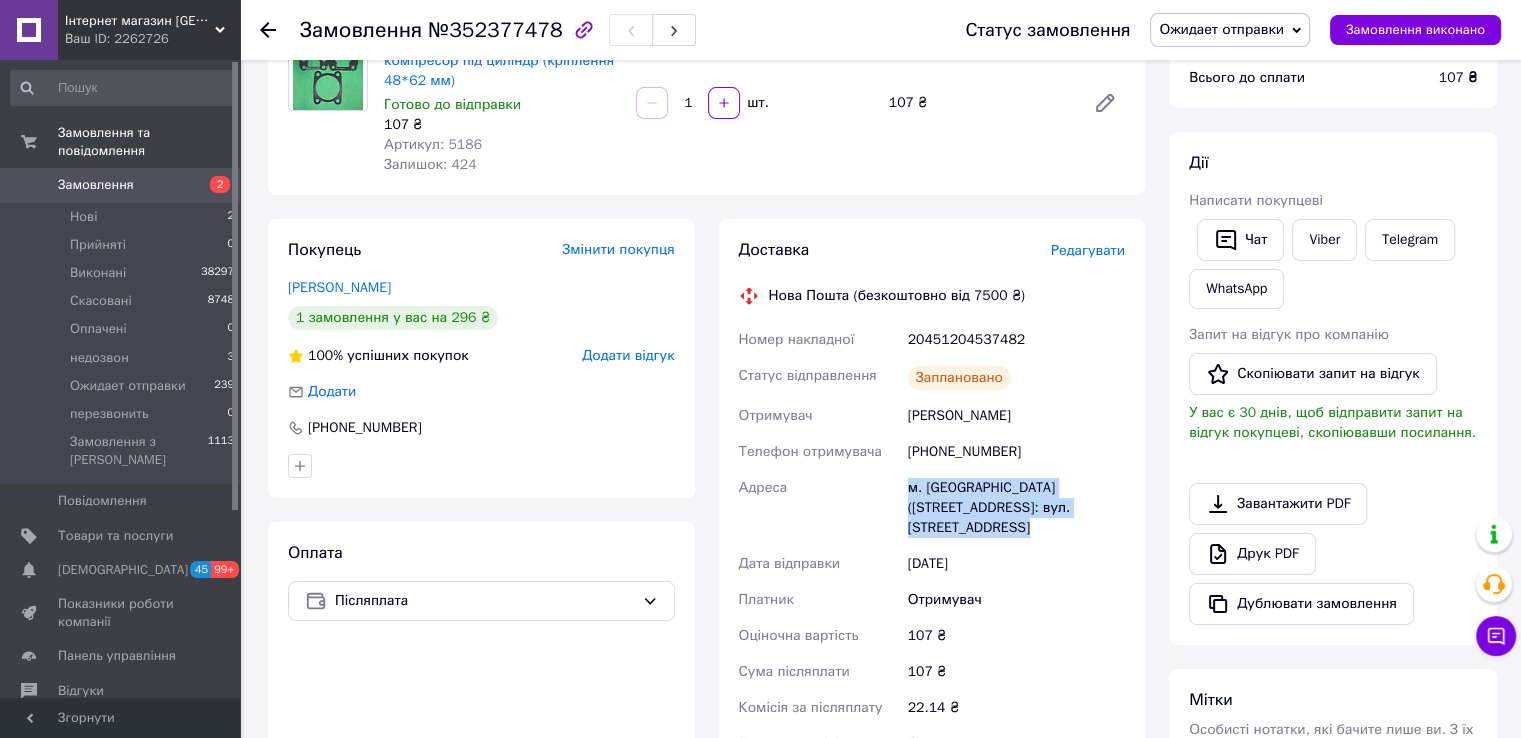 click on "м. Славута (Хмельницька обл., Шепетівський р-н.), №1: вул. Соборності, 32А" at bounding box center (1016, 508) 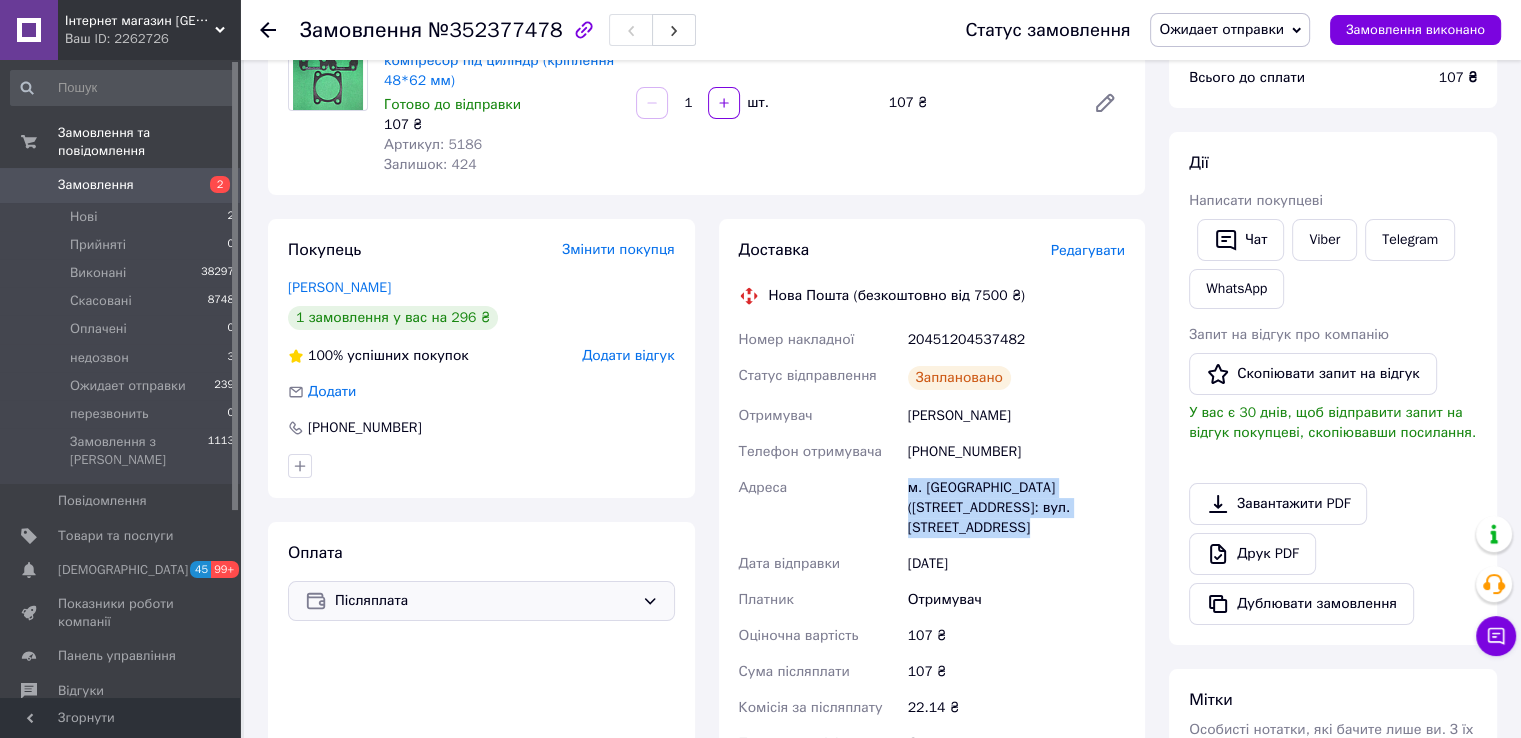 copy on "м. Славута (Хмельницька обл., Шепетівський р-н.), №1: вул. Соборності, 32А" 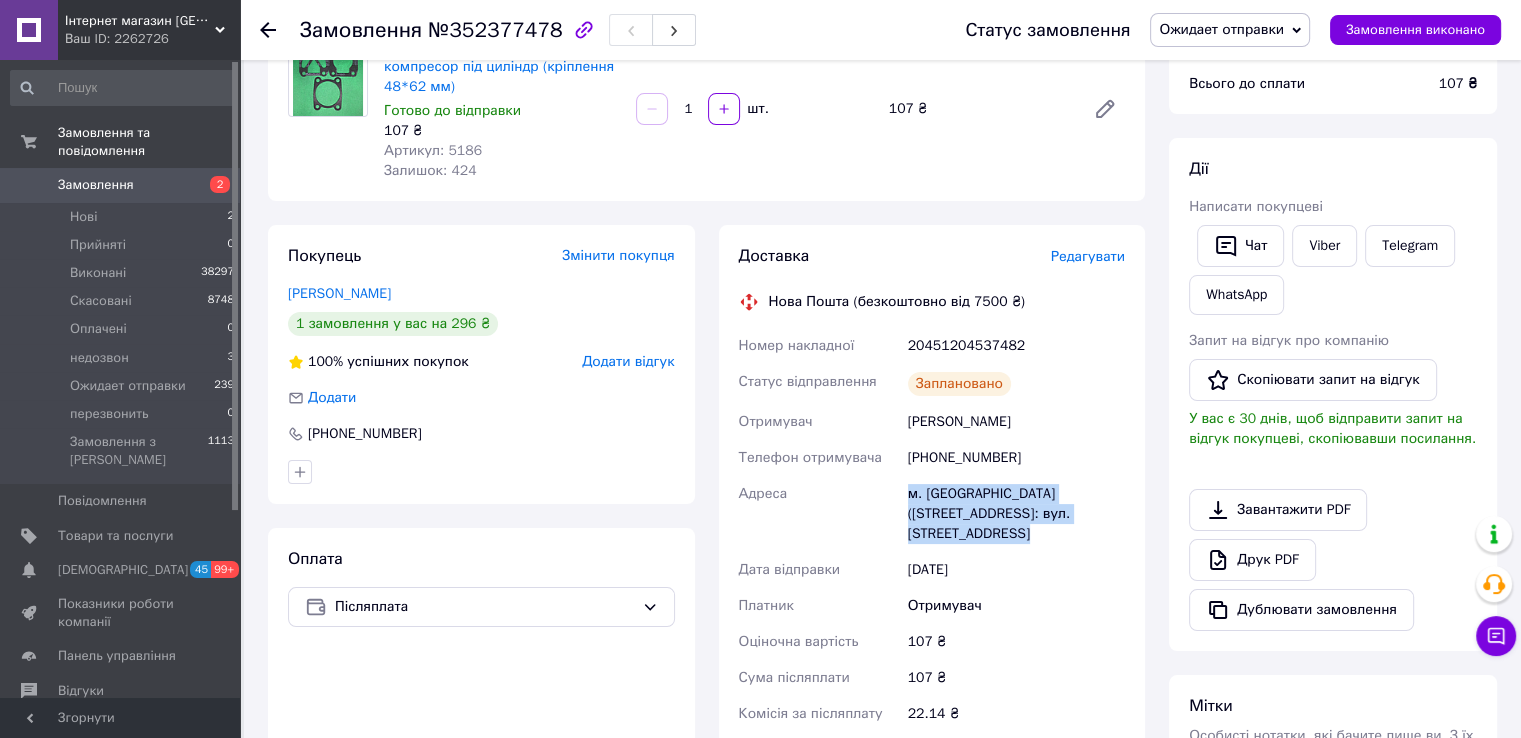 scroll, scrollTop: 0, scrollLeft: 0, axis: both 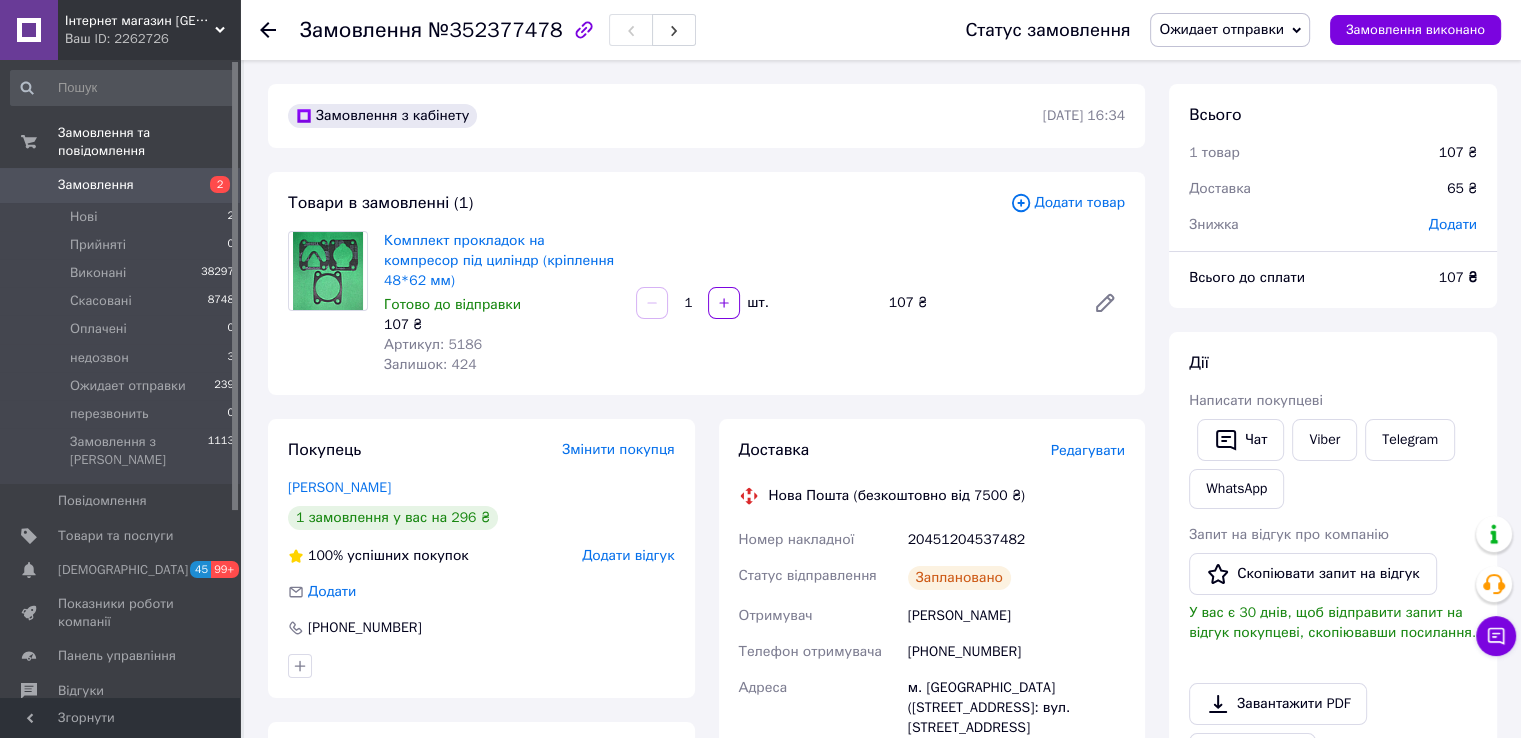 click on "Комплект прокладок на компресор під циліндр (кріплення 48*62 мм) Готово до відправки 107 ₴ Артикул: 5186 Залишок: 424" at bounding box center (502, 303) 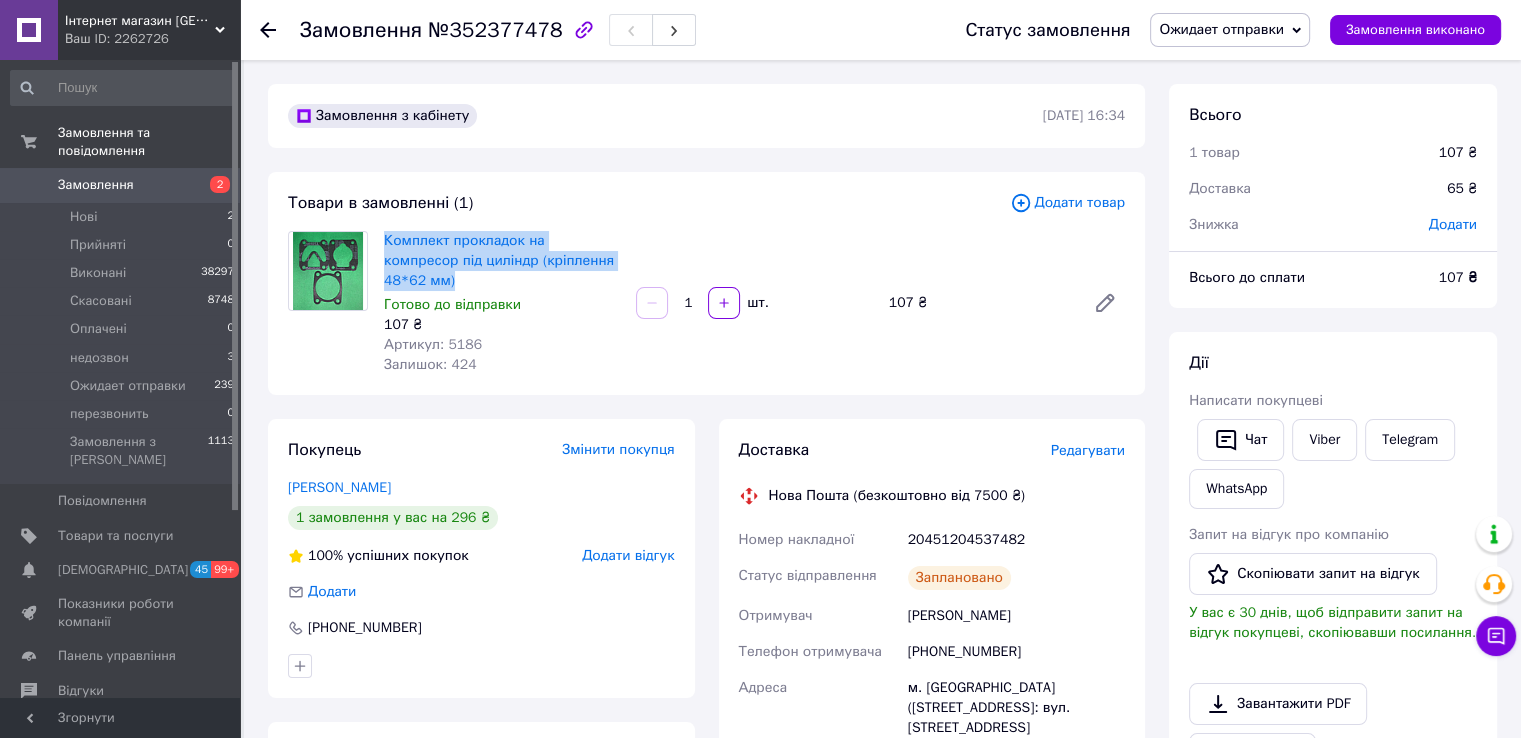 click on "Комплект прокладок на компресор під циліндр (кріплення 48*62 мм) Готово до відправки 107 ₴ Артикул: 5186 Залишок: 424" at bounding box center (502, 303) 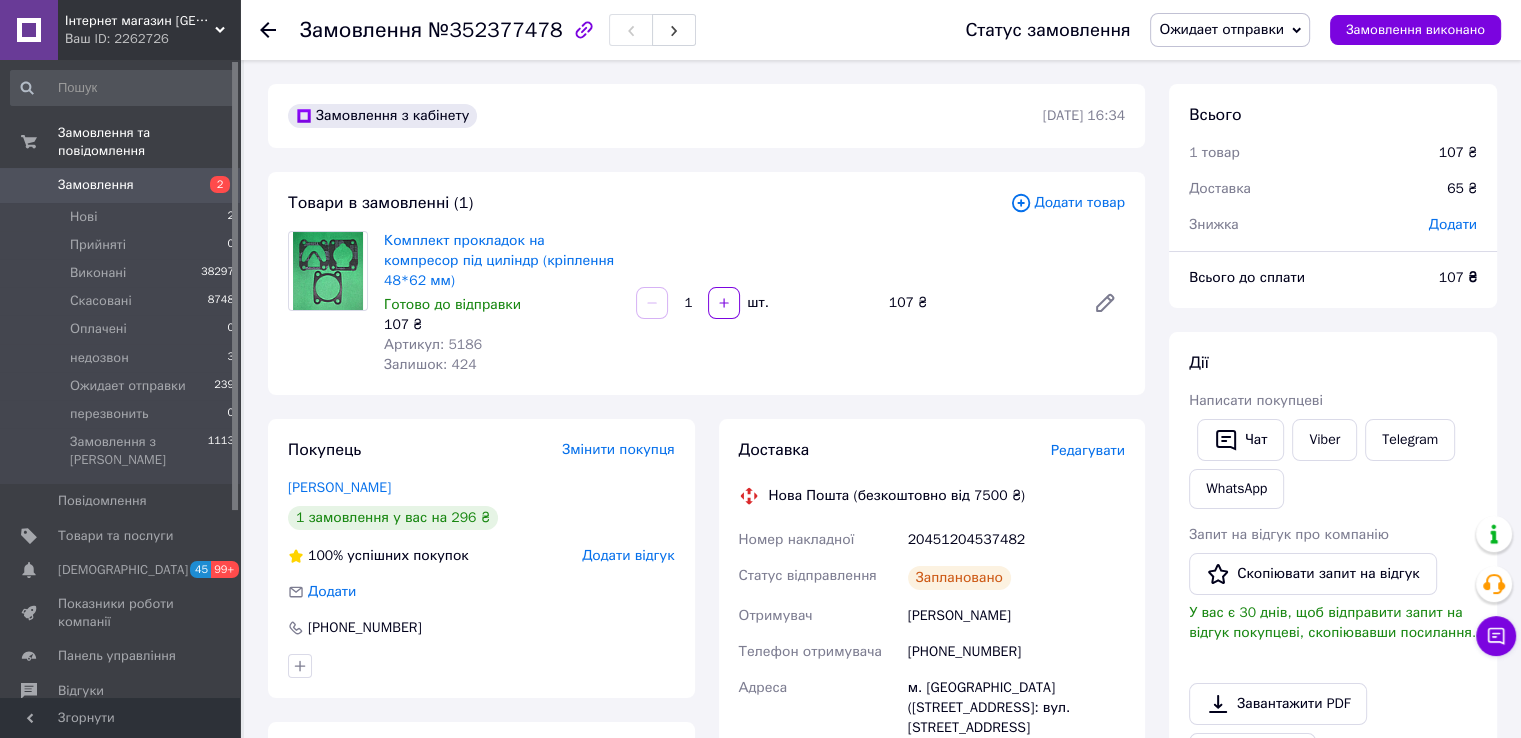 click on "107 ₴" at bounding box center [979, 303] 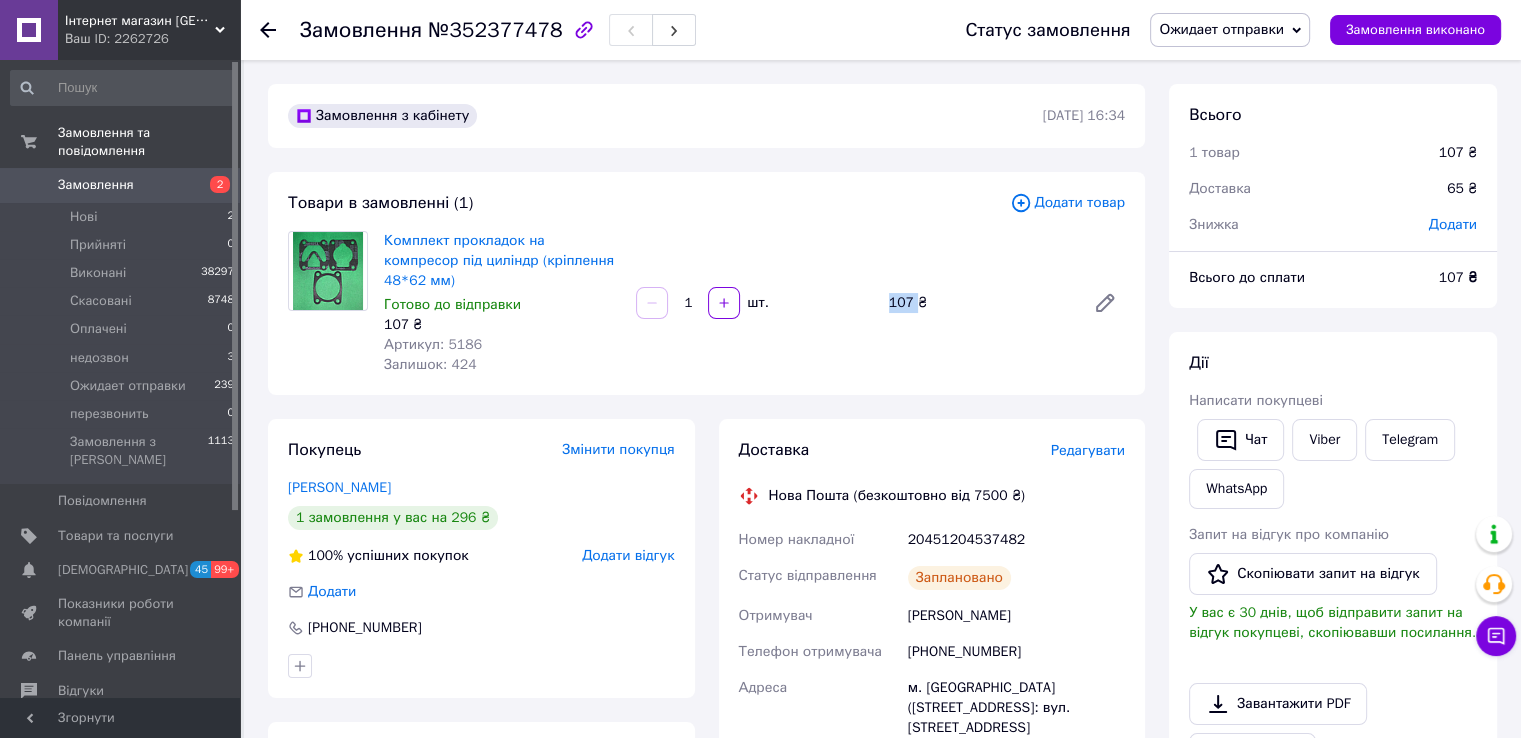 click on "107 ₴" at bounding box center (979, 303) 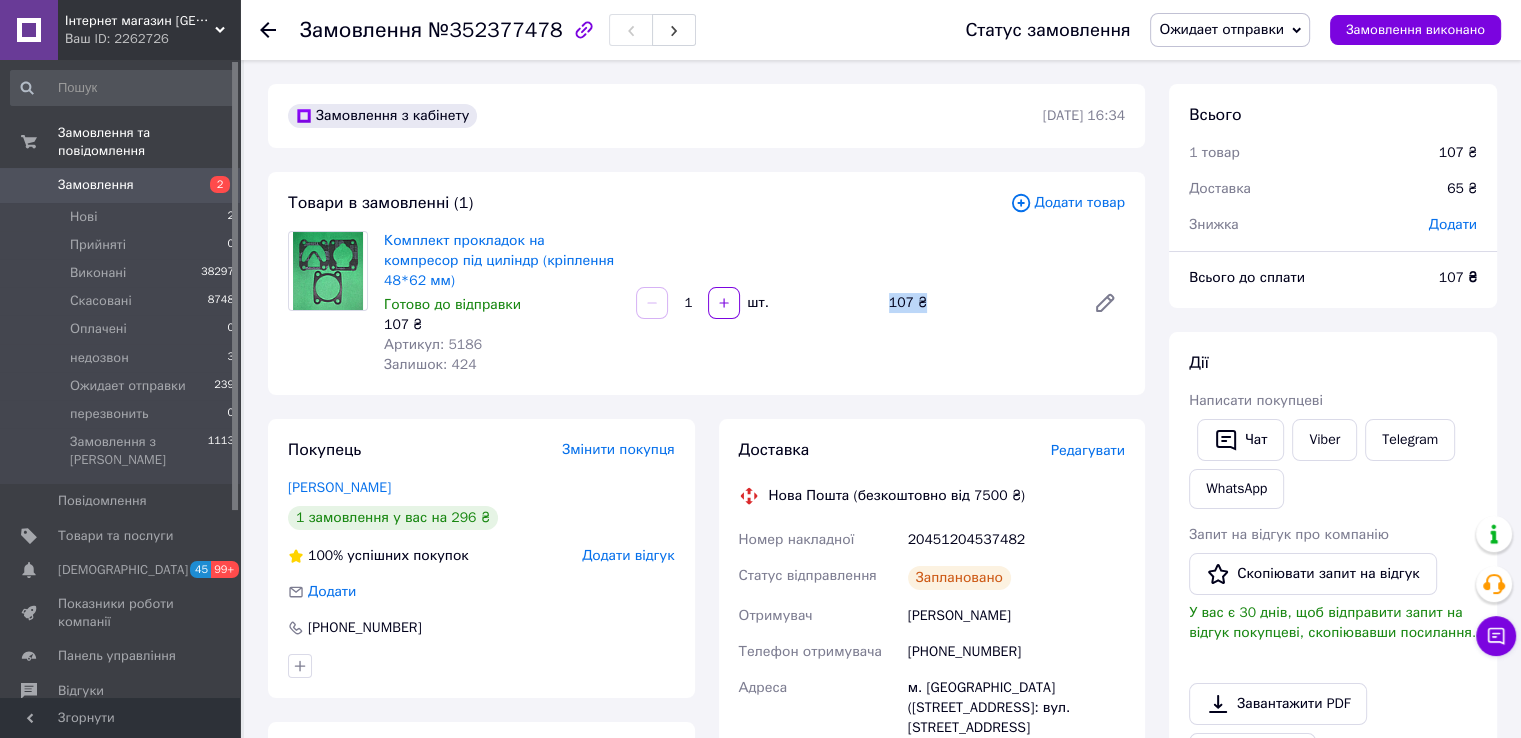 click on "107 ₴" at bounding box center [979, 303] 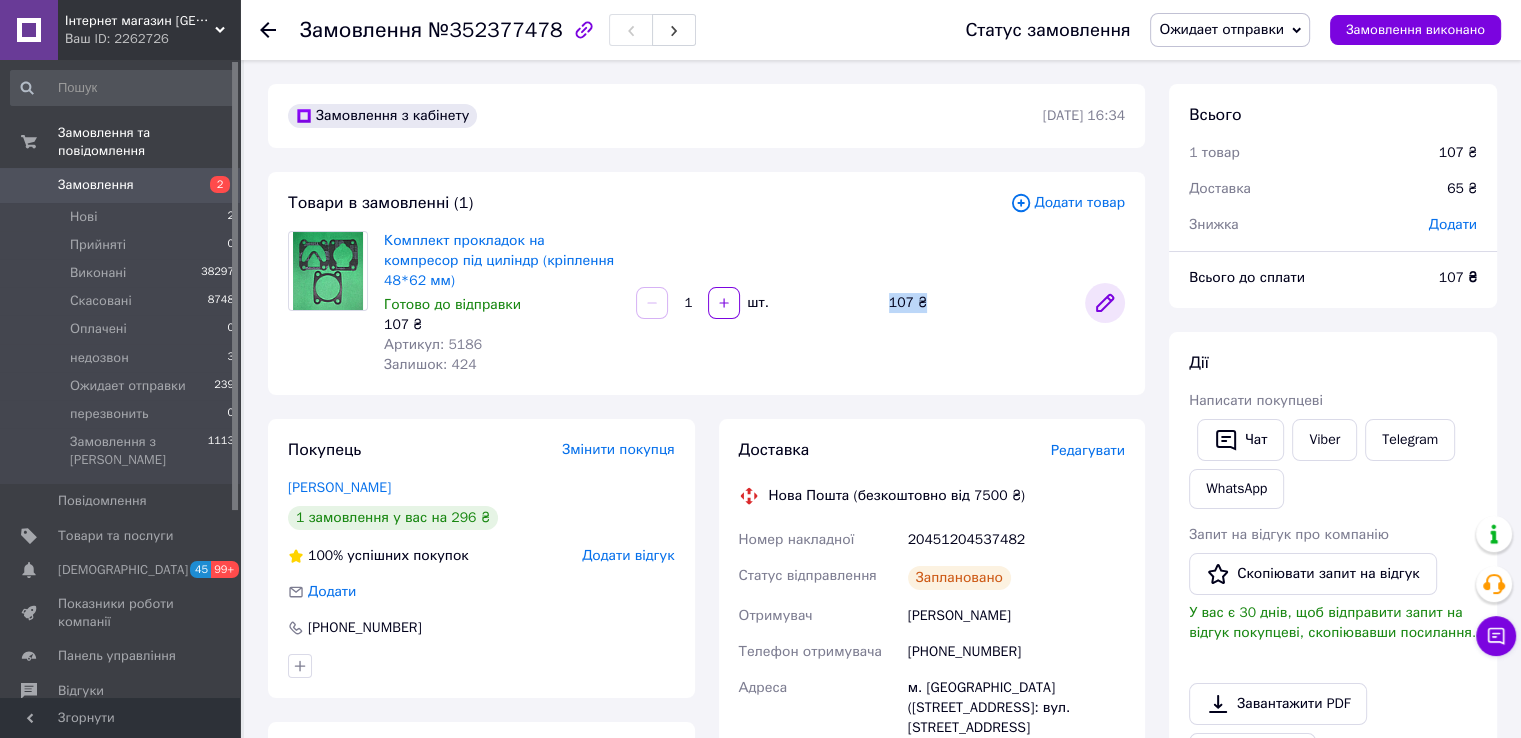 click at bounding box center (1105, 303) 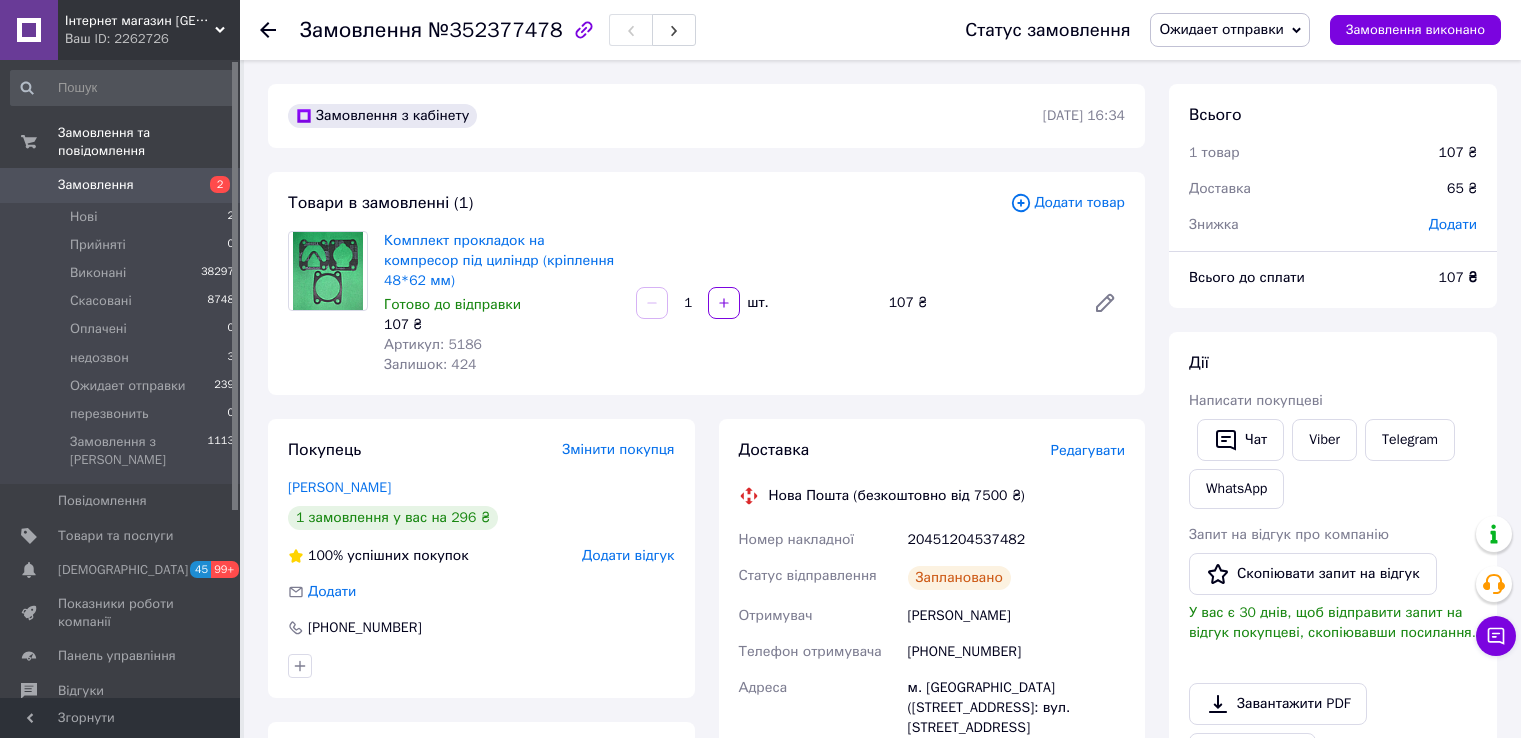scroll, scrollTop: 0, scrollLeft: 0, axis: both 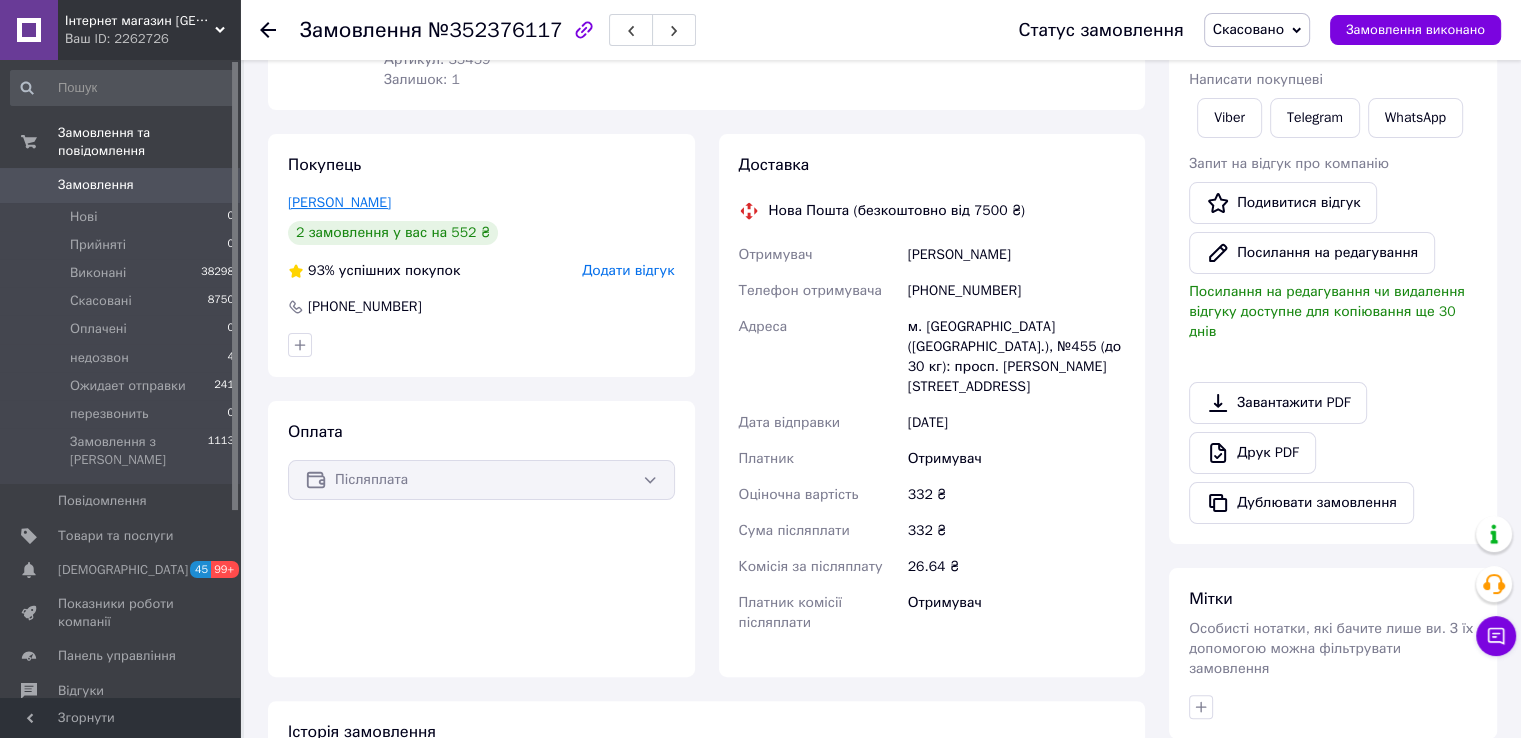 click on "[PERSON_NAME]" at bounding box center (339, 202) 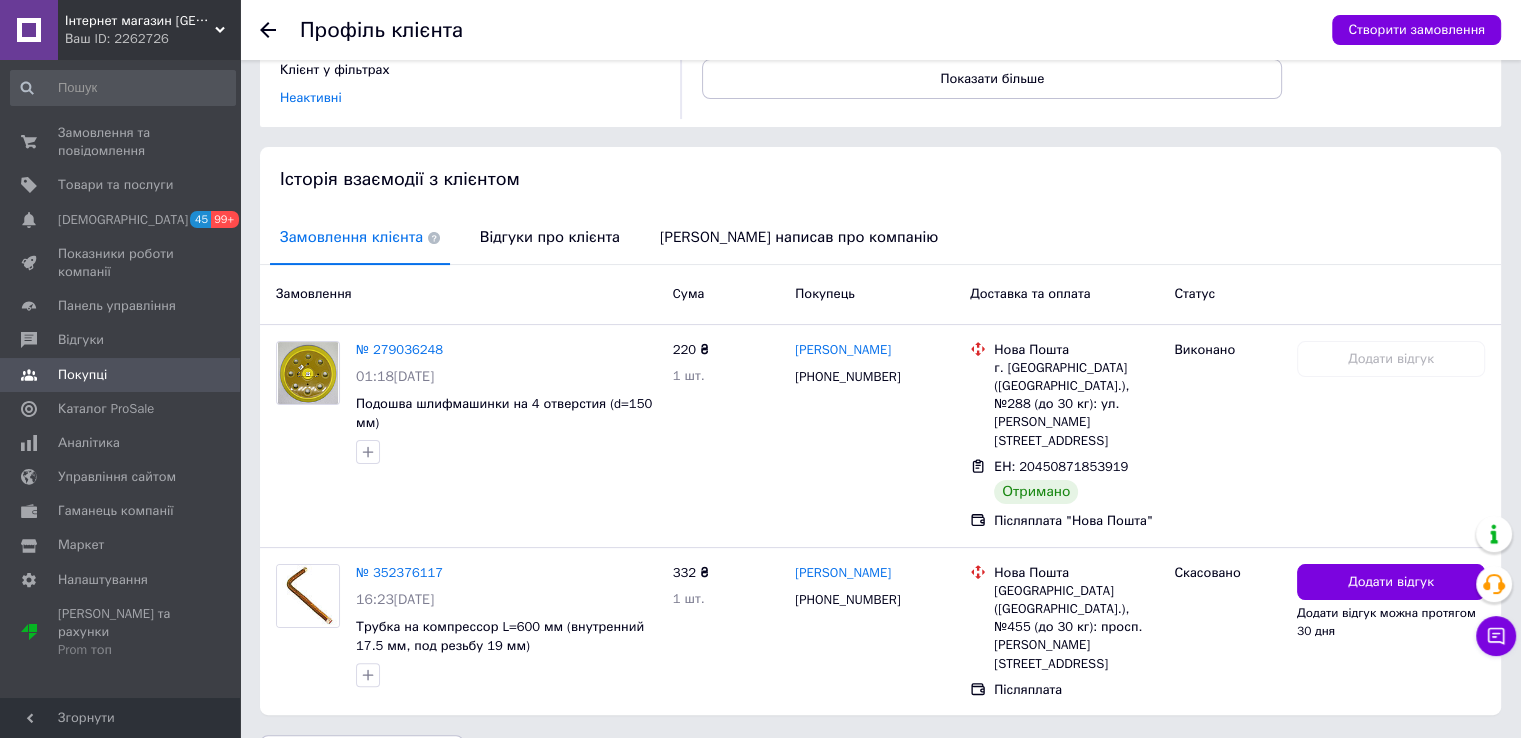 scroll, scrollTop: 324, scrollLeft: 0, axis: vertical 